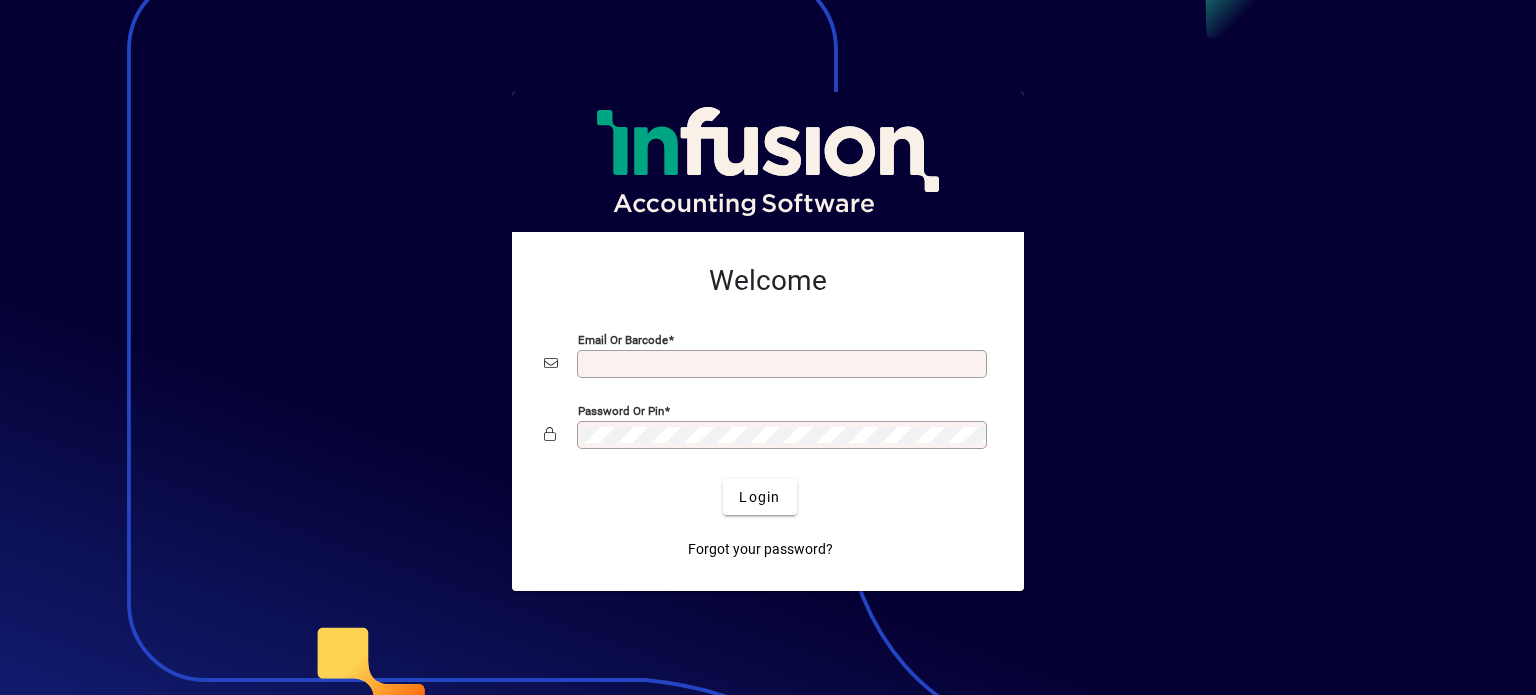 scroll, scrollTop: 0, scrollLeft: 0, axis: both 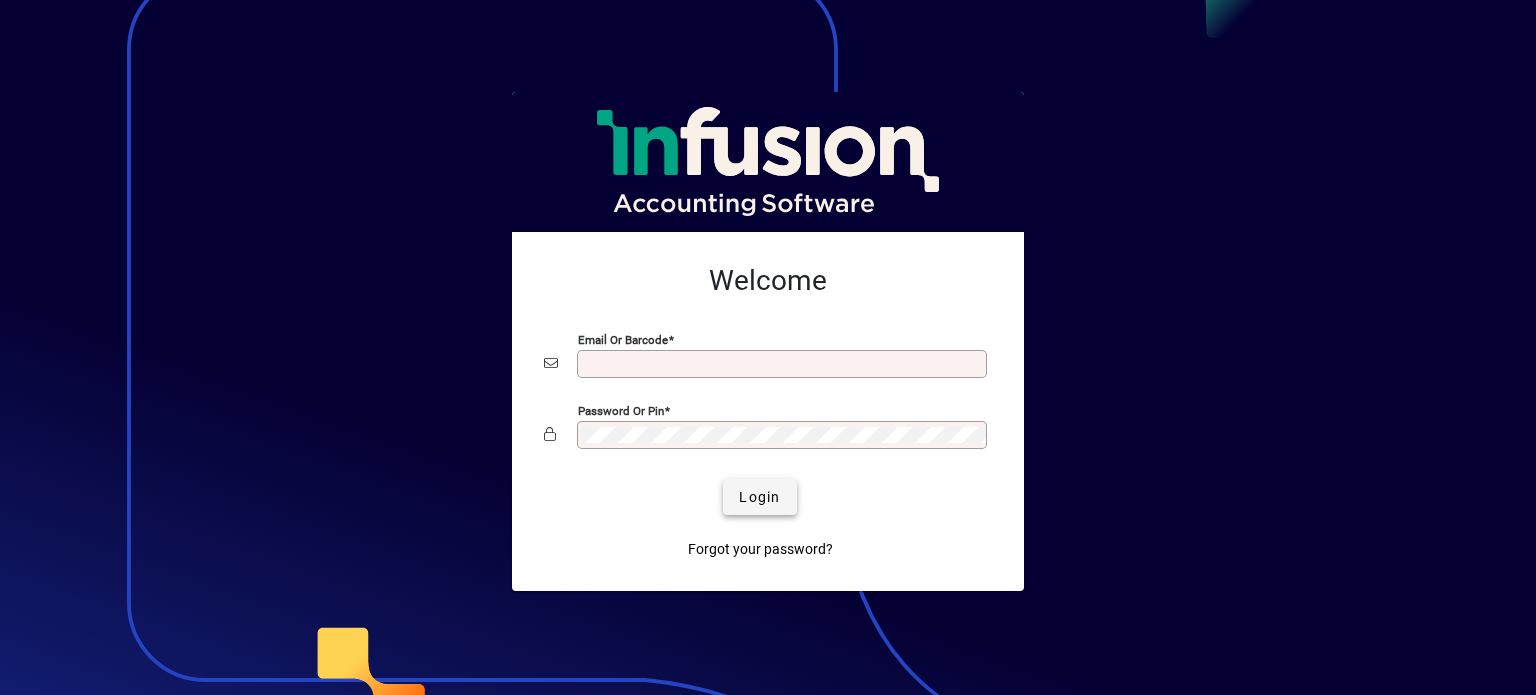 type on "**********" 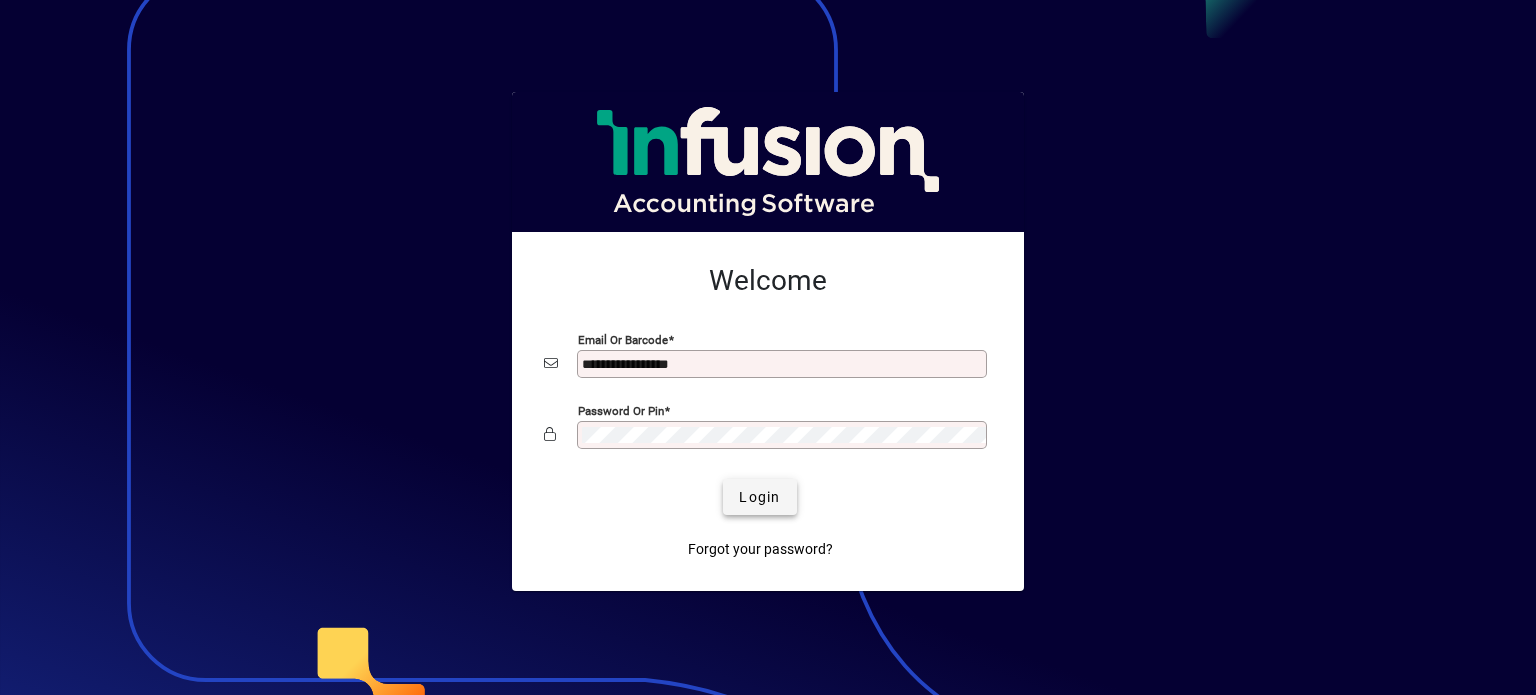 click on "Login" 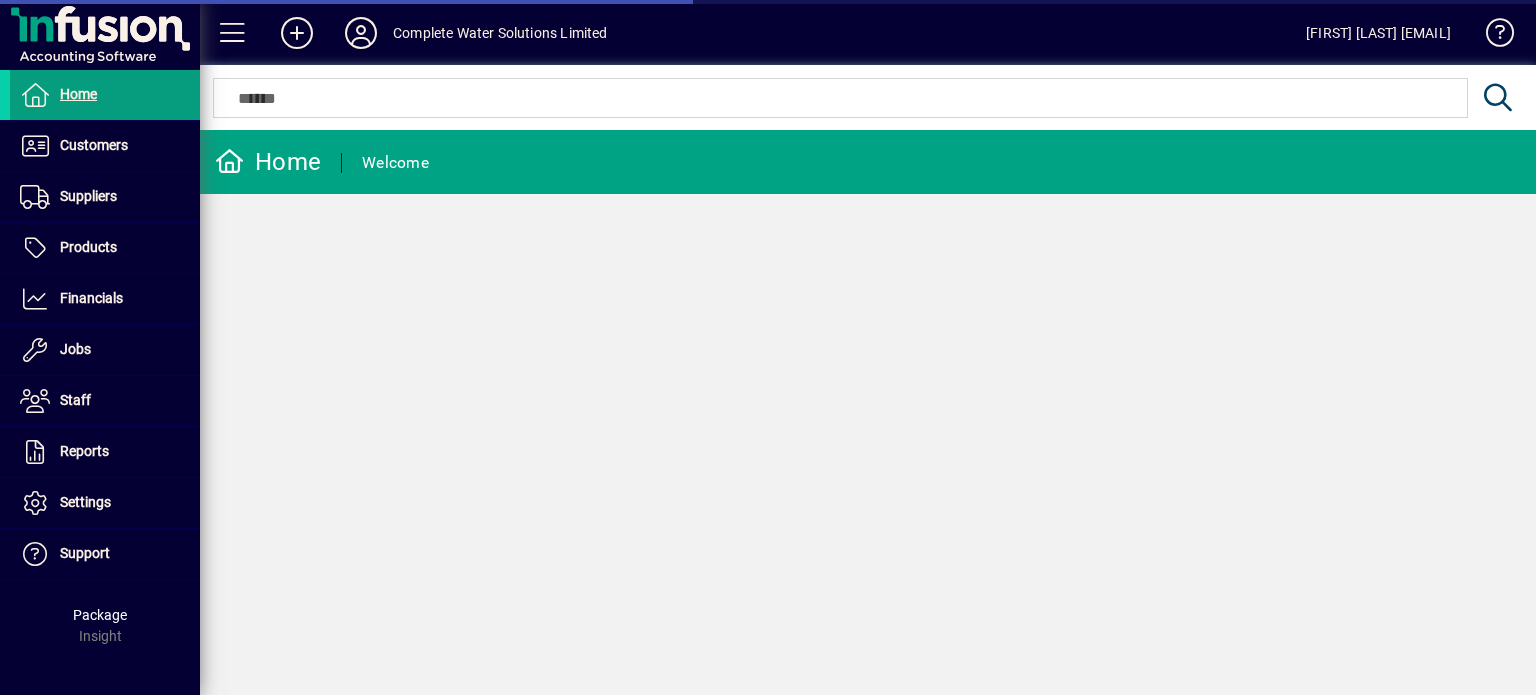 scroll, scrollTop: 0, scrollLeft: 0, axis: both 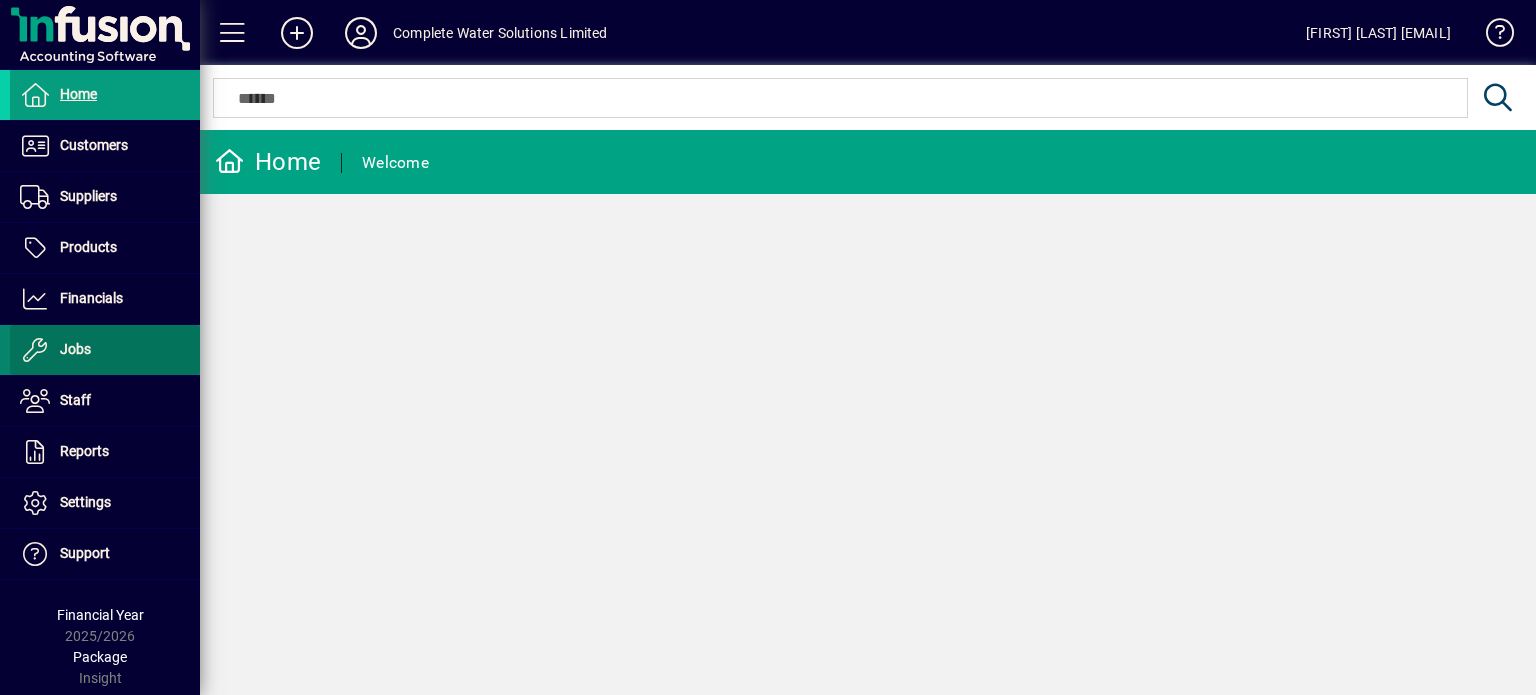 click on "Jobs" at bounding box center [75, 349] 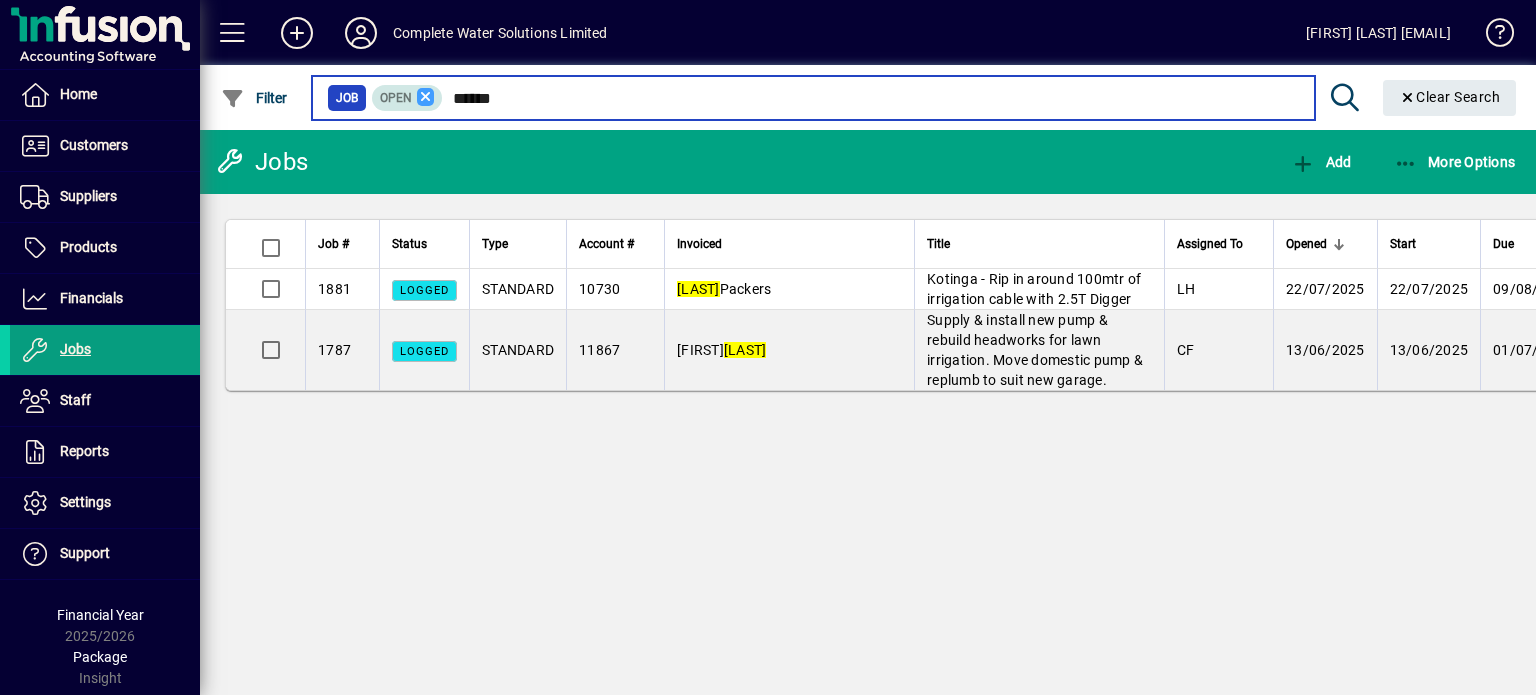 type on "******" 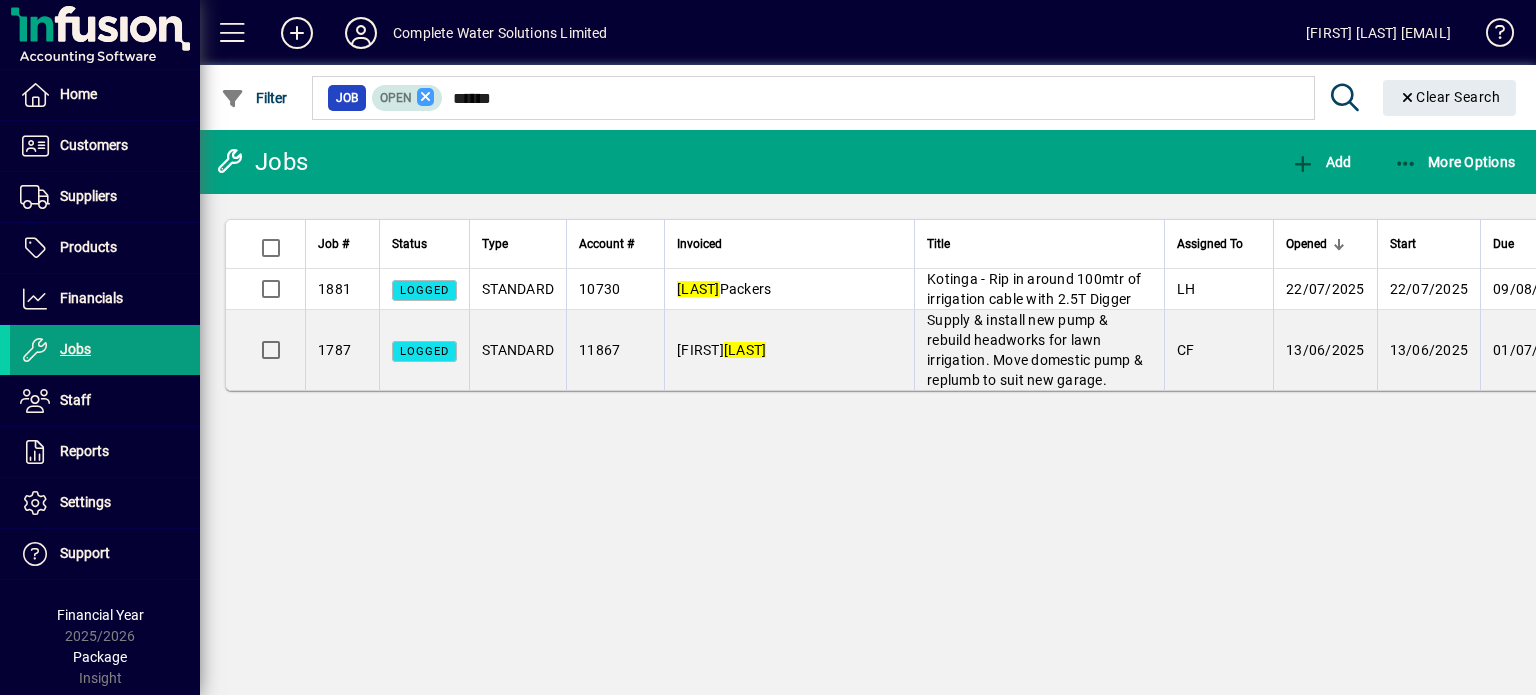 click at bounding box center [426, 97] 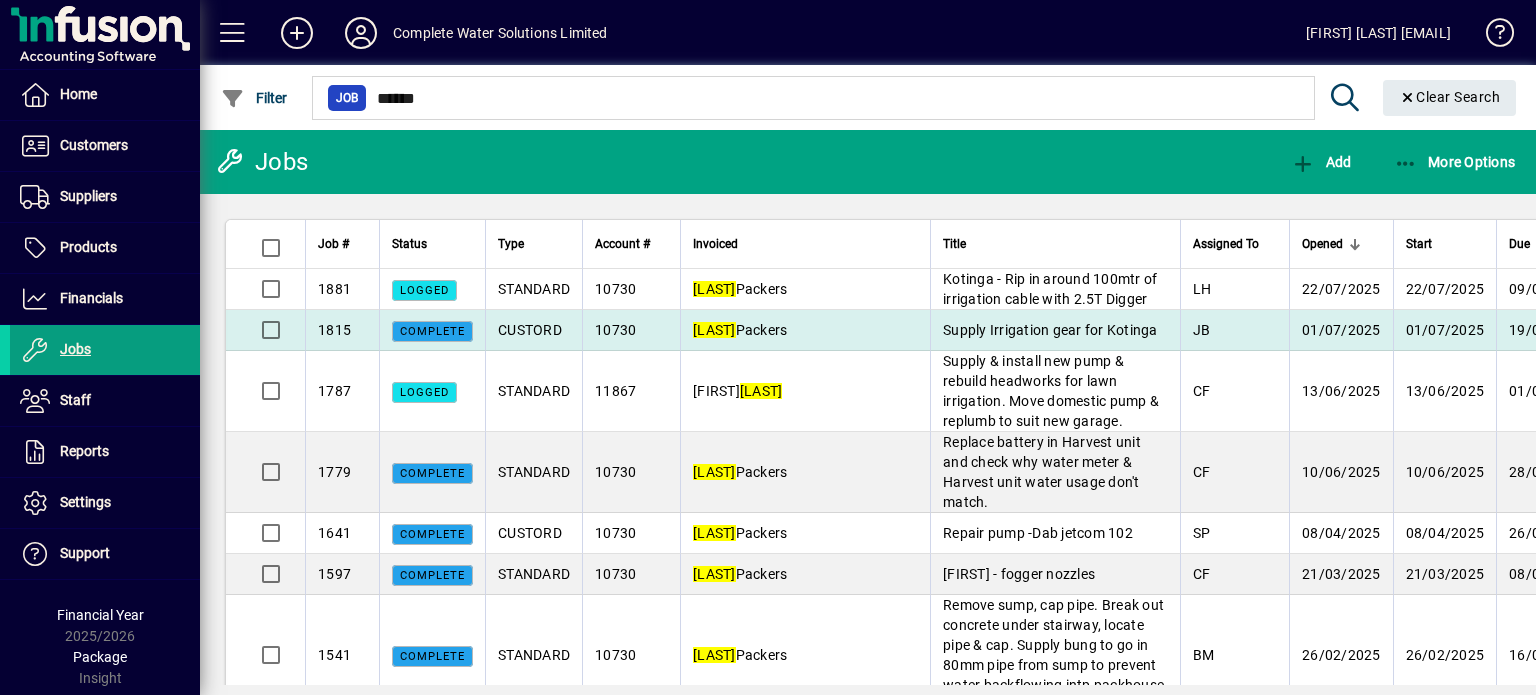 click on "Inglis" at bounding box center [714, 330] 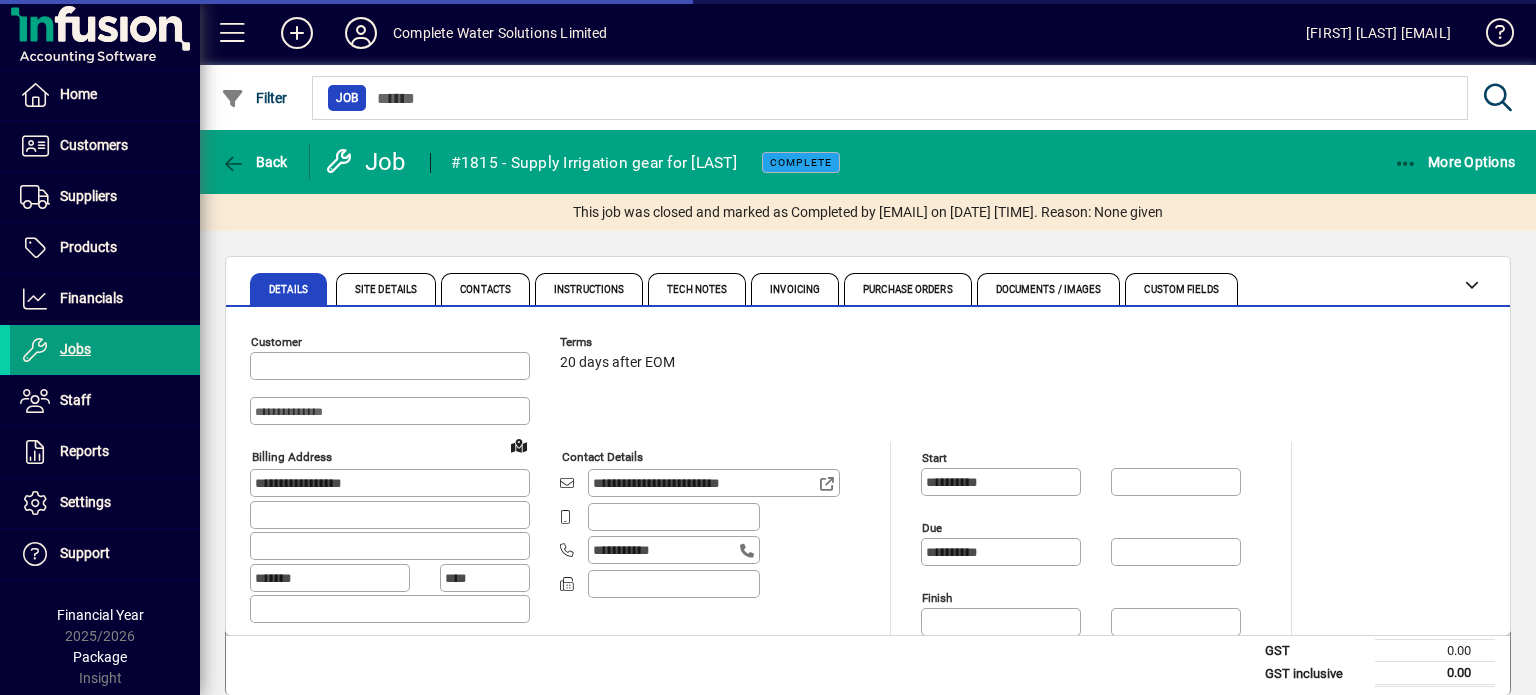 type on "**********" 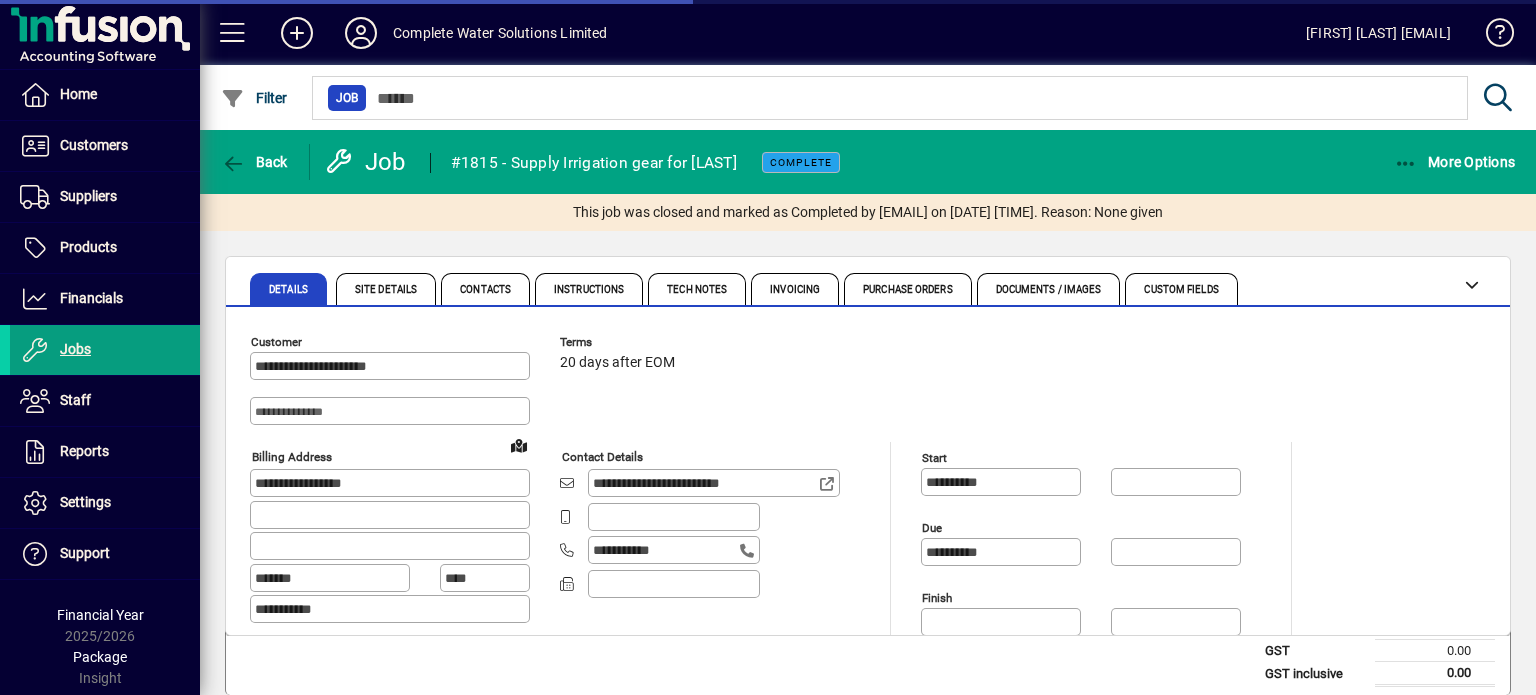 type on "******" 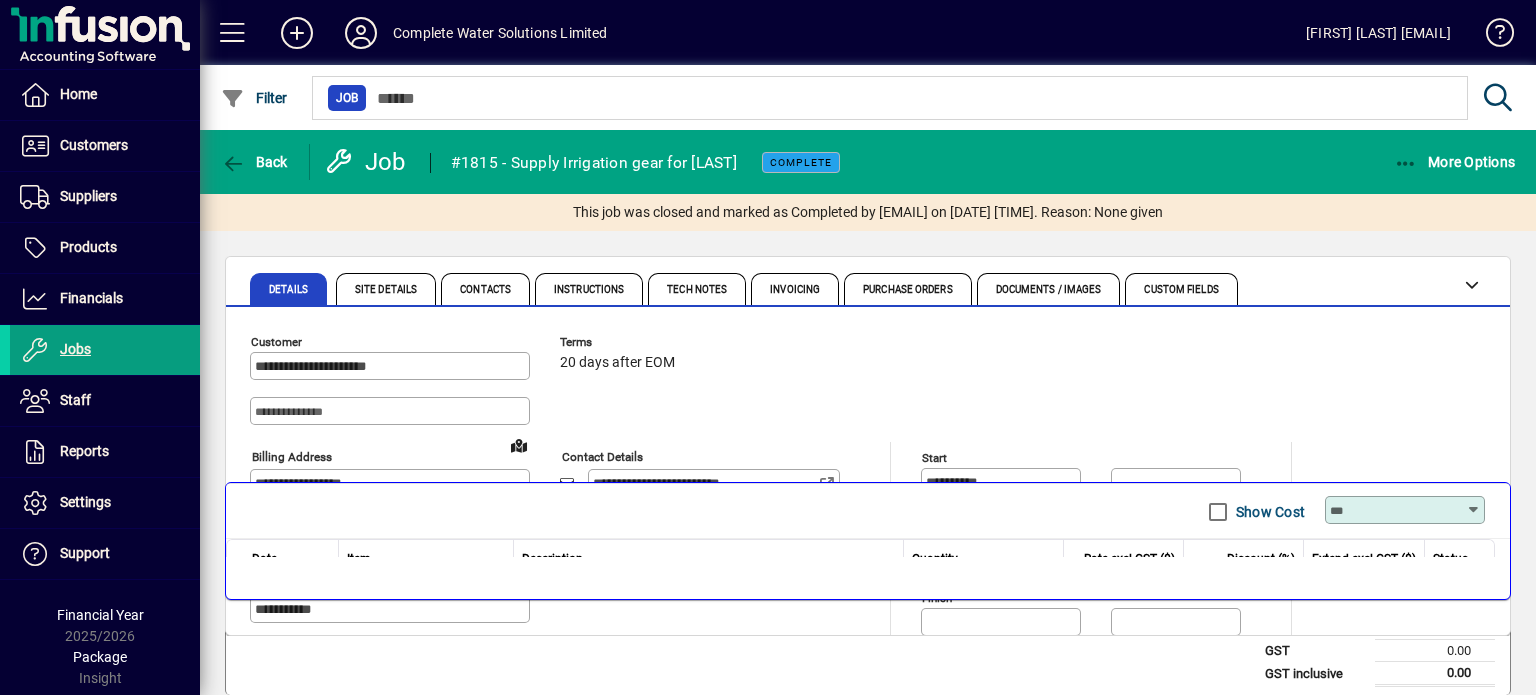 scroll, scrollTop: 200, scrollLeft: 0, axis: vertical 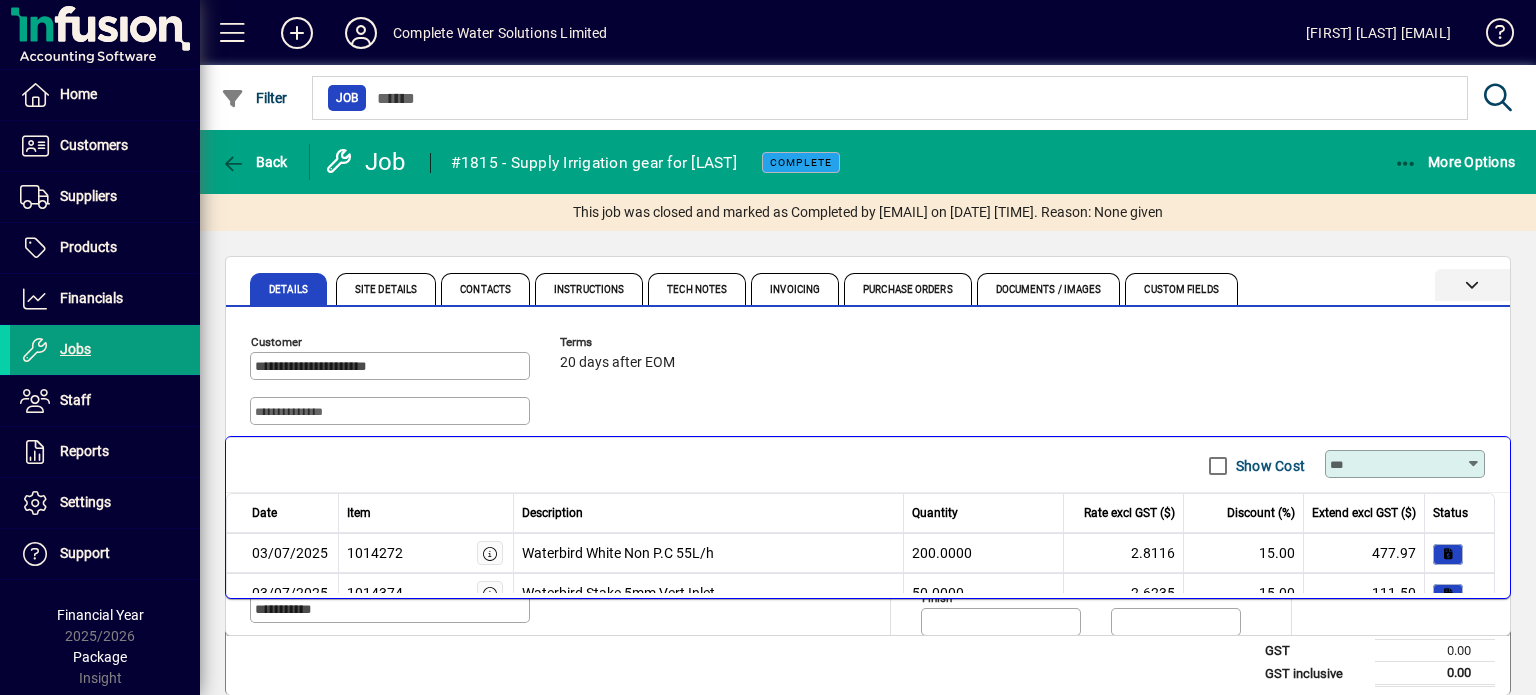 click 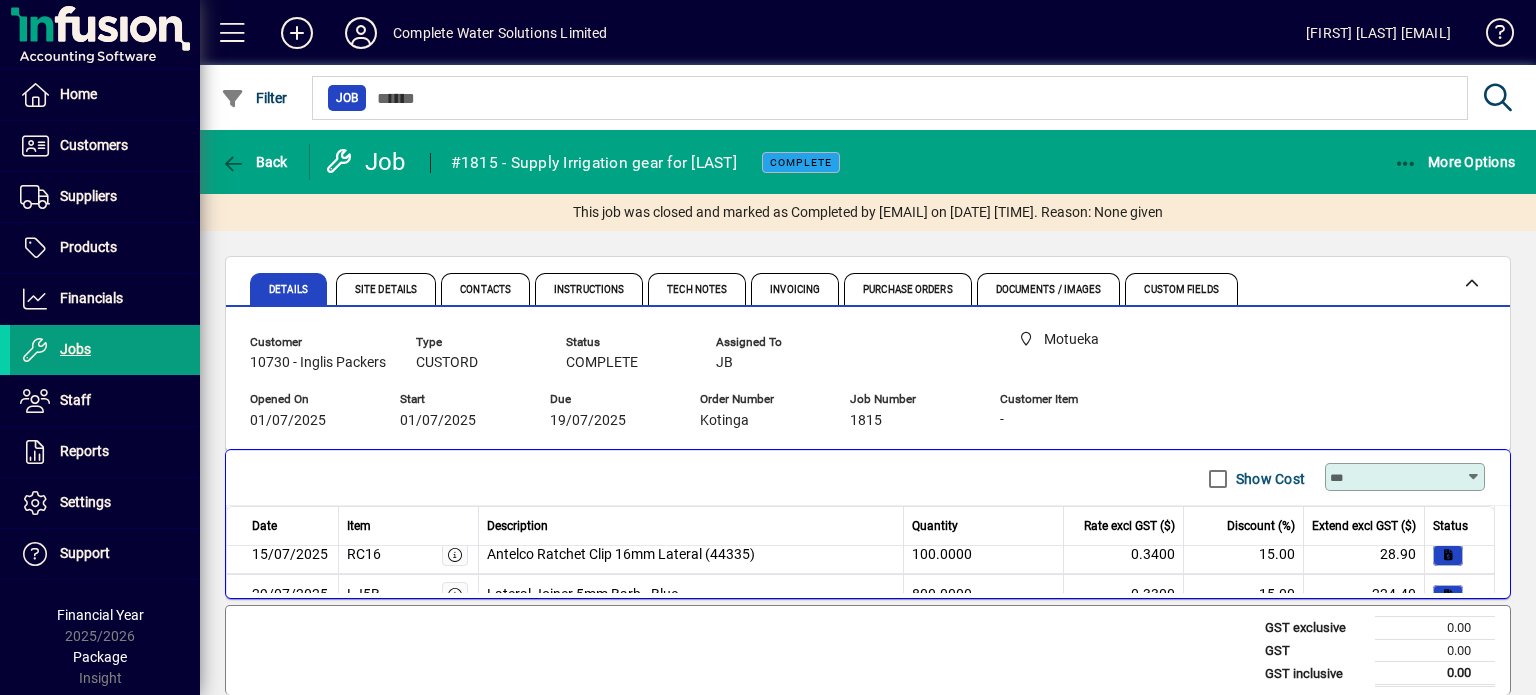 scroll, scrollTop: 276, scrollLeft: 0, axis: vertical 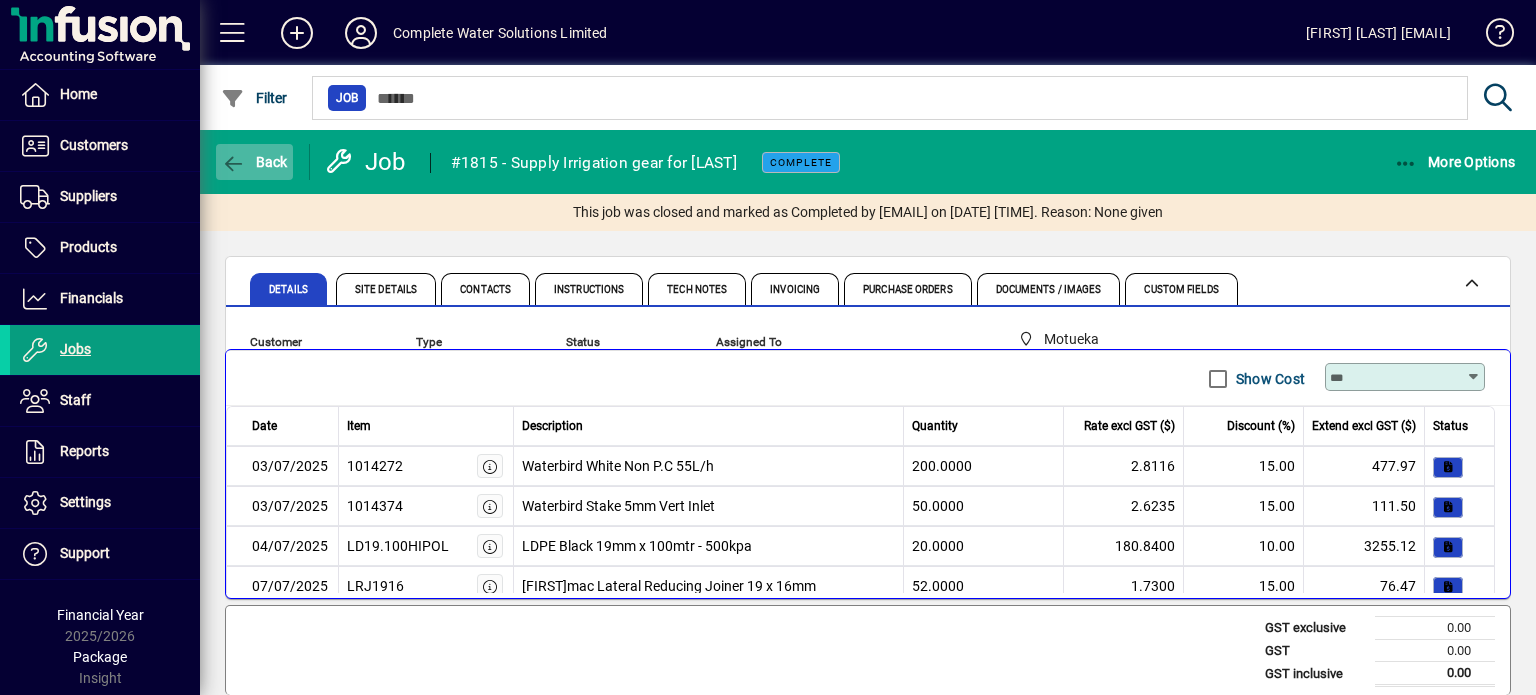 click 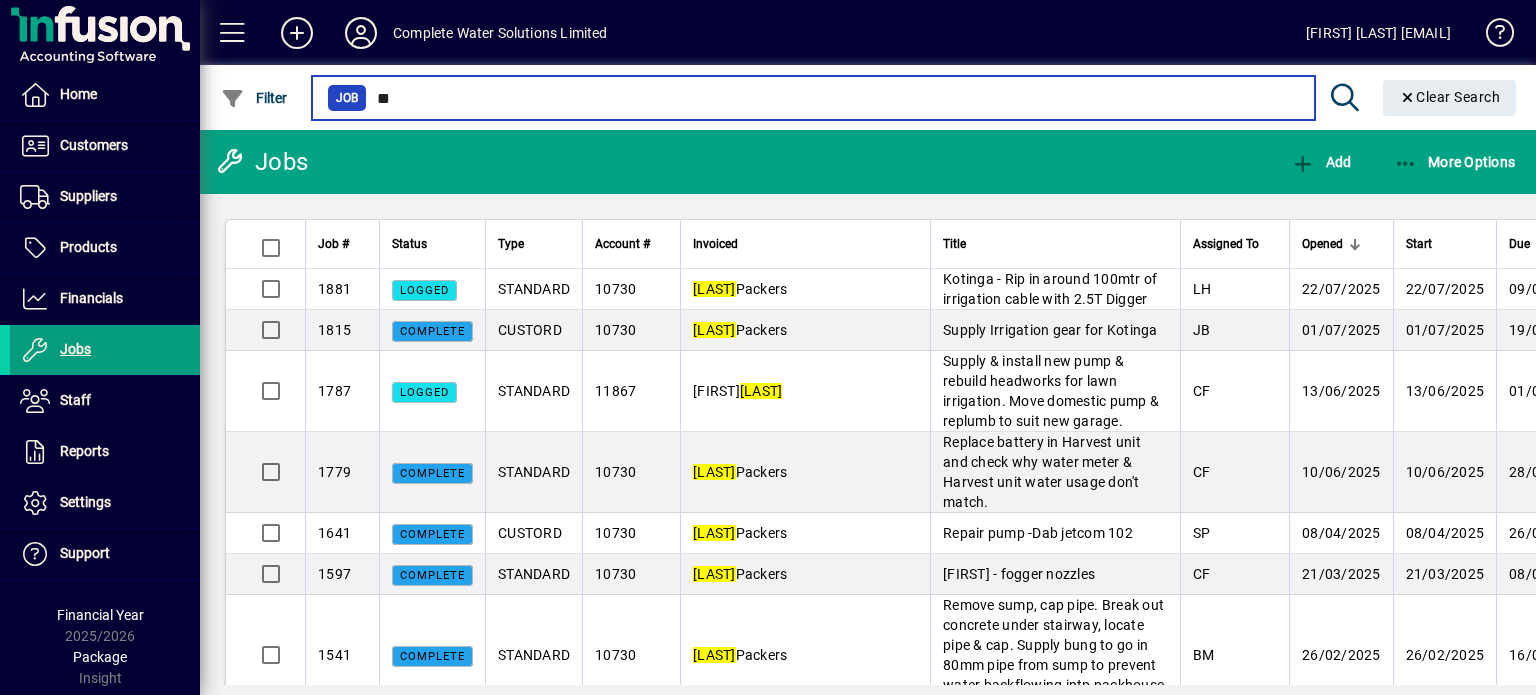 type on "*" 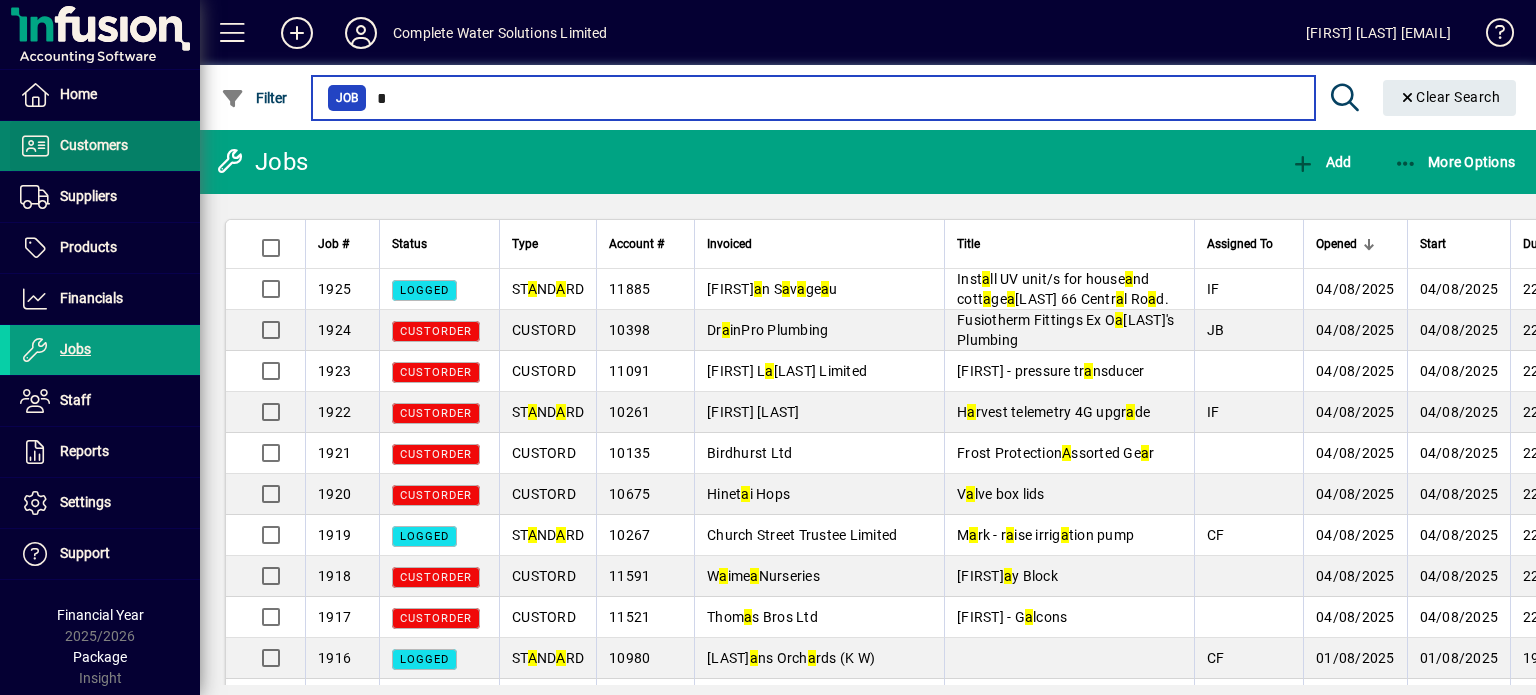 type on "*" 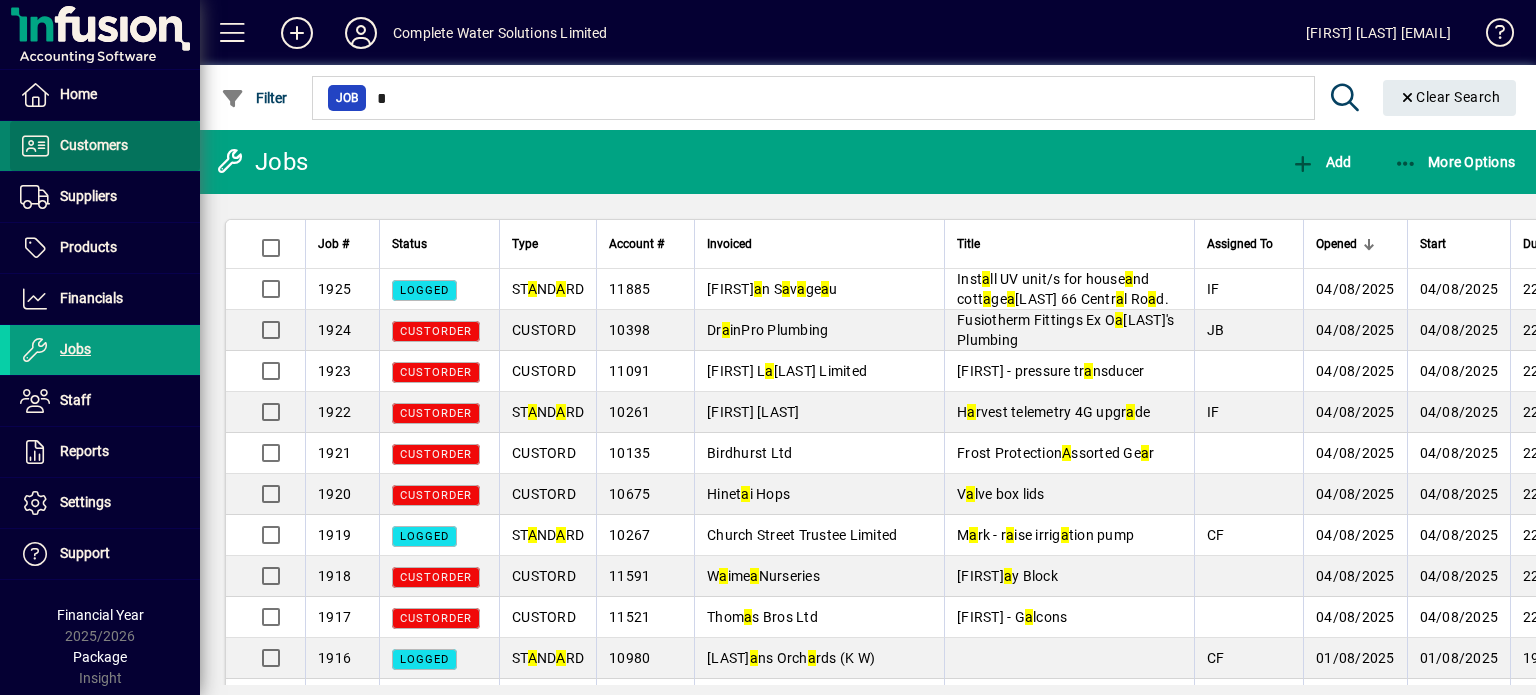click at bounding box center [105, 146] 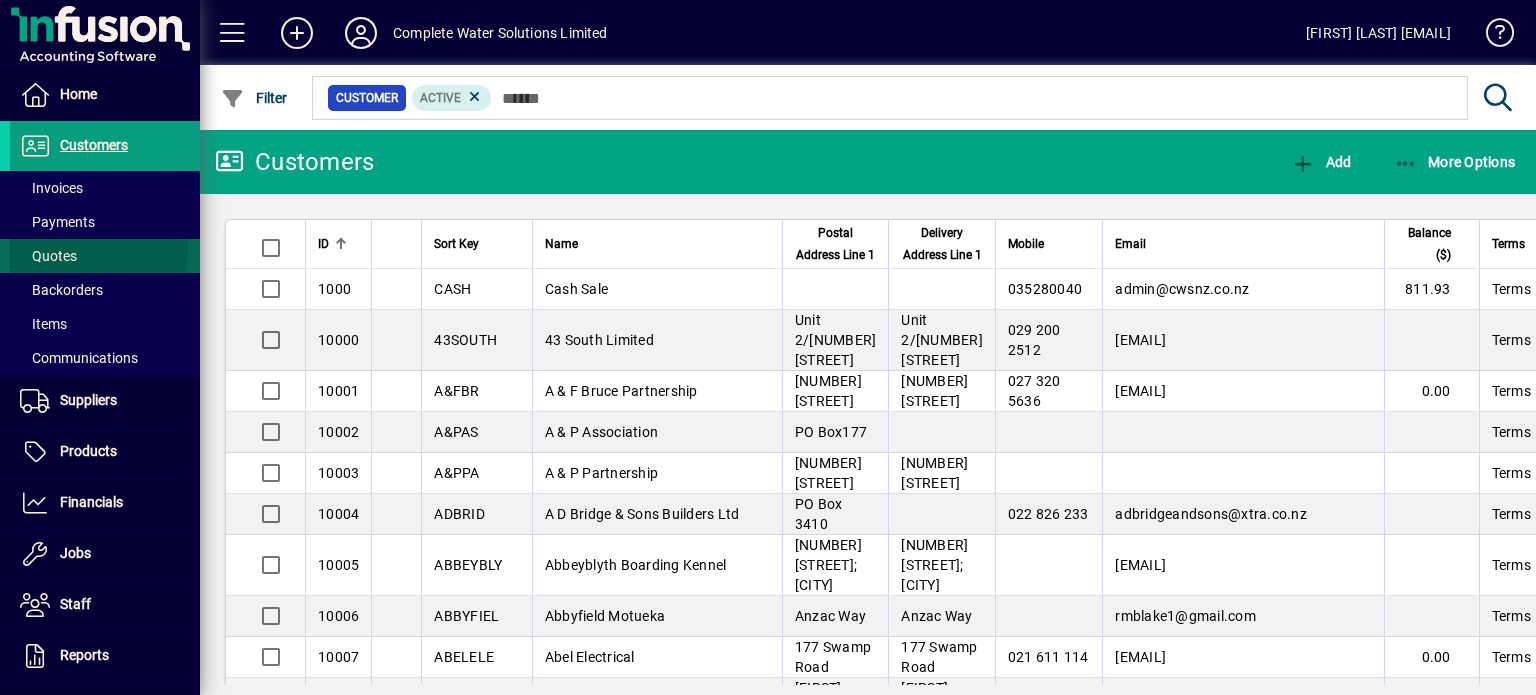 click at bounding box center (105, 256) 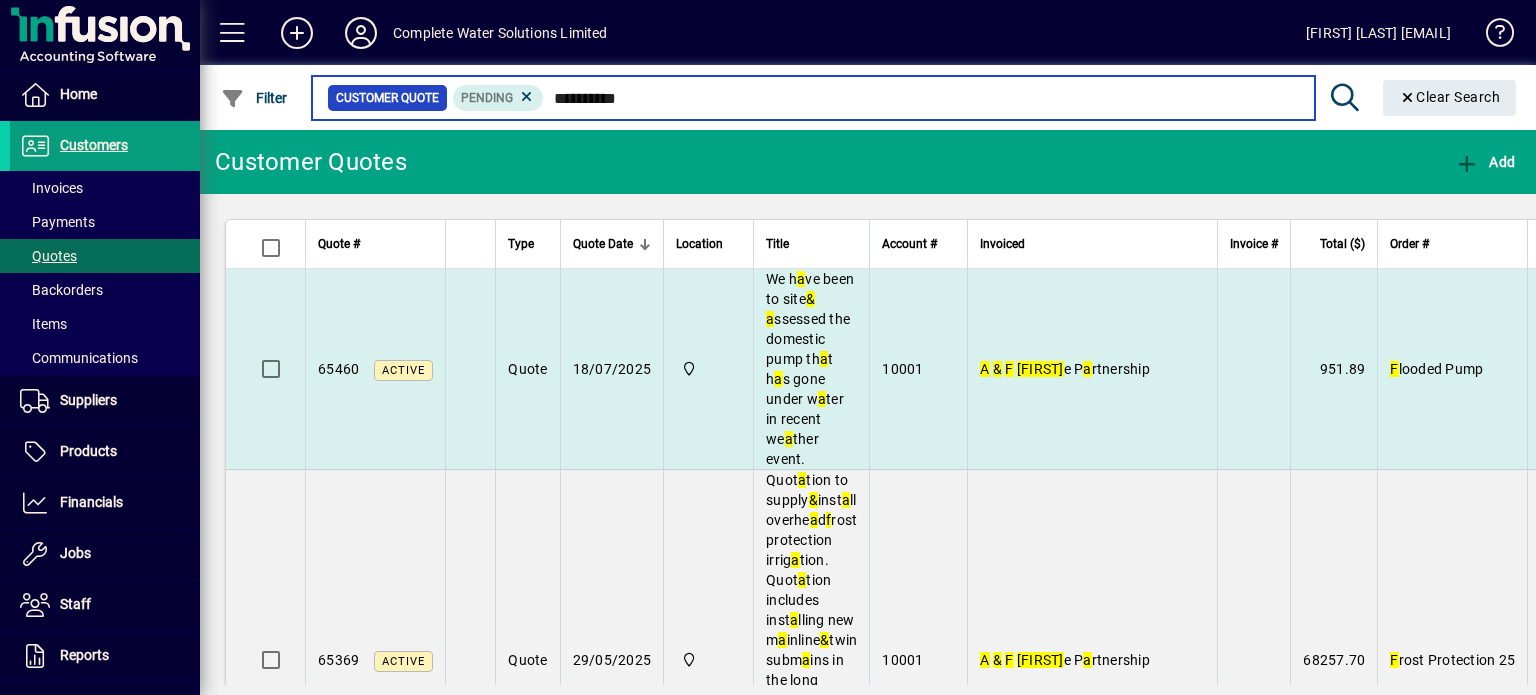type on "**********" 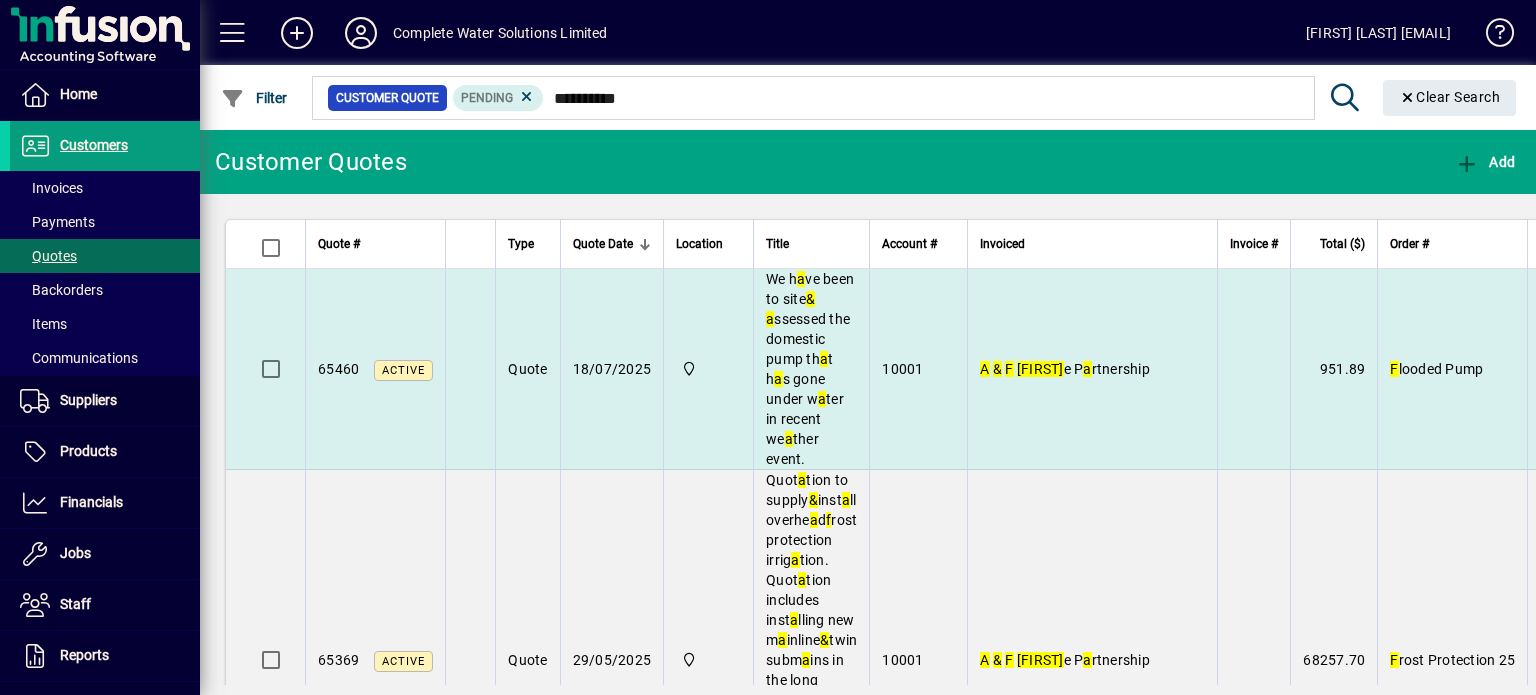 click on "We h a ve been to site  &   a ssessed the domestic pump th a t h a s gone under w a ter in recent we a ther event." at bounding box center [810, 369] 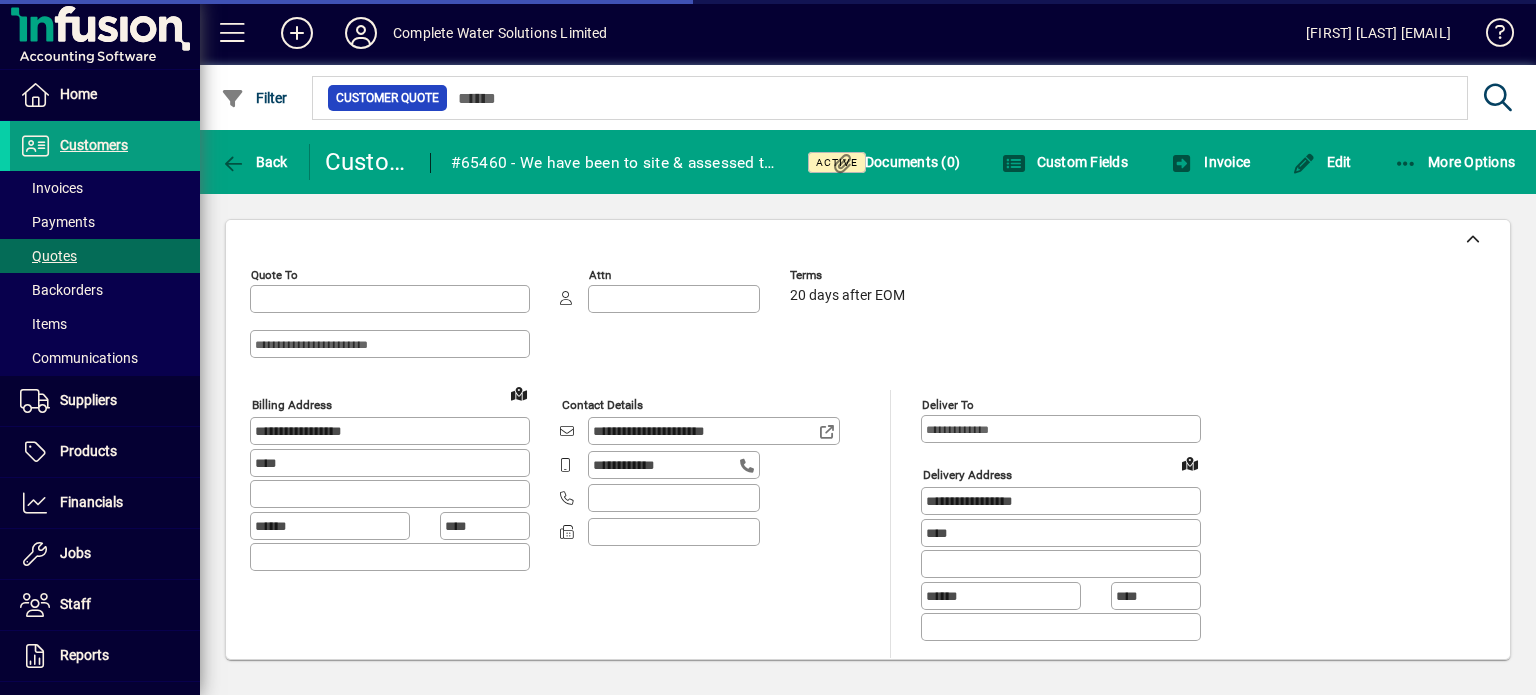 type on "**********" 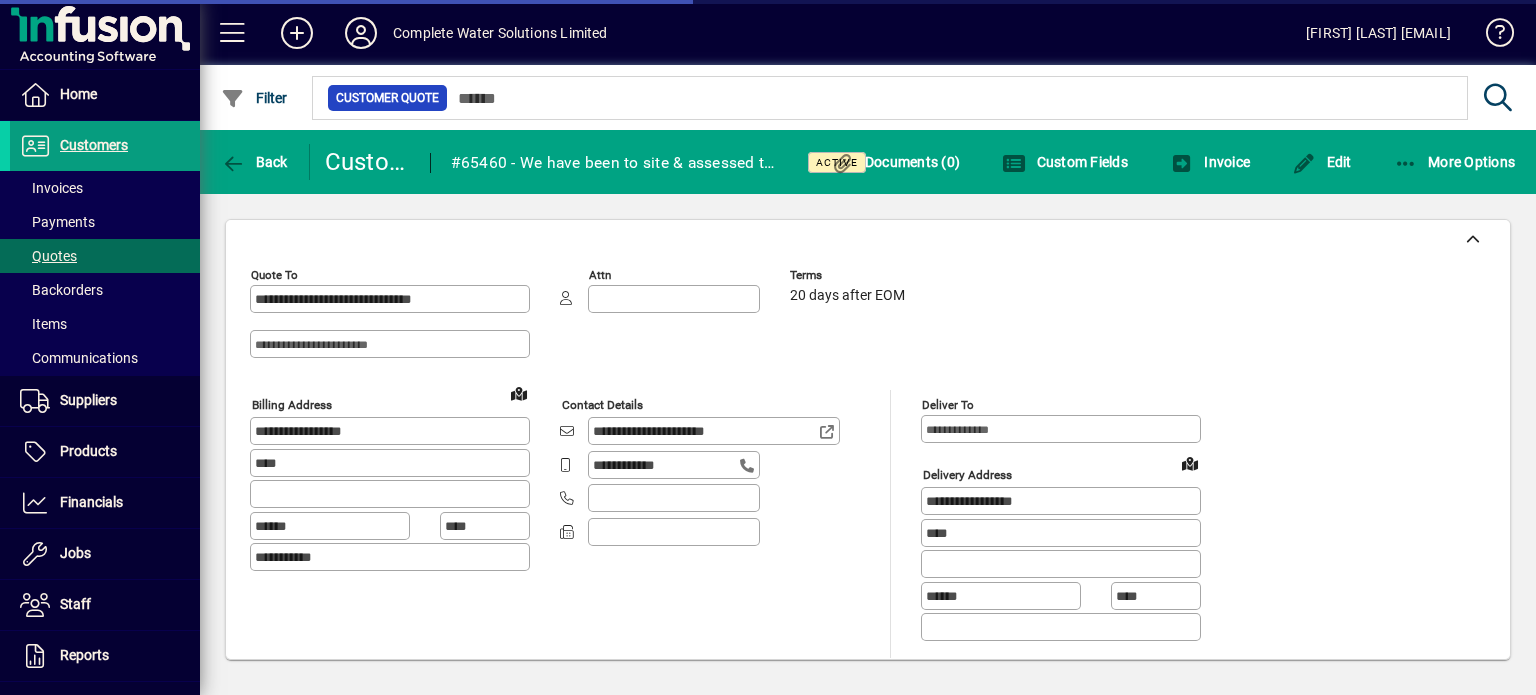 type on "**********" 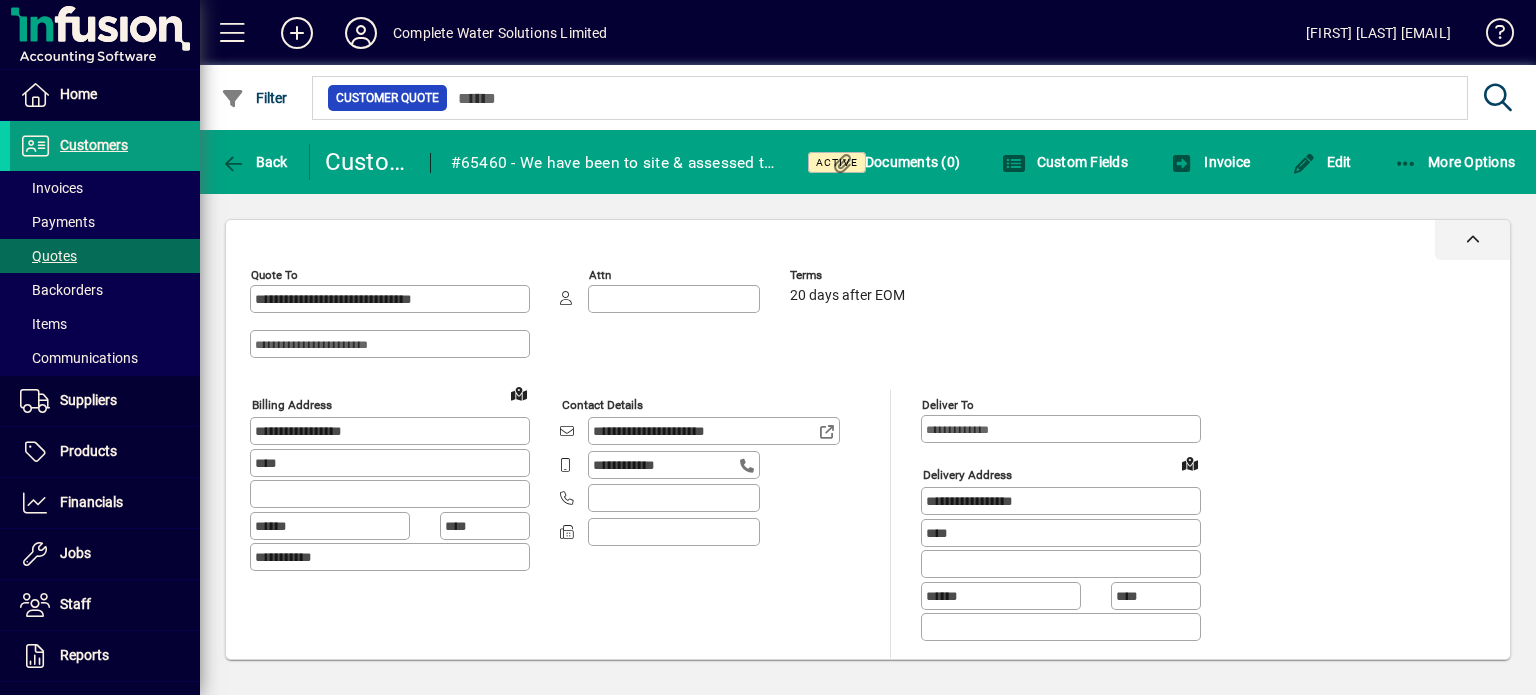 click 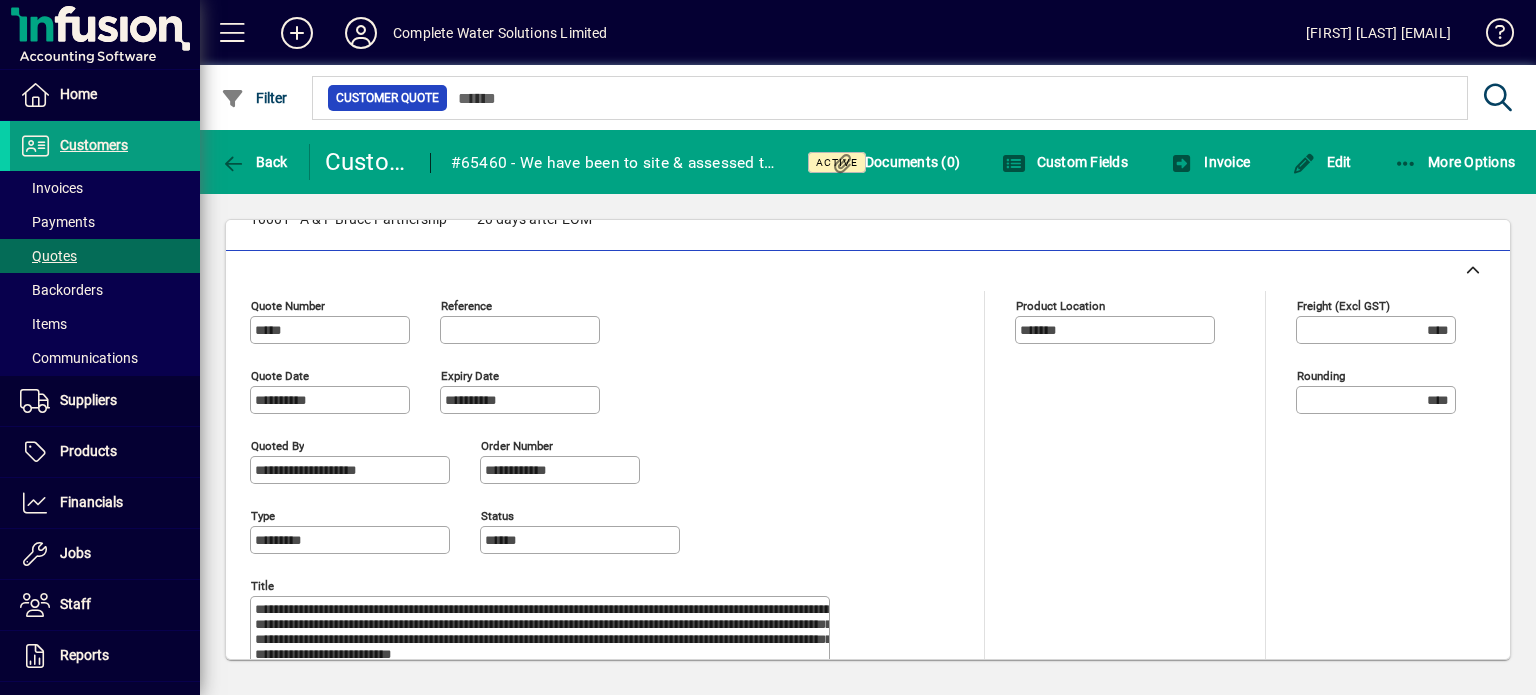 scroll, scrollTop: 100, scrollLeft: 0, axis: vertical 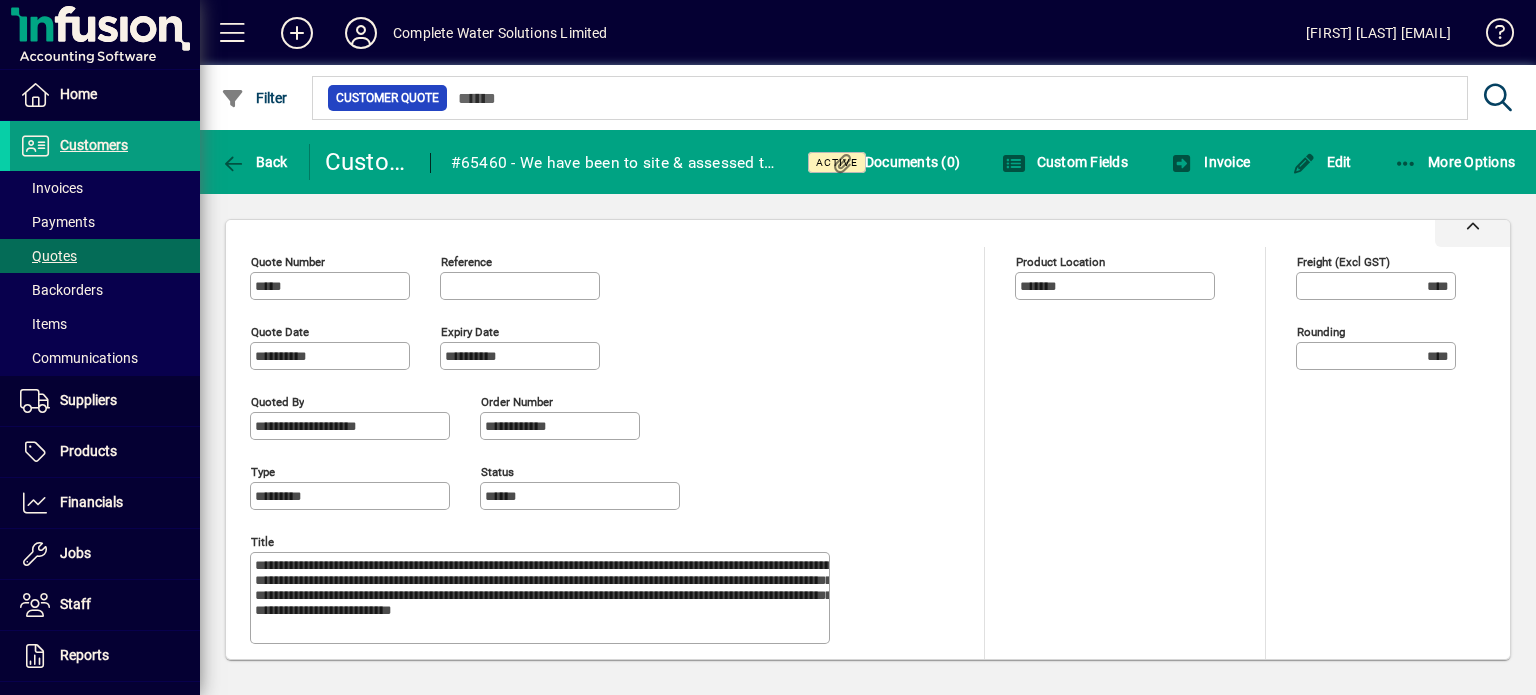 click 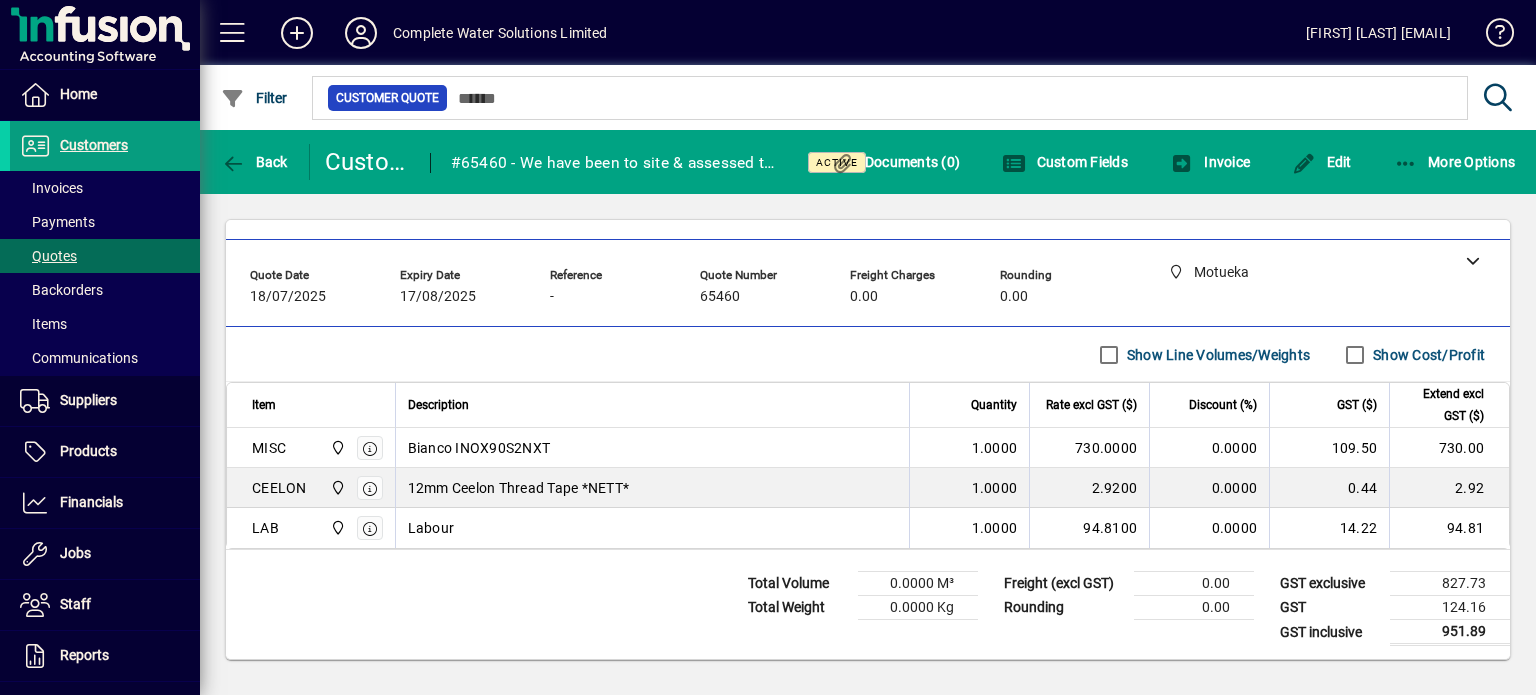 scroll, scrollTop: 0, scrollLeft: 0, axis: both 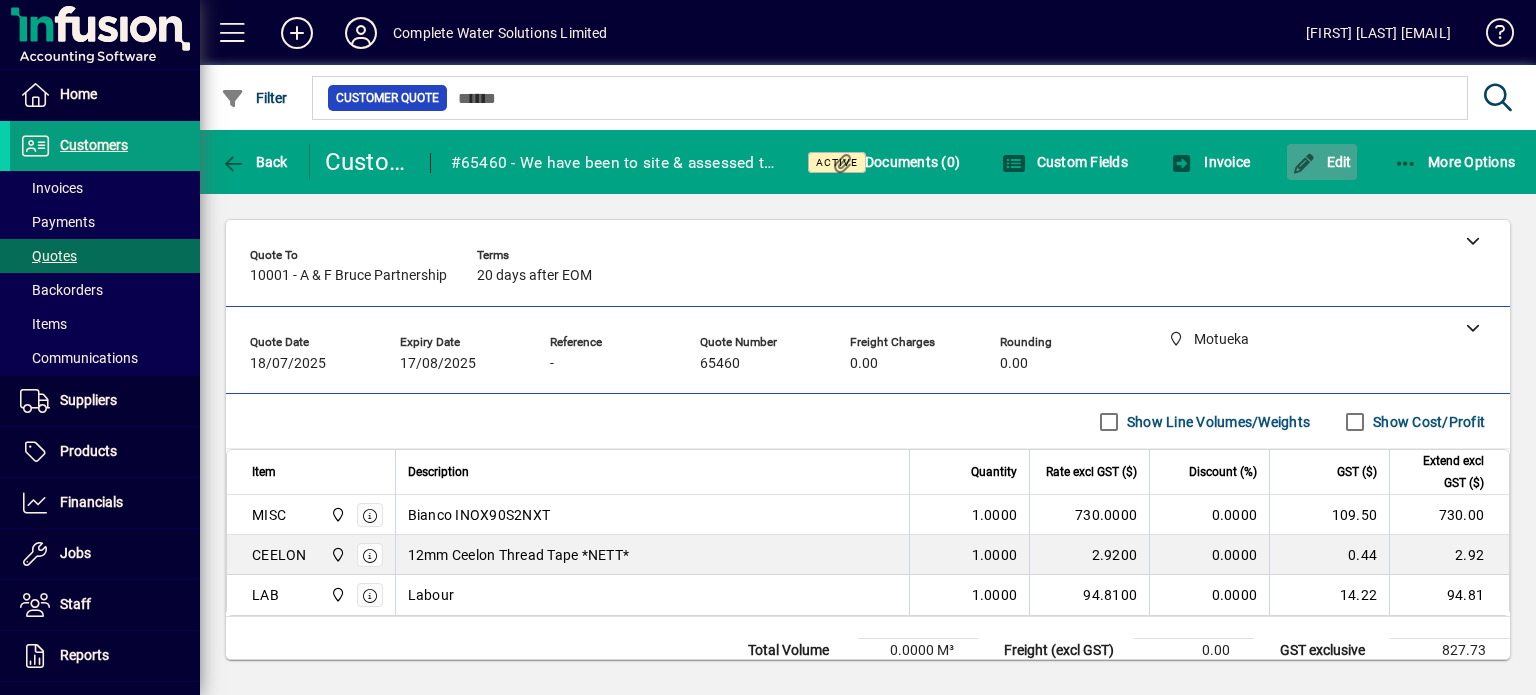 click 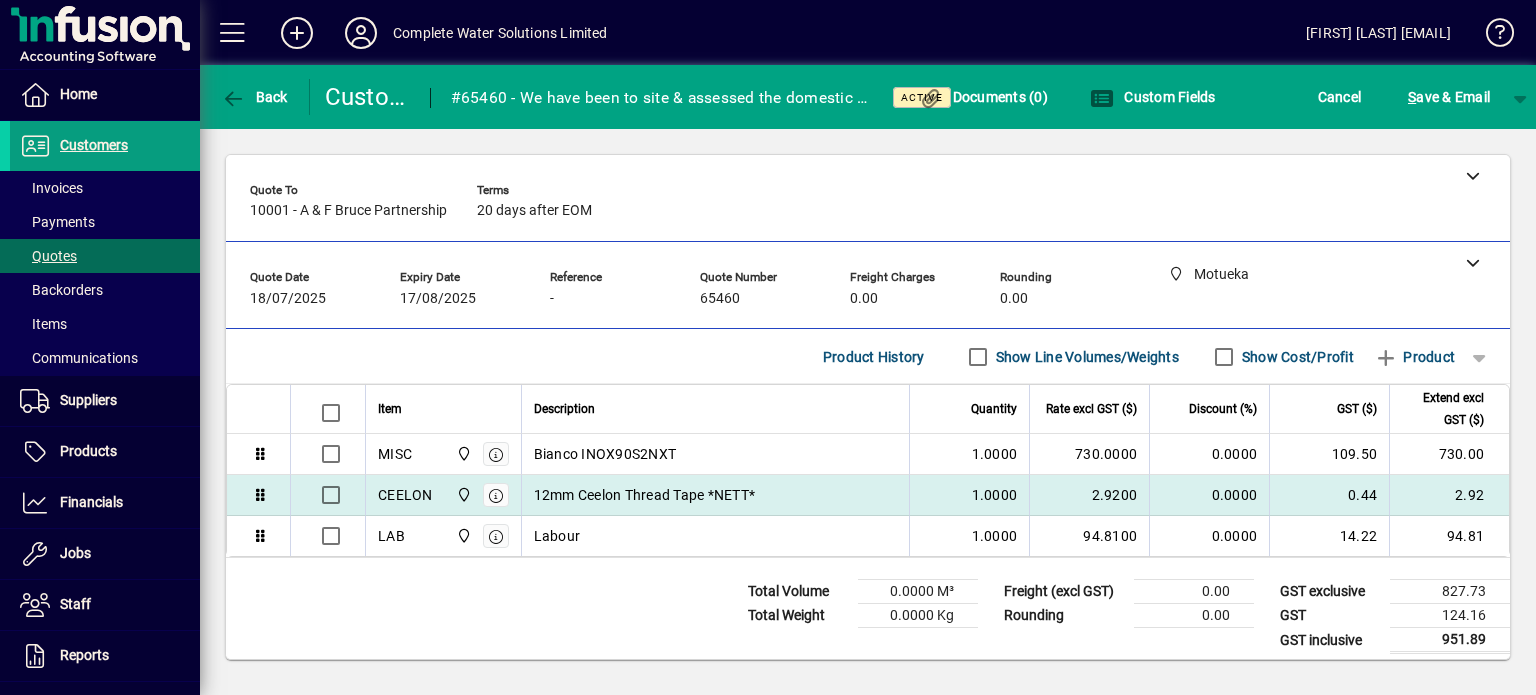 scroll, scrollTop: 0, scrollLeft: 0, axis: both 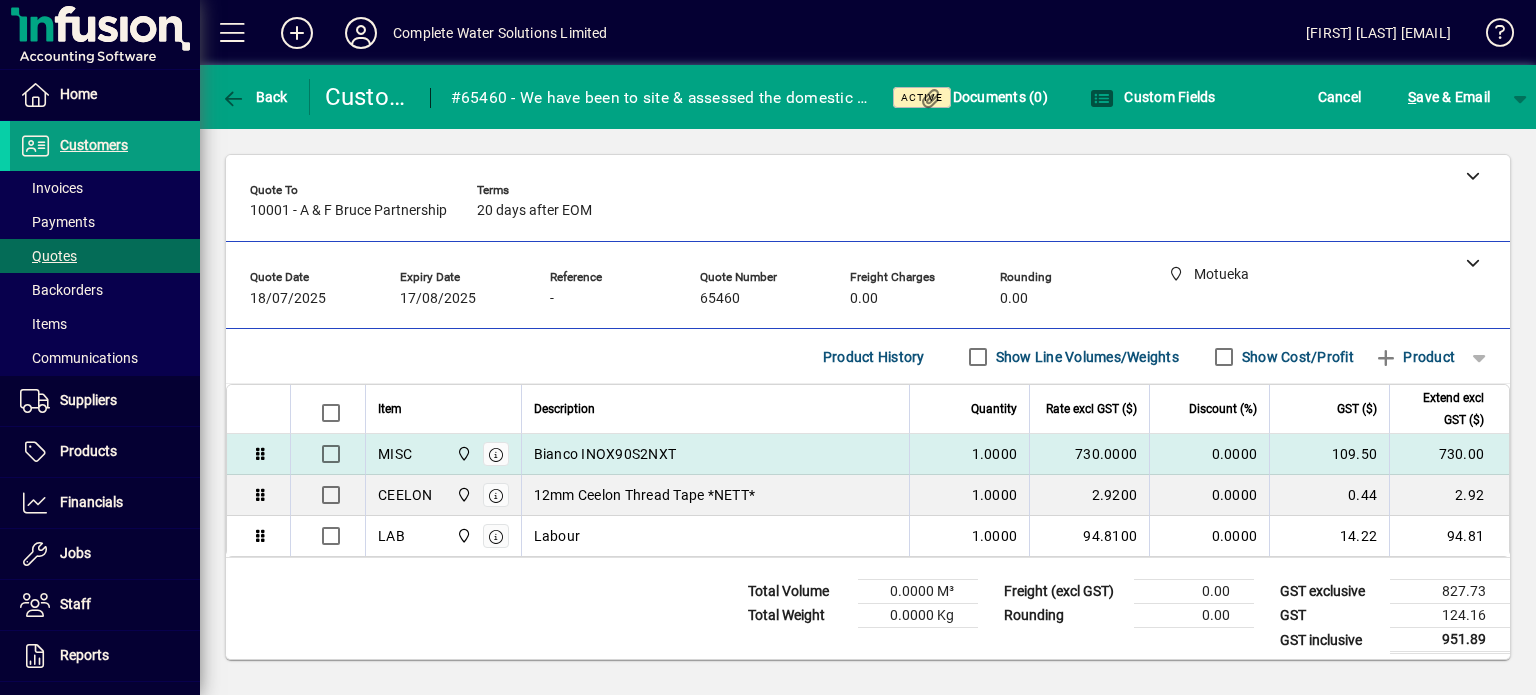 click on "Bianco INOX90S2NXT" at bounding box center (715, 454) 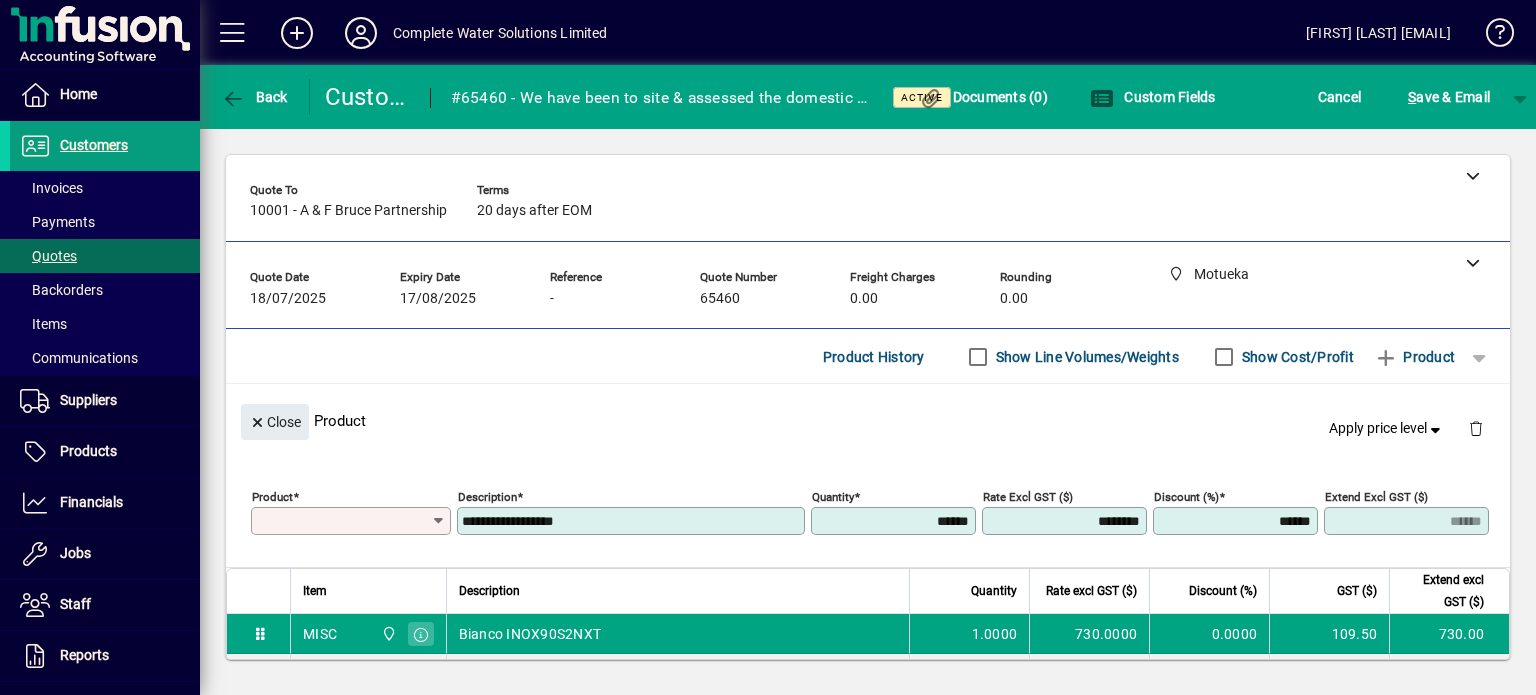 type on "****" 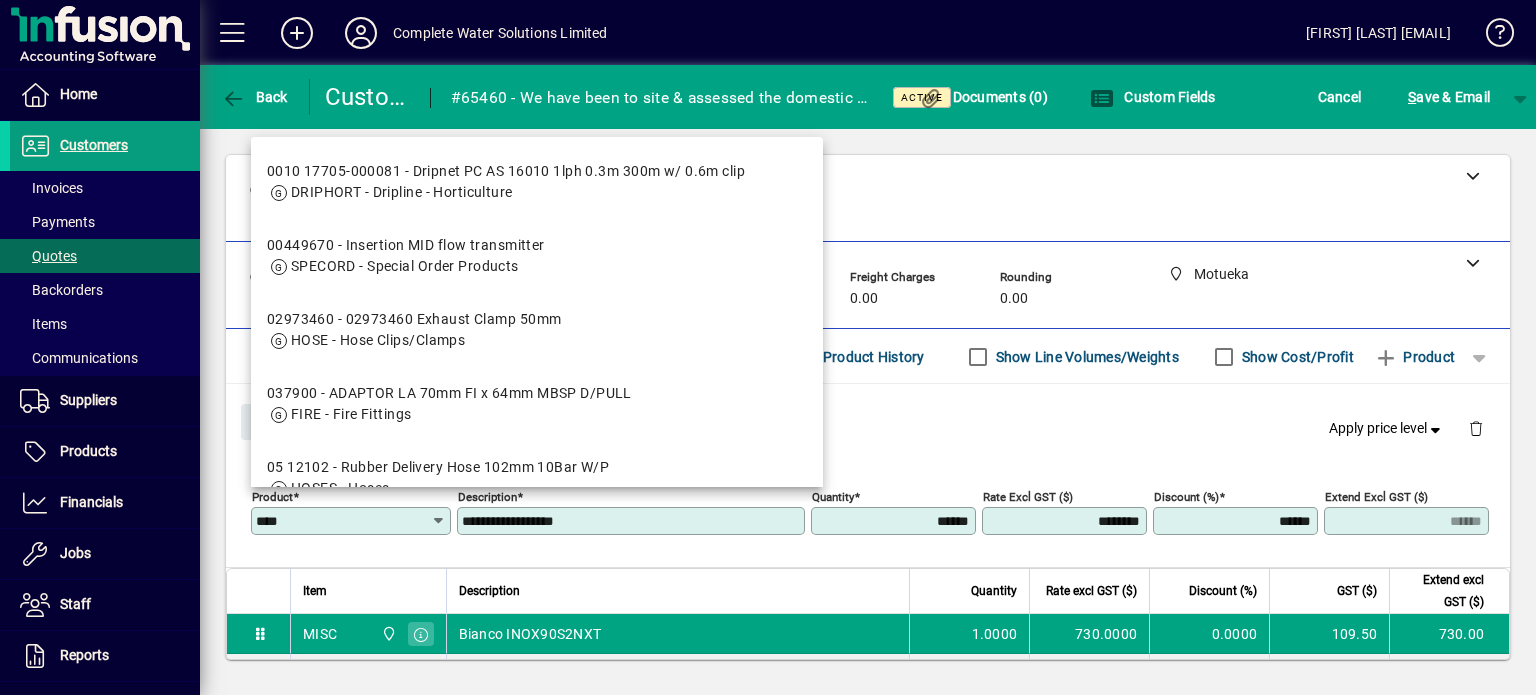 scroll, scrollTop: 3411, scrollLeft: 0, axis: vertical 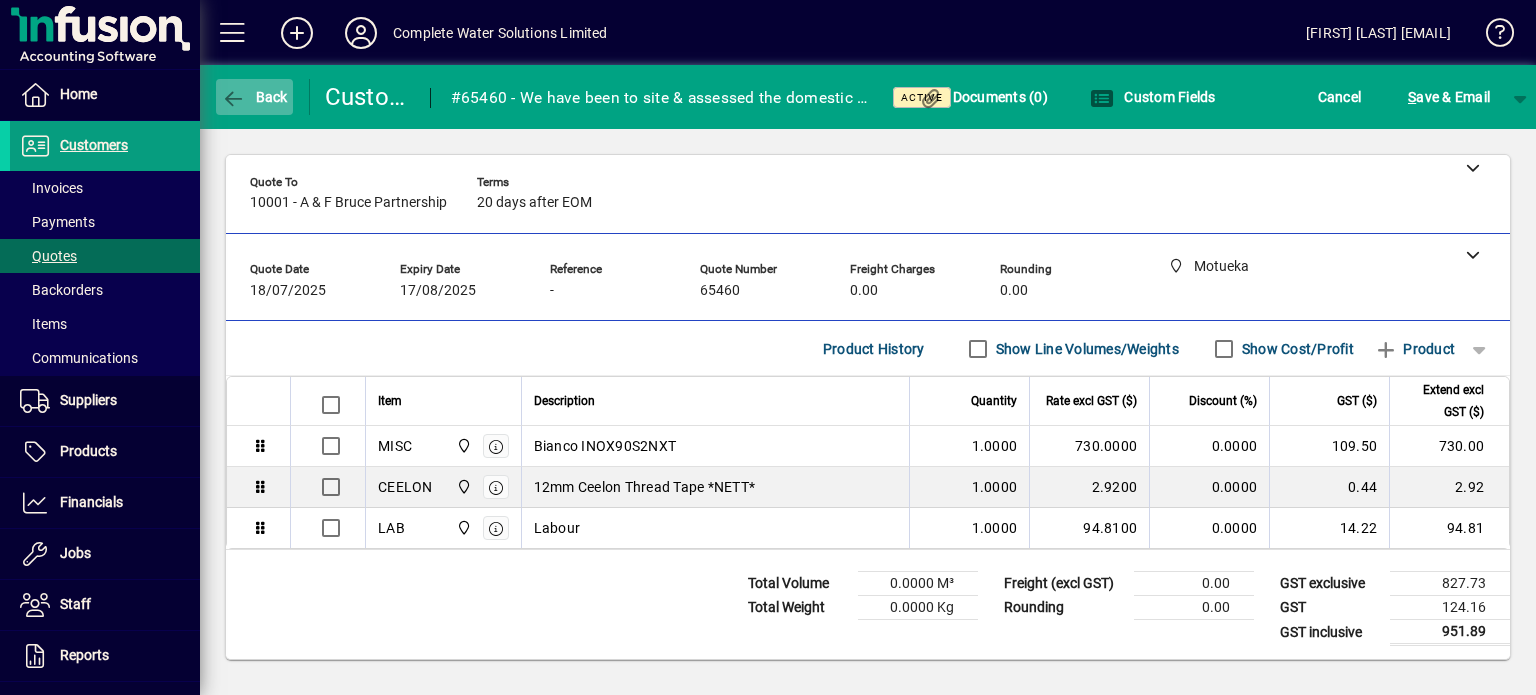 click 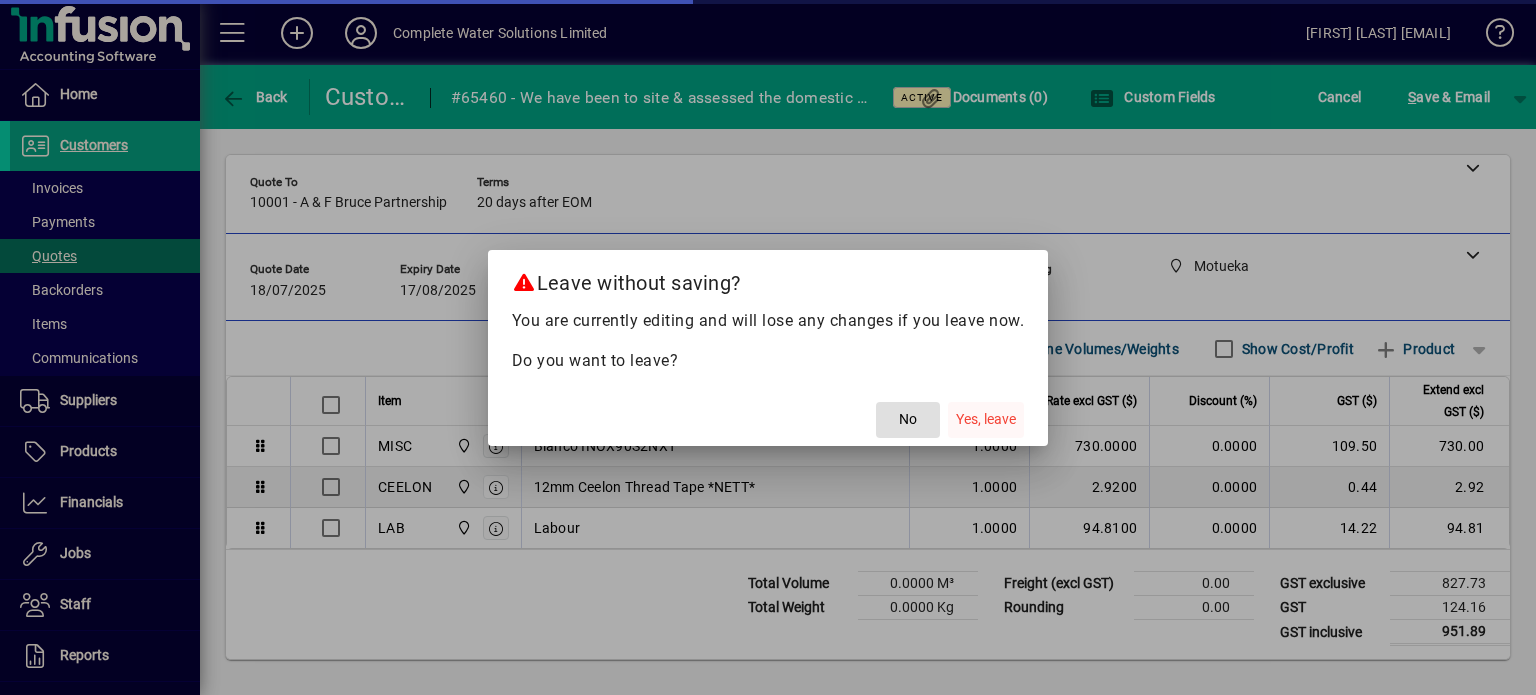 click on "Yes, leave" 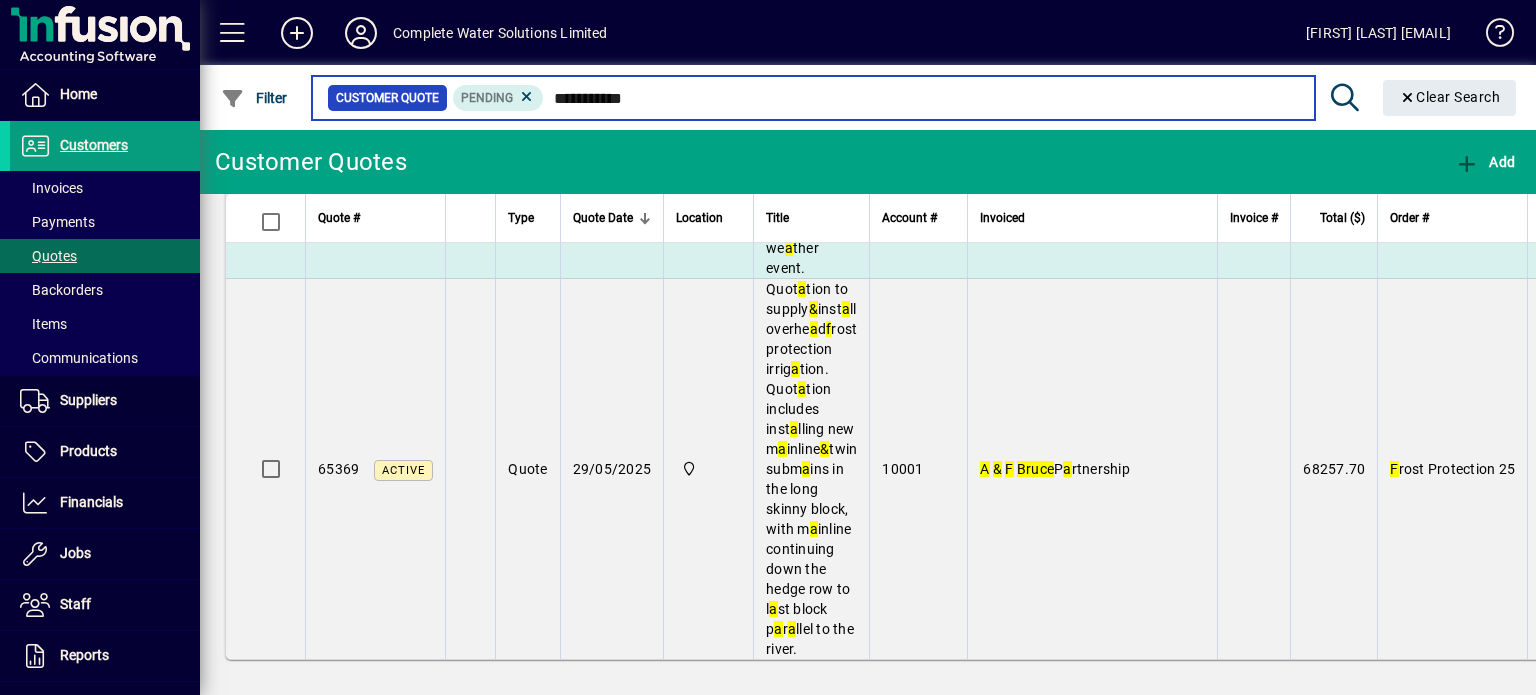 scroll, scrollTop: 389, scrollLeft: 0, axis: vertical 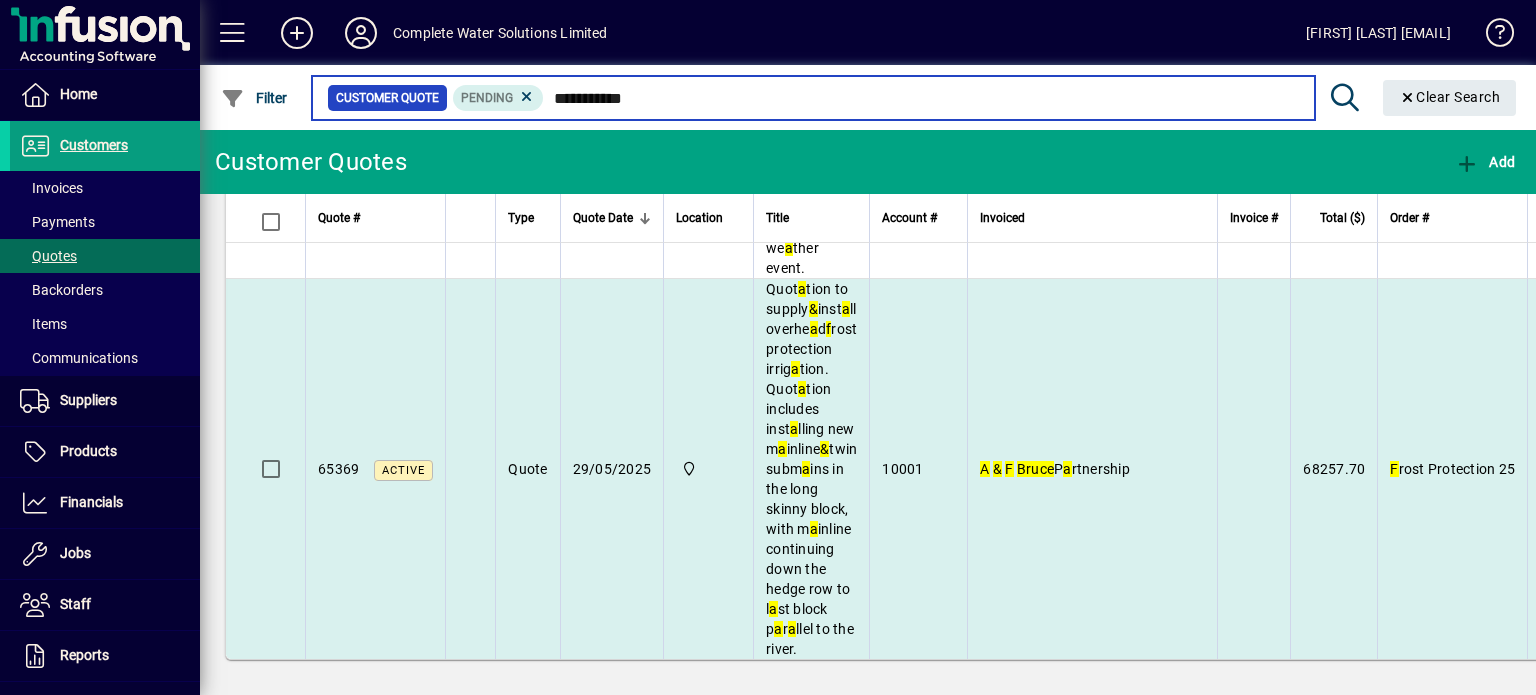 type on "**********" 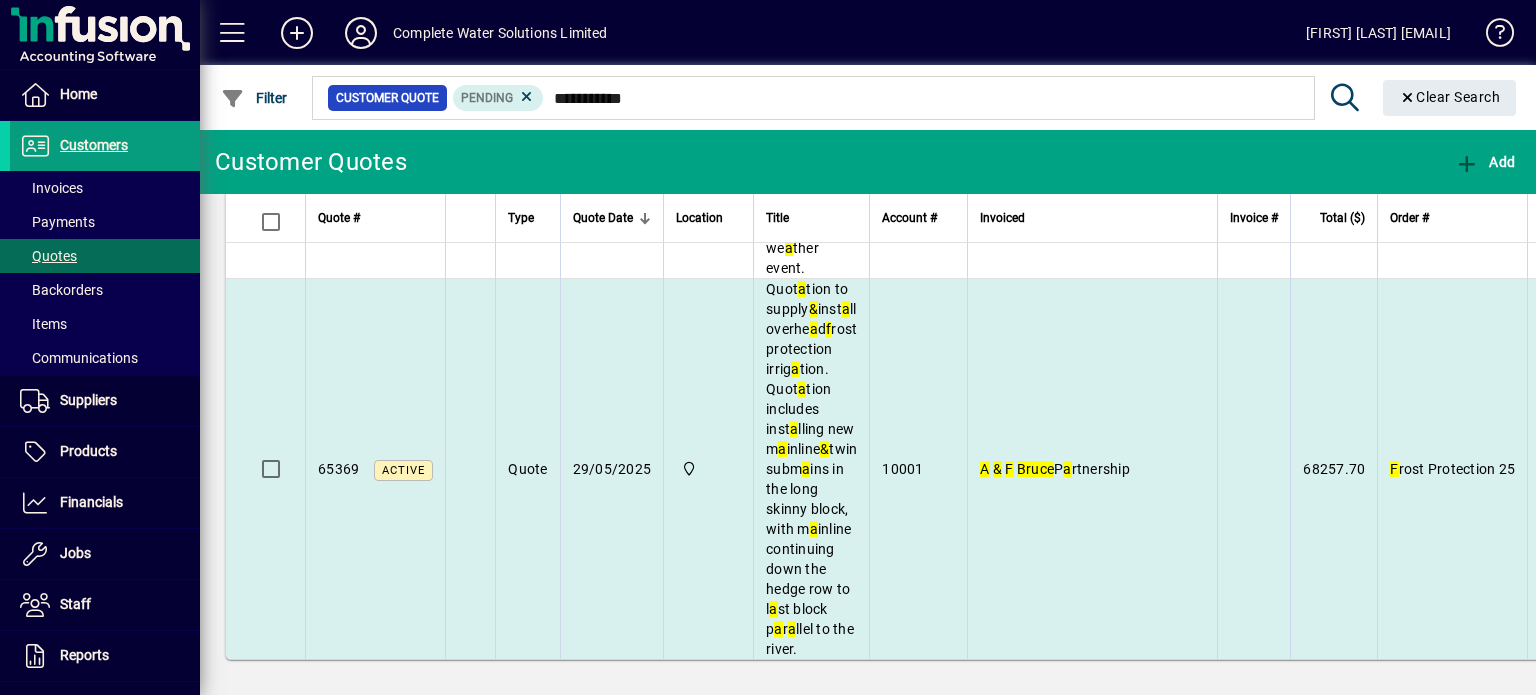 click on "Quot a tion to supply  &  inst a ll overhe a d  f rost protection irrig a tion.  Quot a tion includes inst a lling new m a inline  &  twin subm a ins in the long skinny block, with m a inline continuing down the hedge row to l a st block p a r a llel to the river." at bounding box center (811, 469) 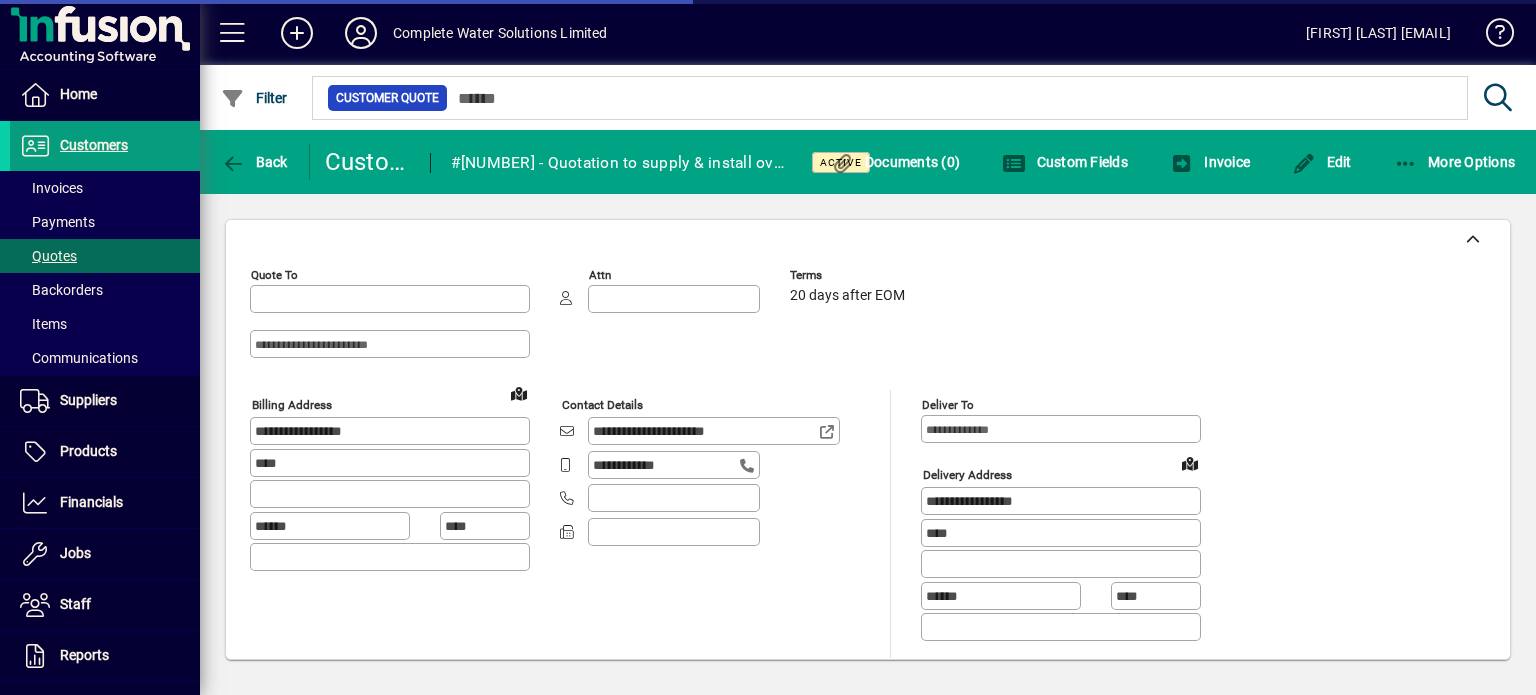 type on "**********" 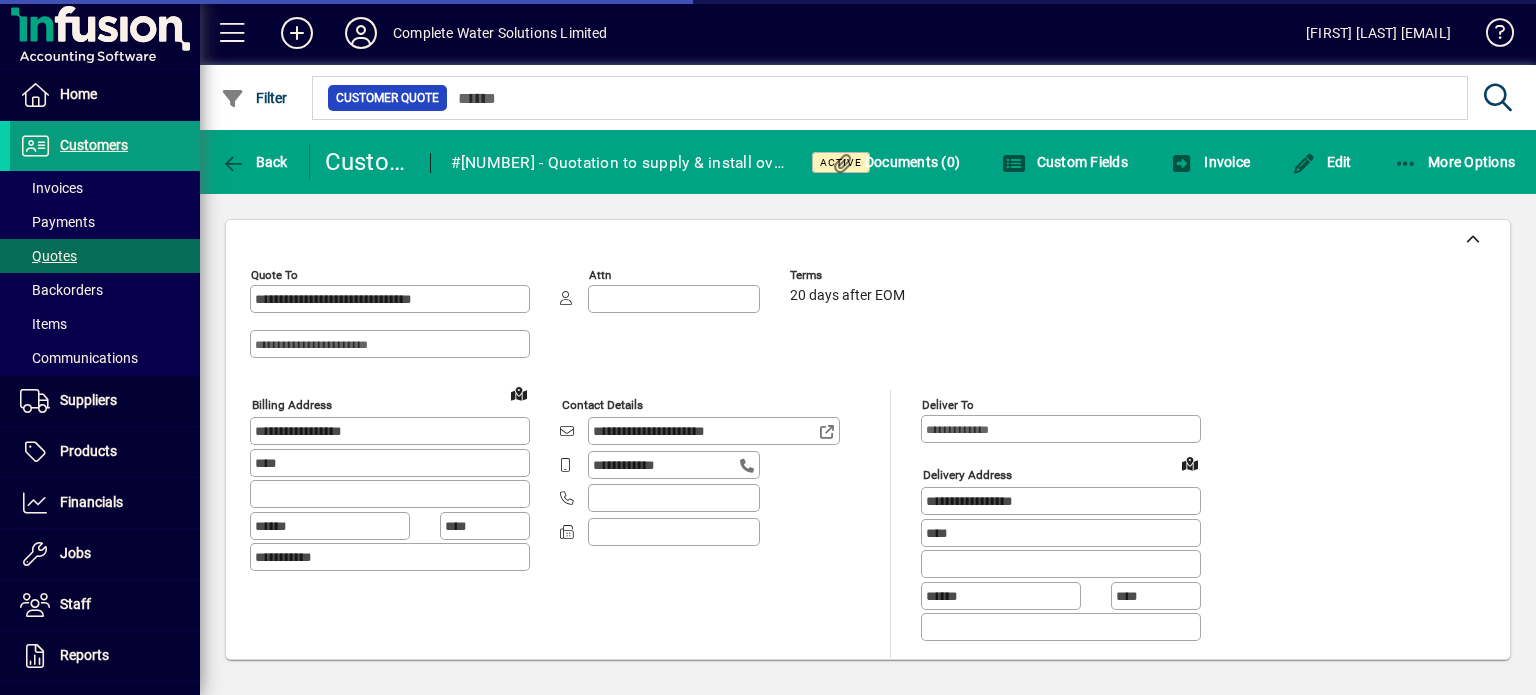 type on "*******" 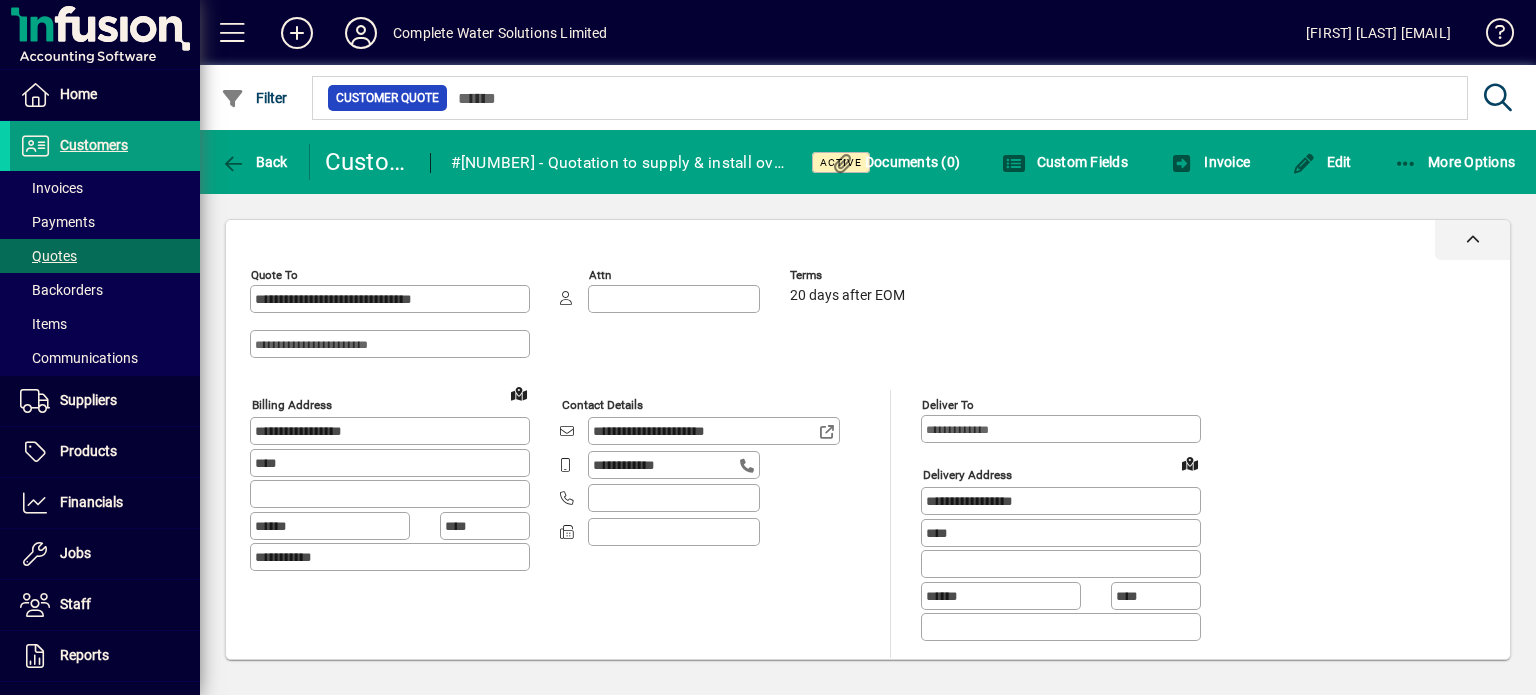 click 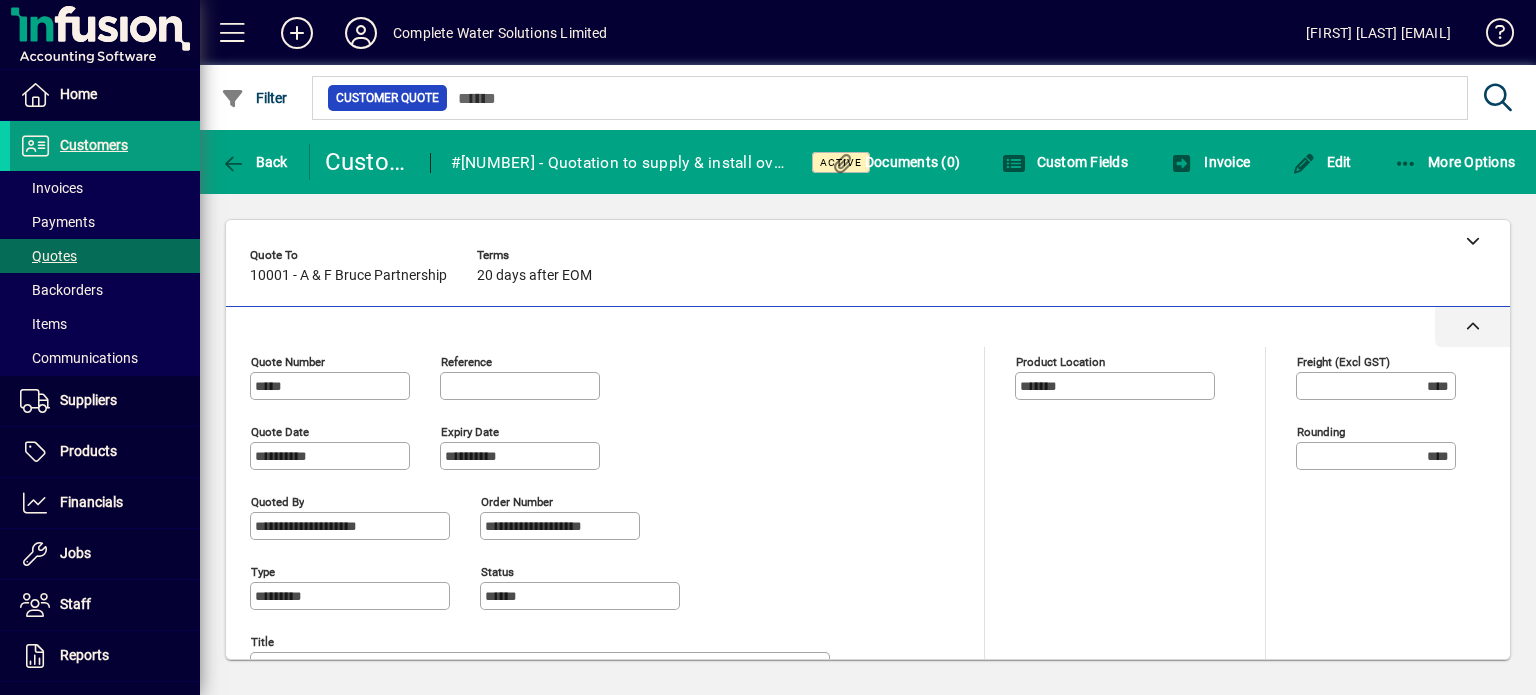 click 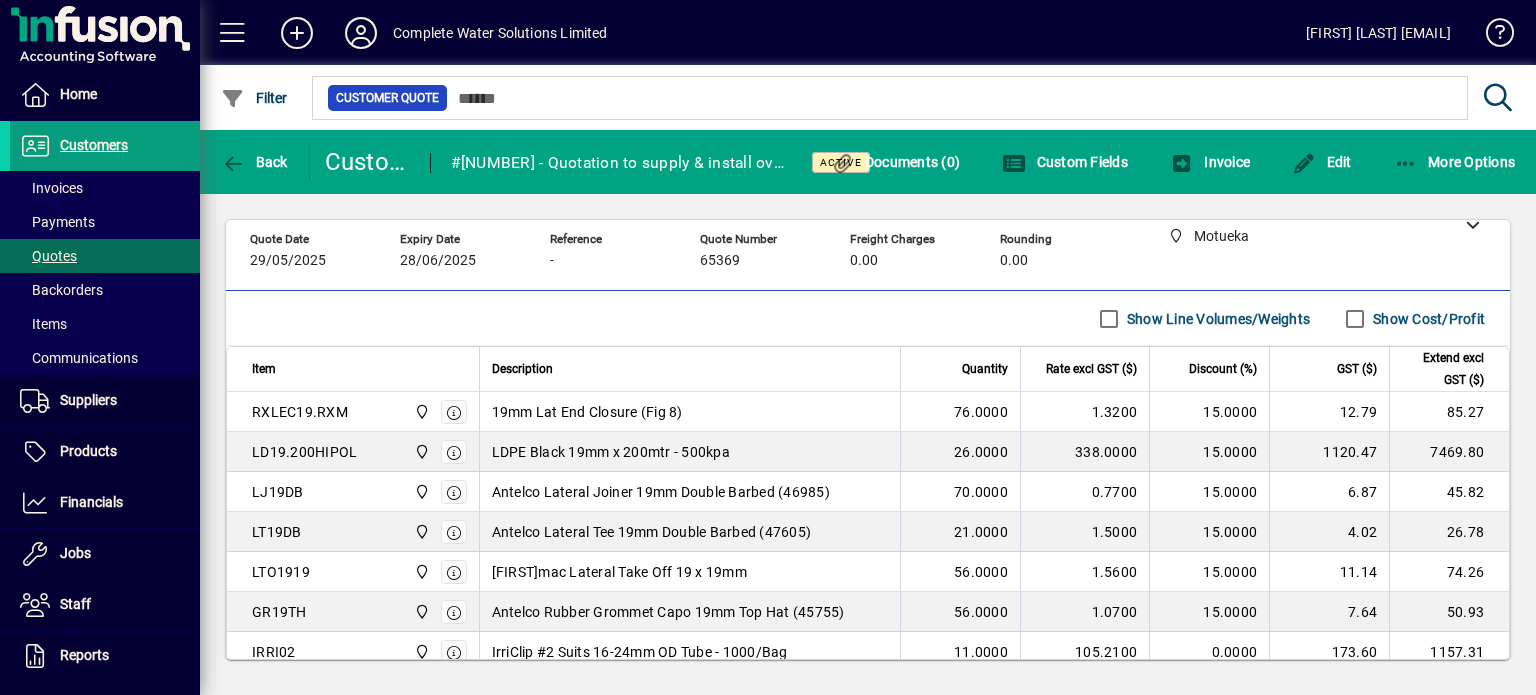 scroll, scrollTop: 68, scrollLeft: 0, axis: vertical 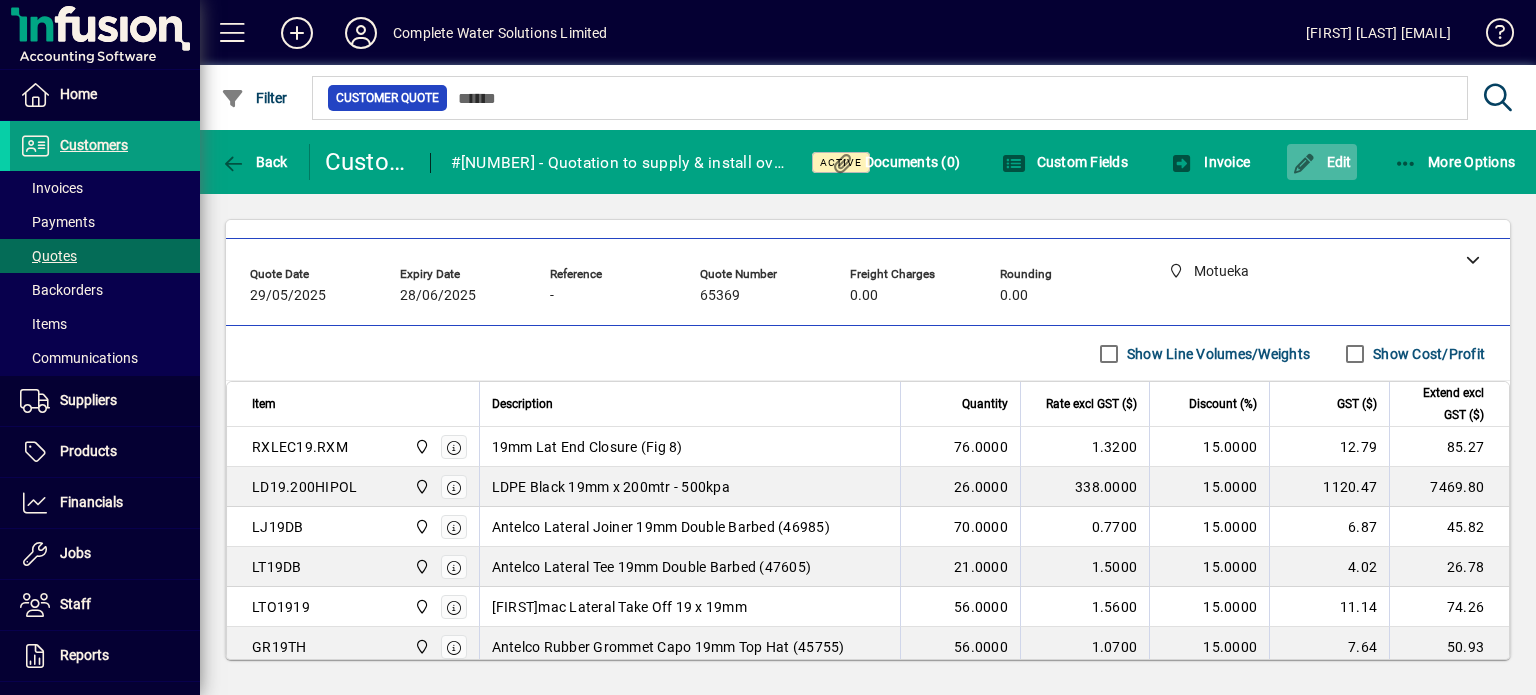 click on "Edit" 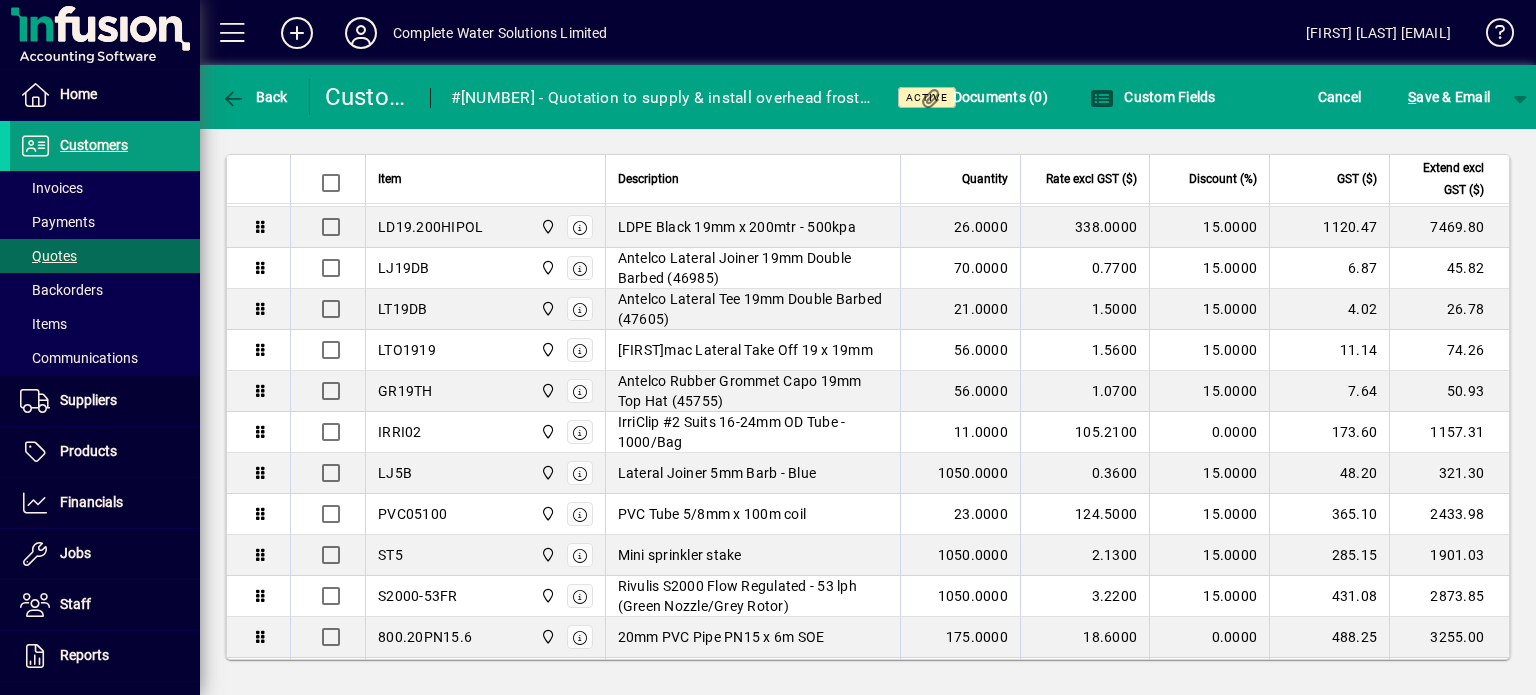 scroll, scrollTop: 388, scrollLeft: 0, axis: vertical 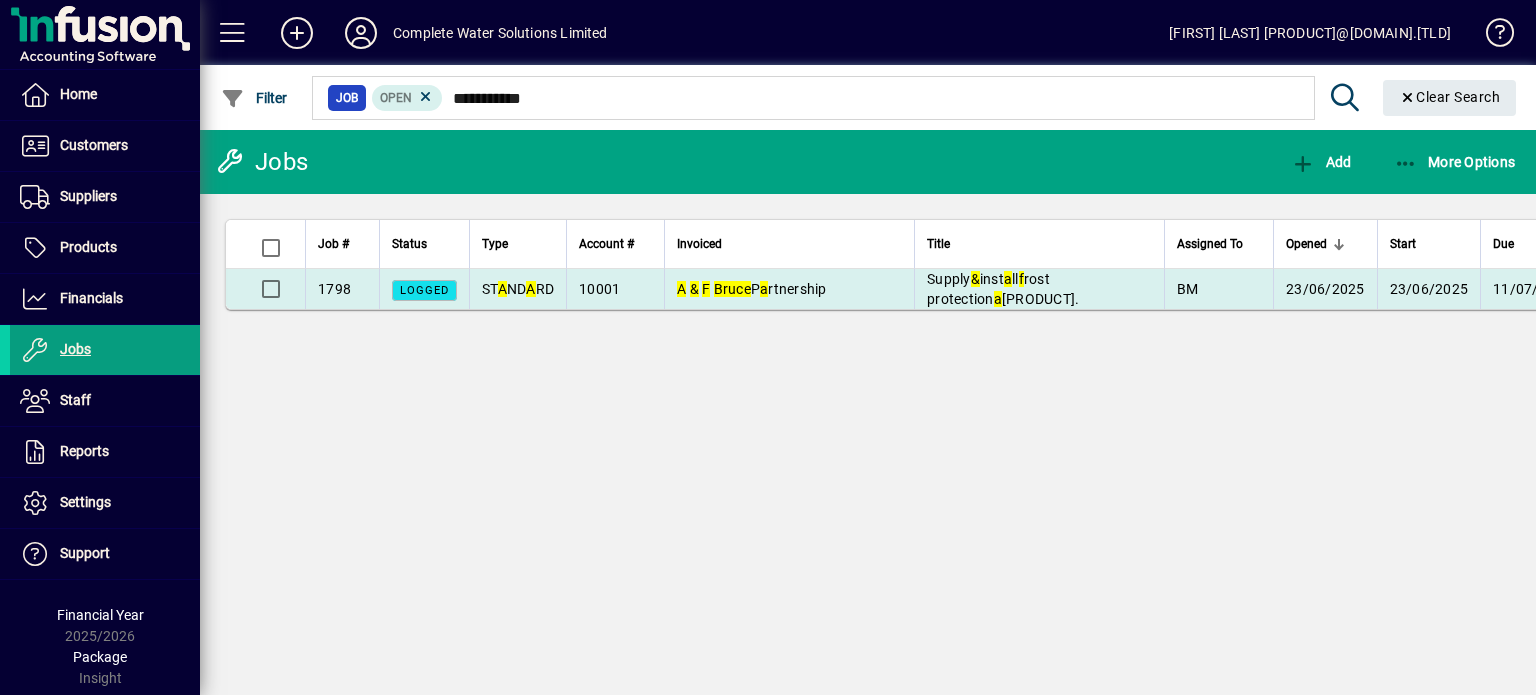 type on "**********" 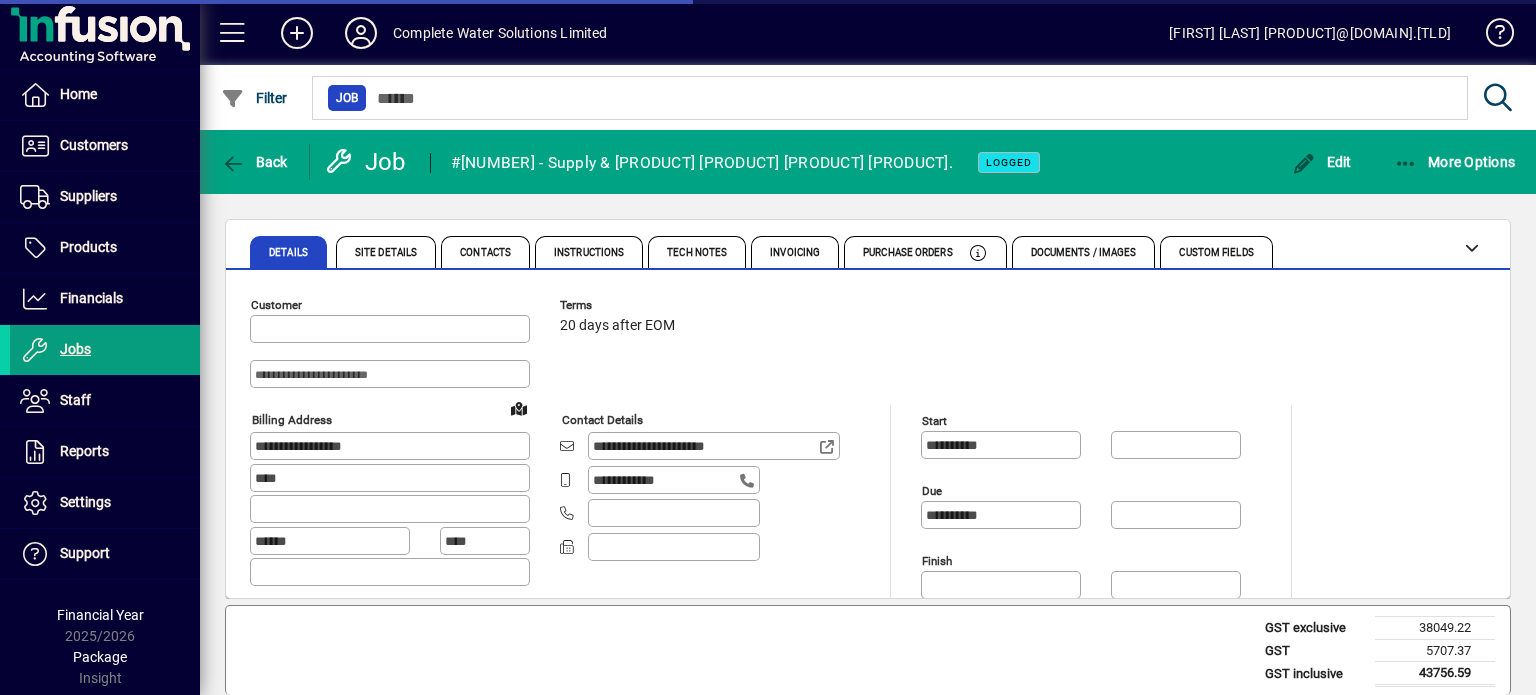 type on "**********" 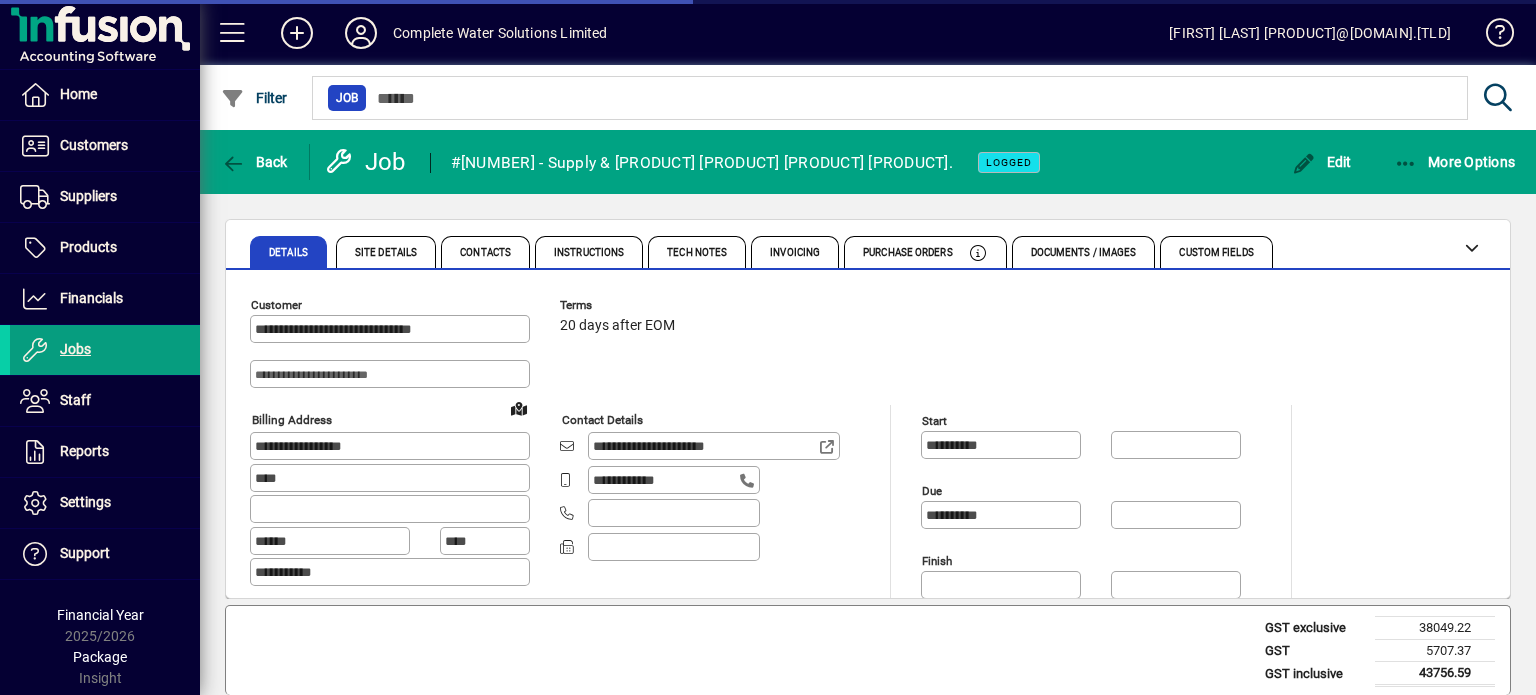type on "**********" 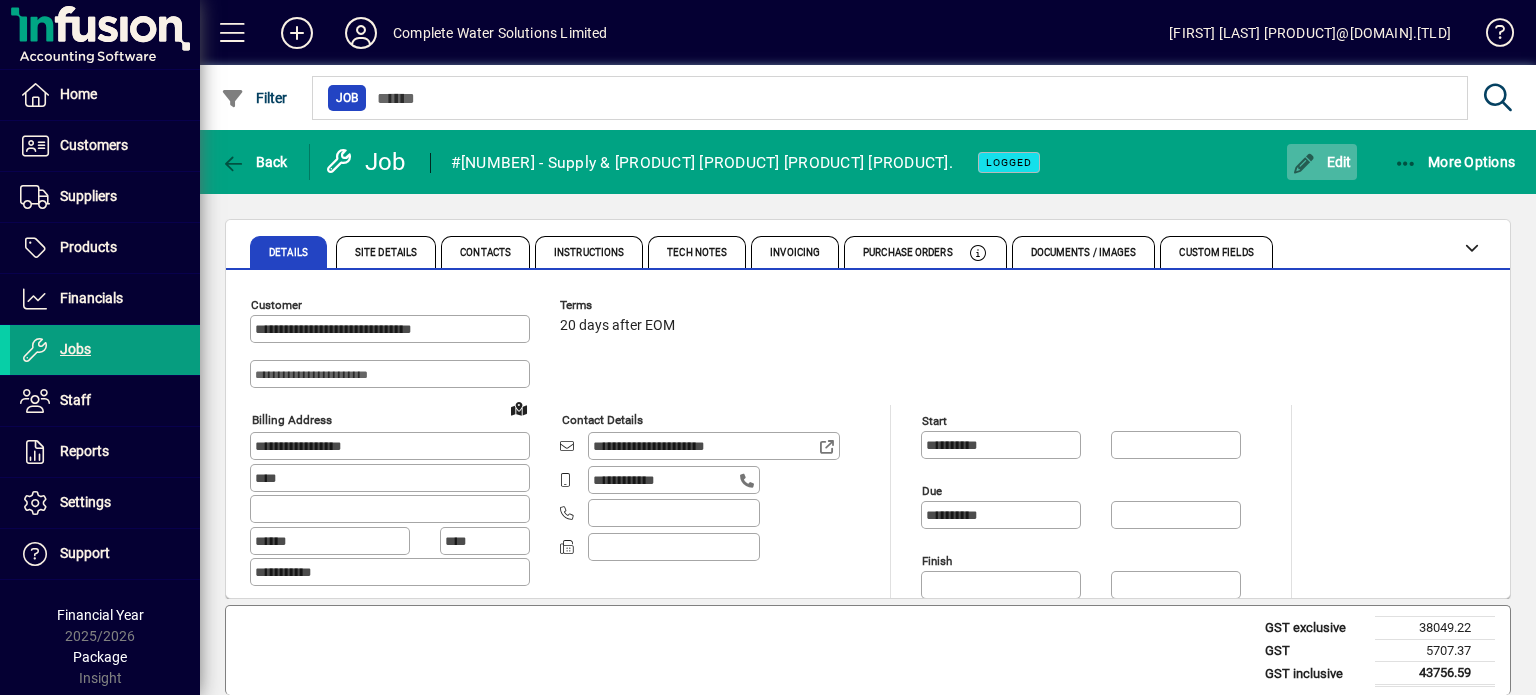 click on "Edit" 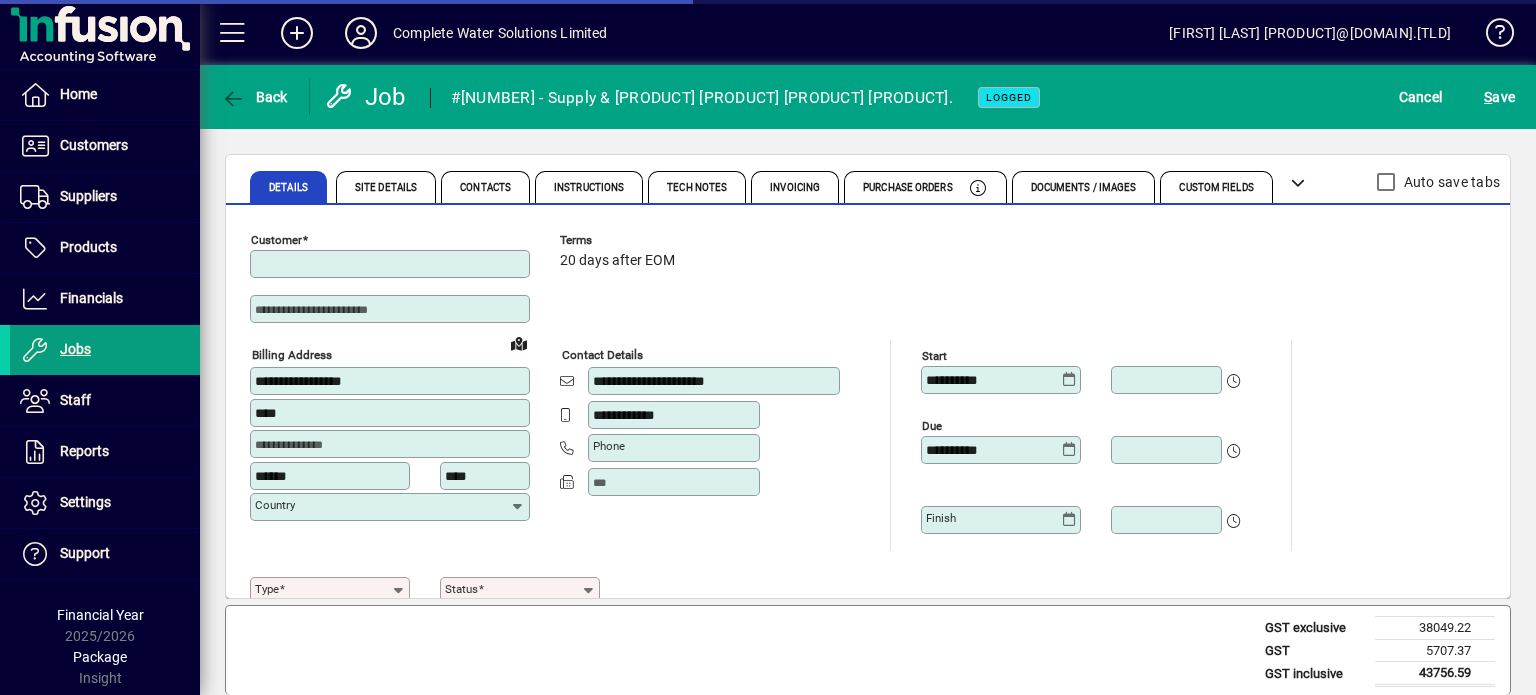 type on "**********" 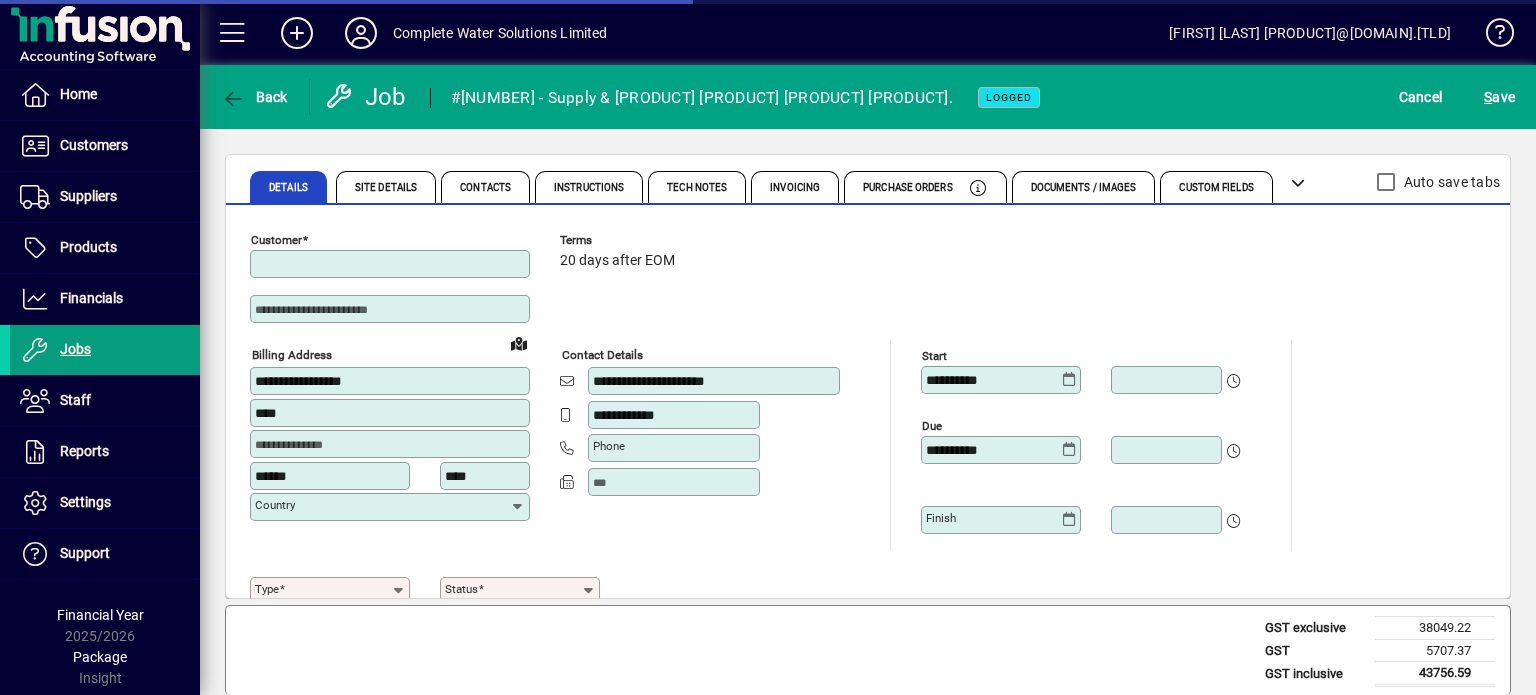 type on "**********" 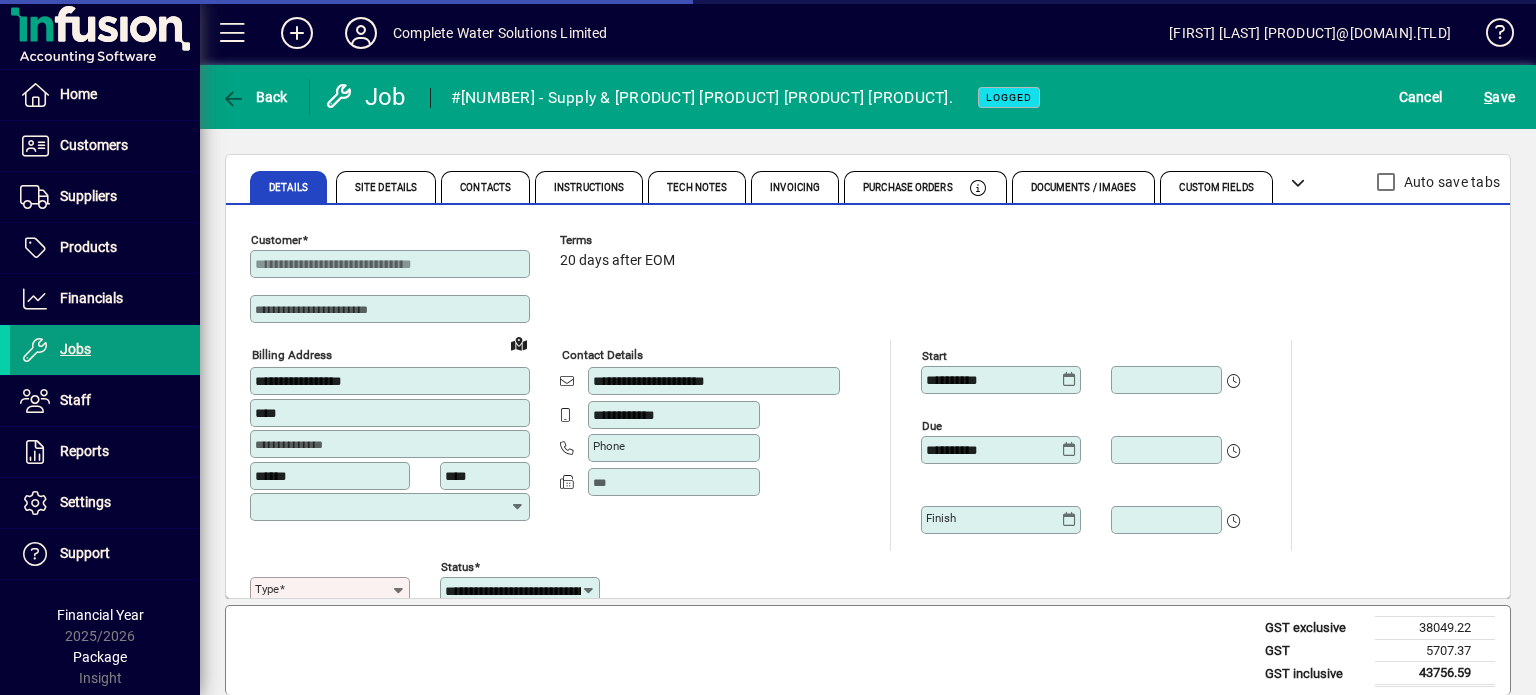type on "**********" 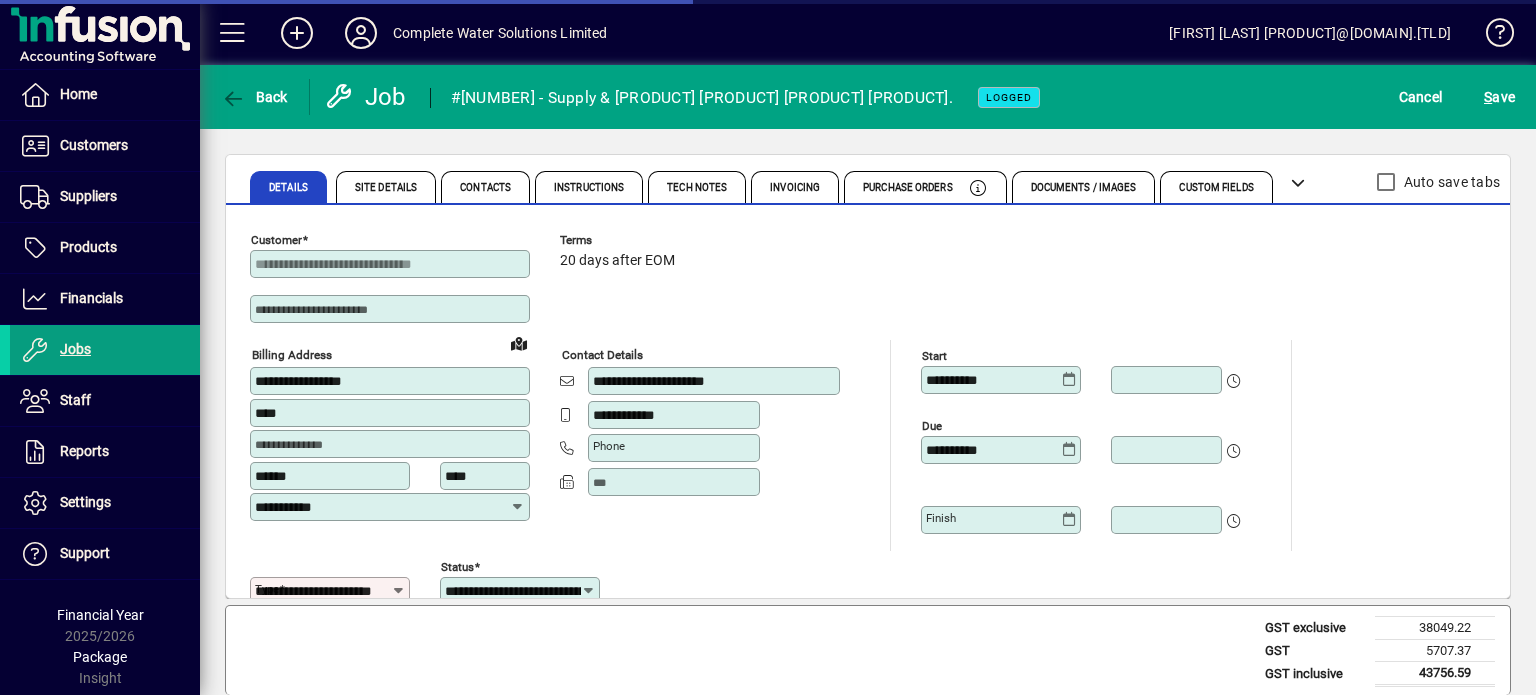 type on "**********" 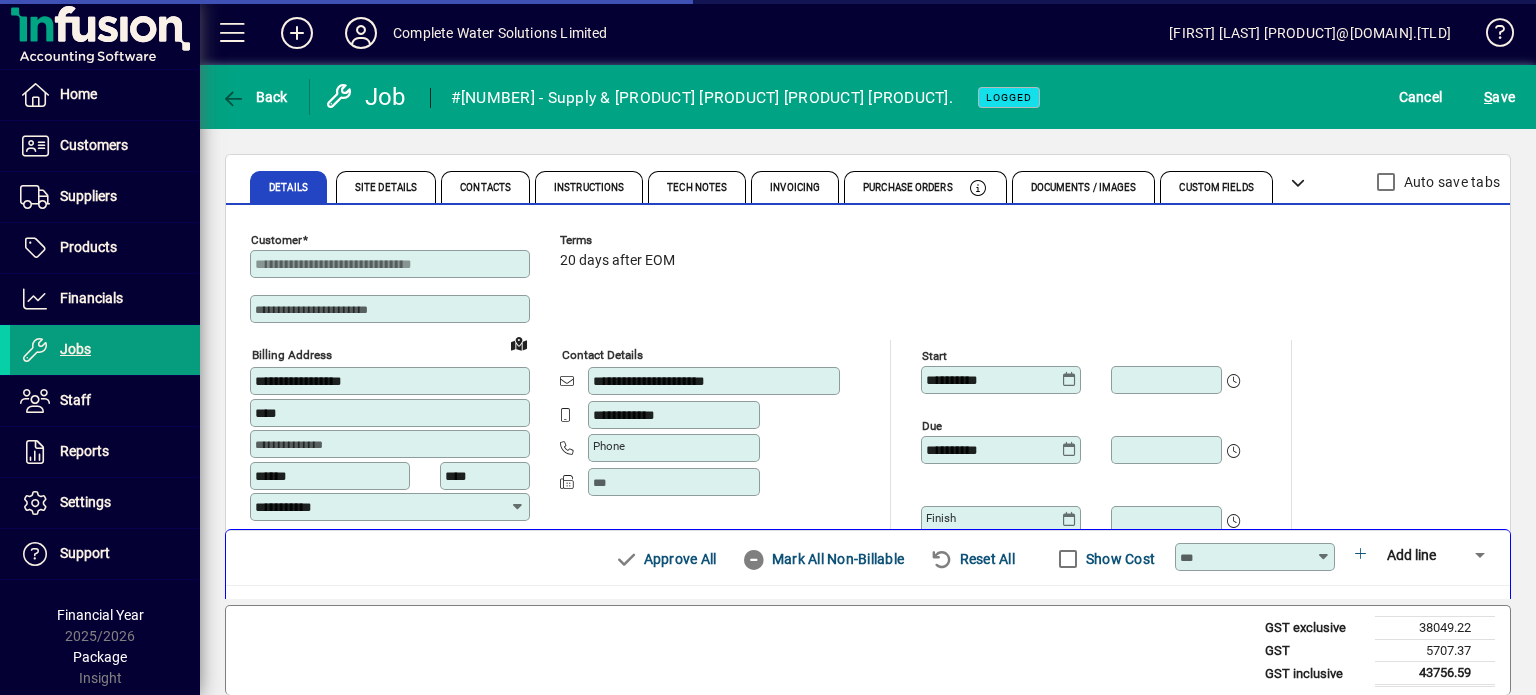 scroll, scrollTop: 200, scrollLeft: 0, axis: vertical 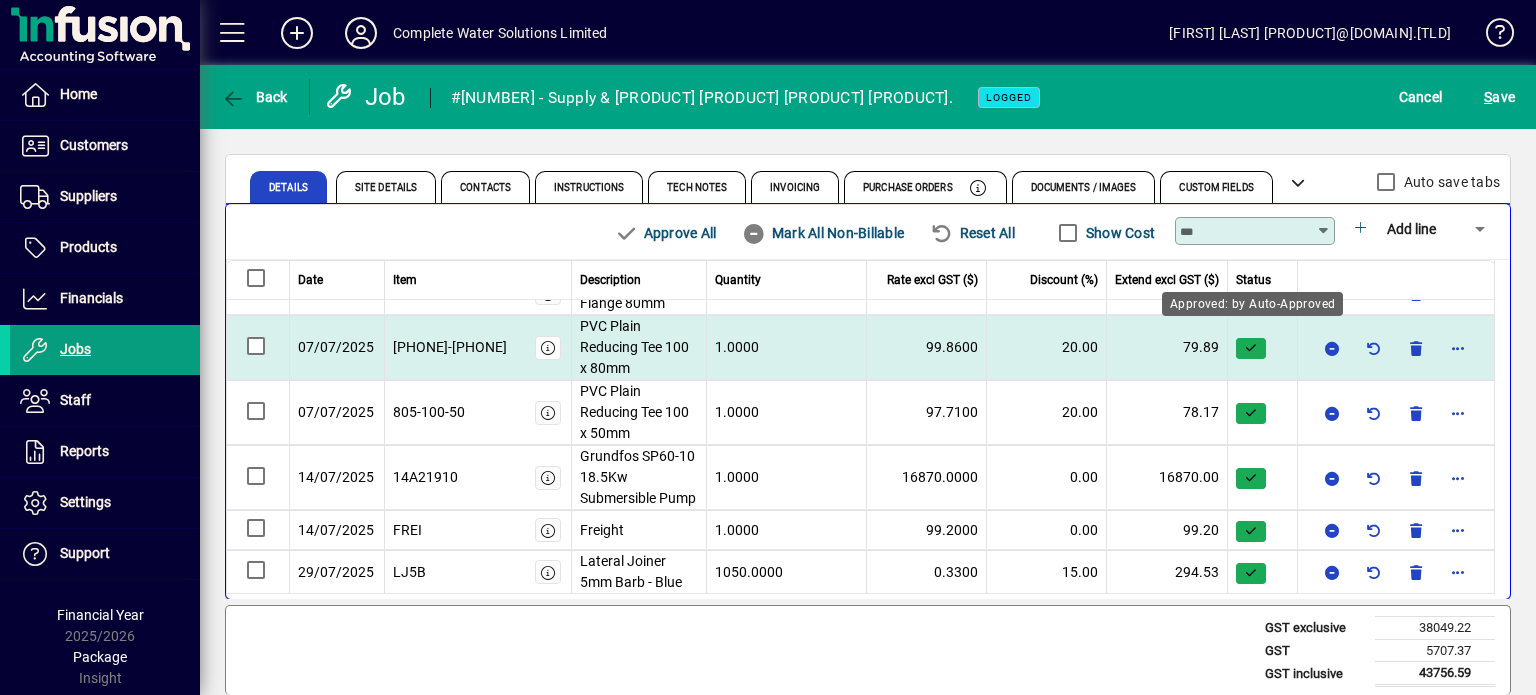 click at bounding box center [1251, 348] 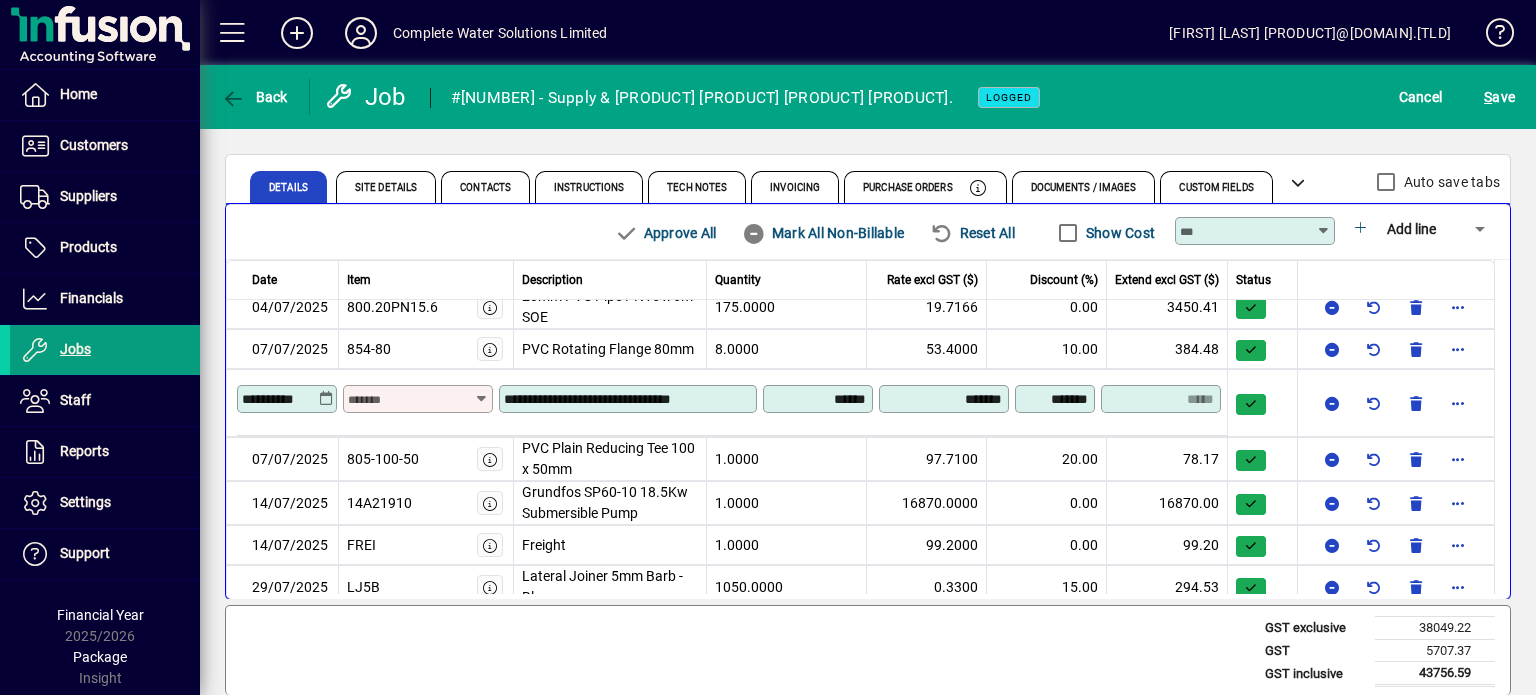 scroll, scrollTop: 356, scrollLeft: 0, axis: vertical 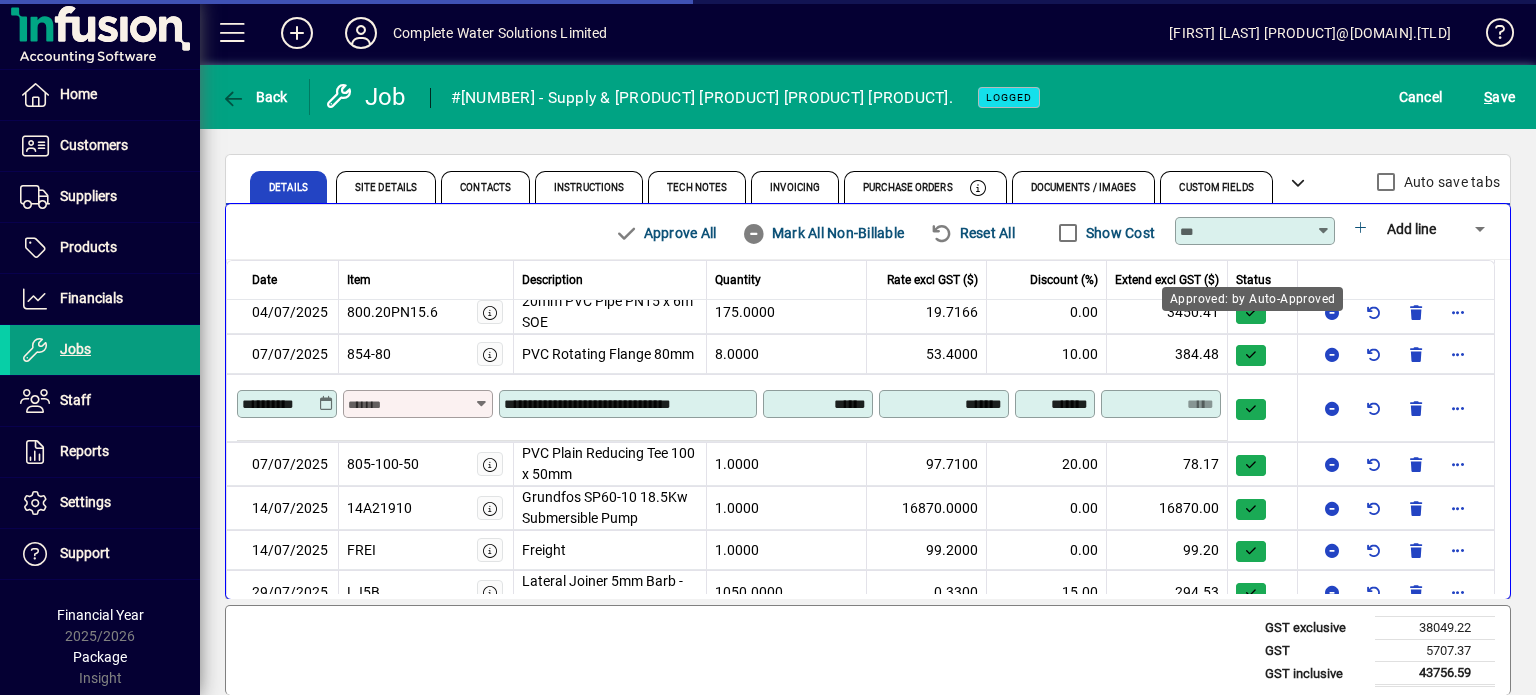 type on "**********" 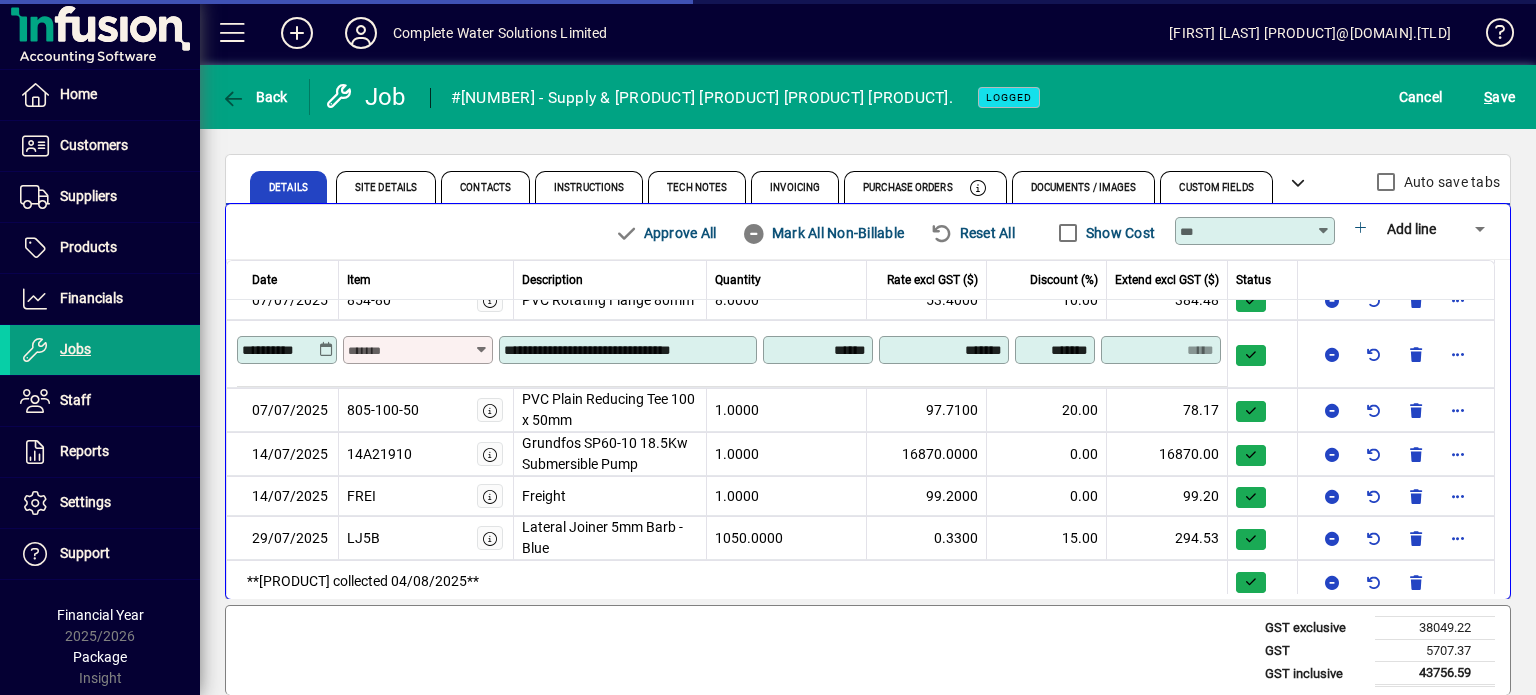 scroll, scrollTop: 364, scrollLeft: 0, axis: vertical 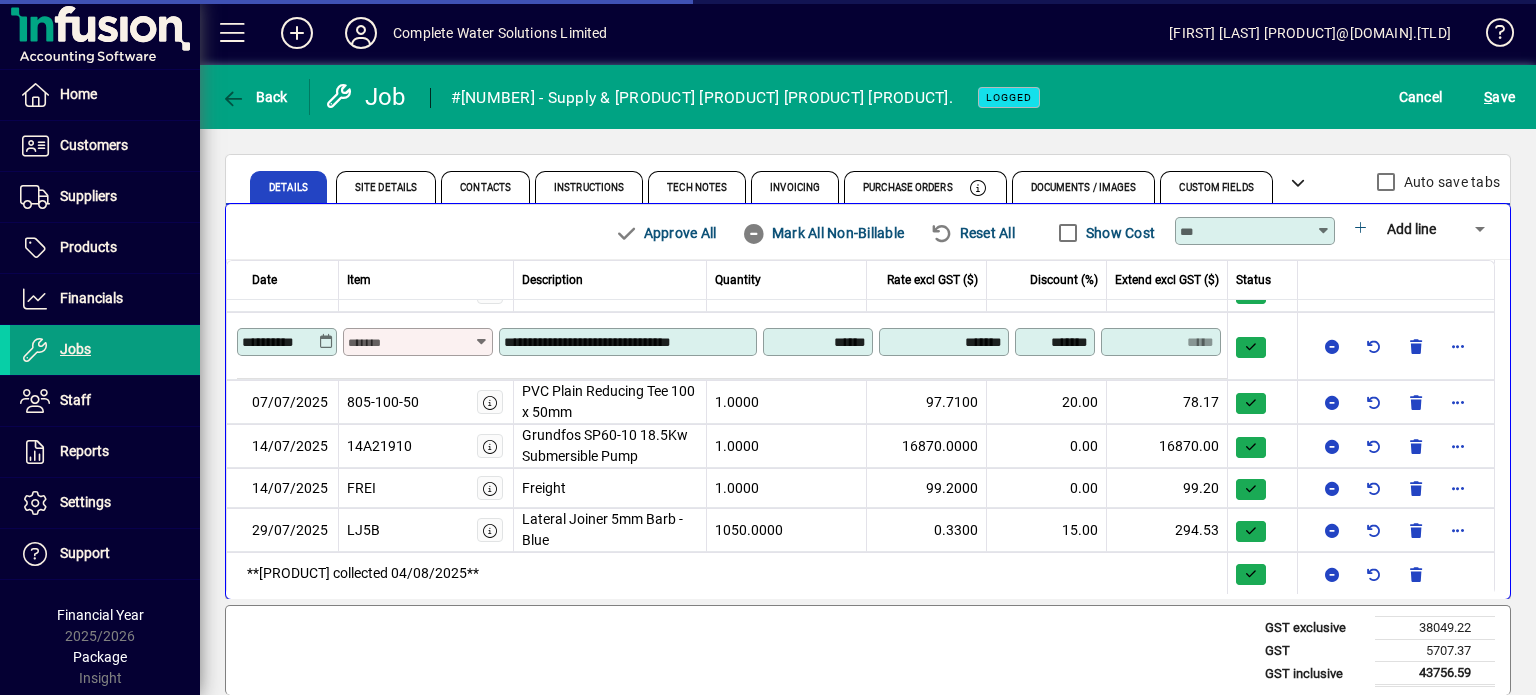 type on "**********" 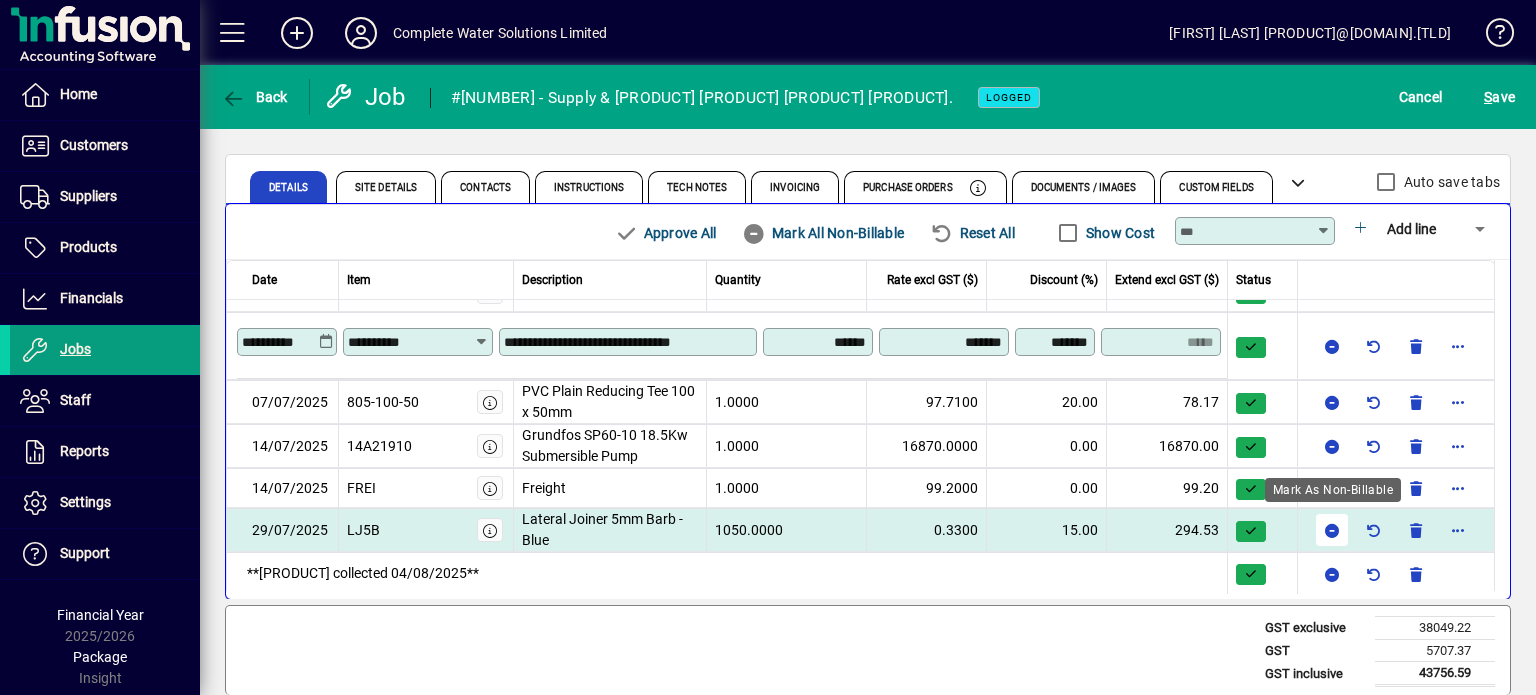 click at bounding box center [1332, 530] 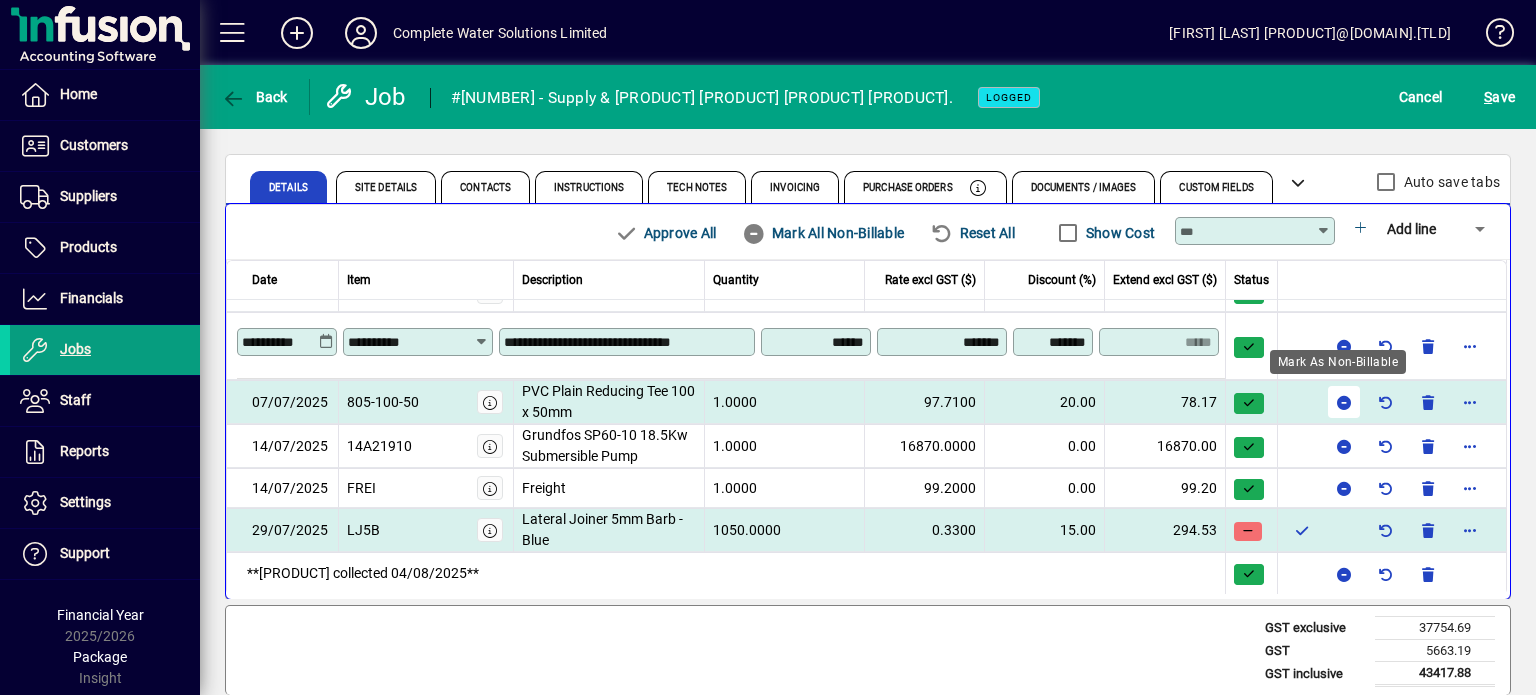 click at bounding box center (1344, 402) 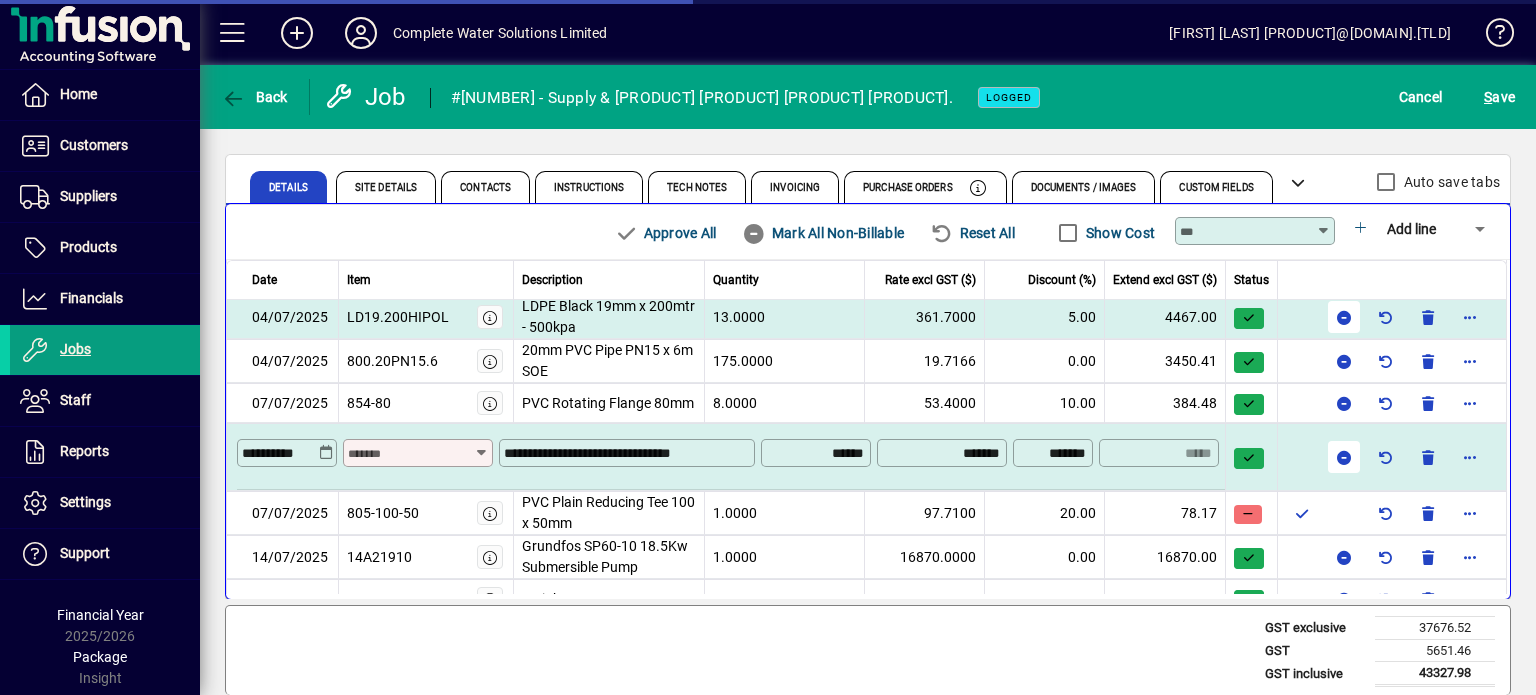 type on "**********" 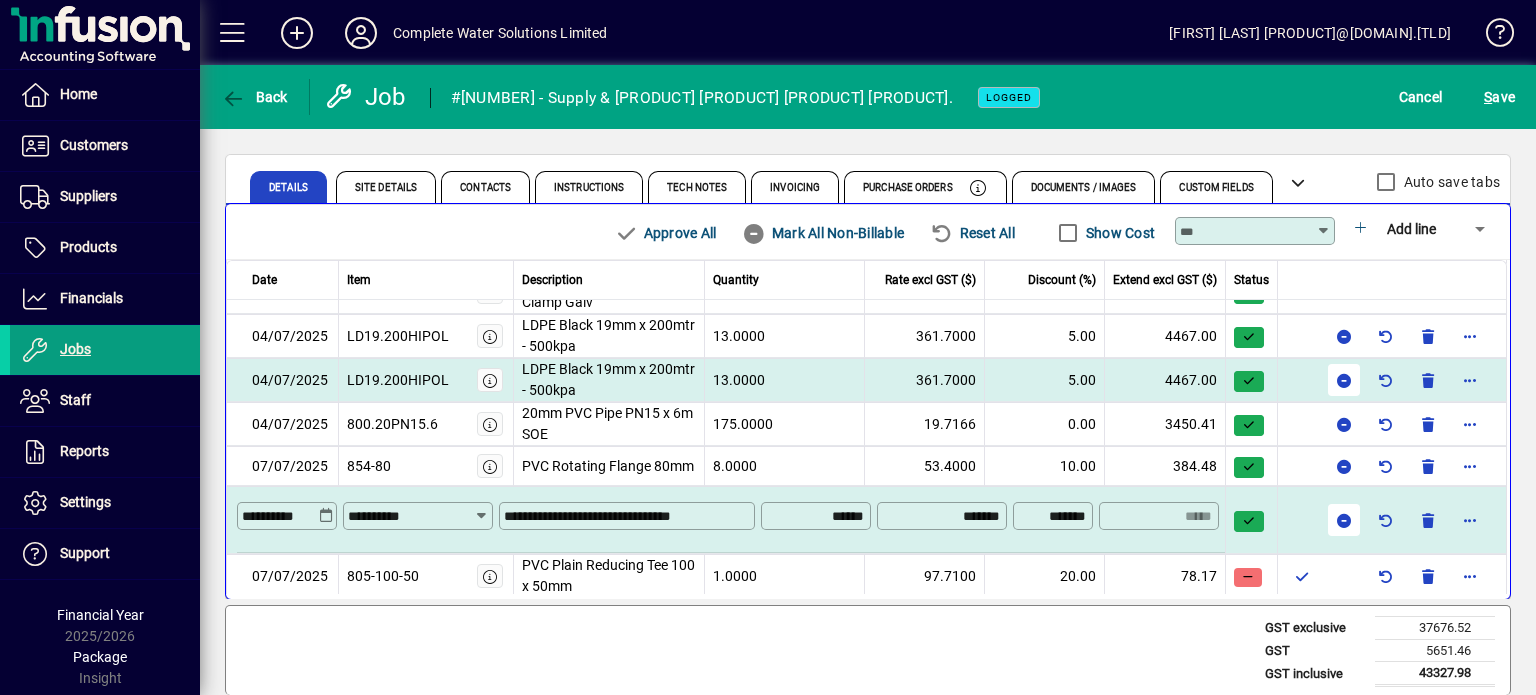 scroll, scrollTop: 242, scrollLeft: 0, axis: vertical 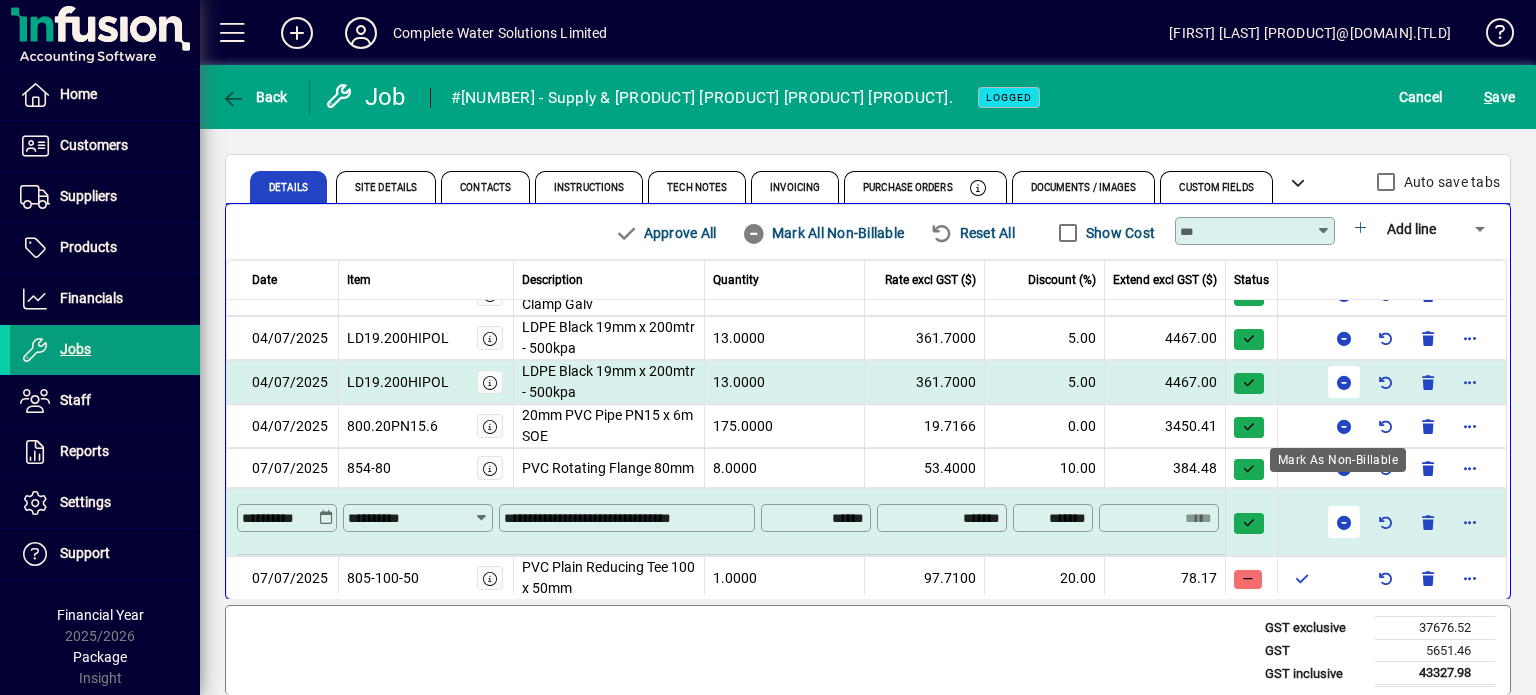 click at bounding box center [1344, 522] 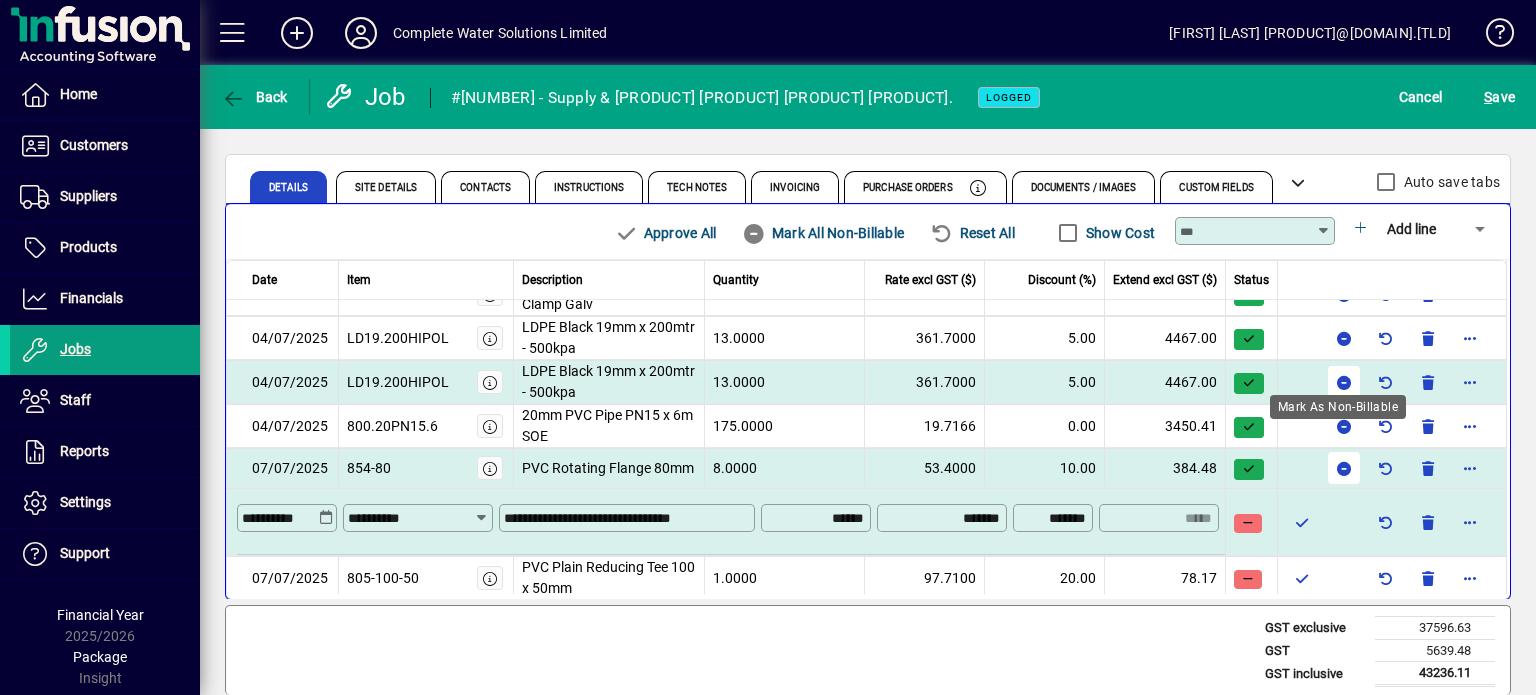 click at bounding box center [1344, 468] 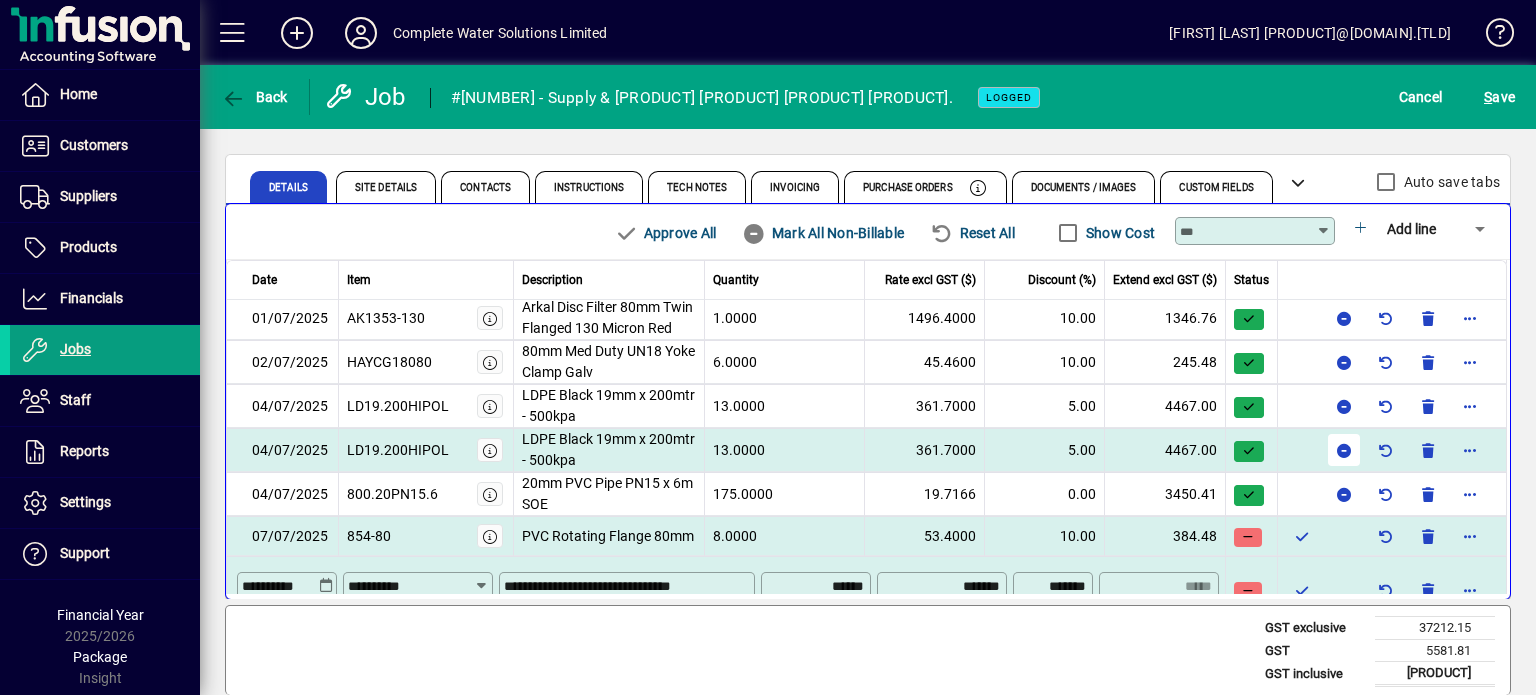 scroll, scrollTop: 162, scrollLeft: 0, axis: vertical 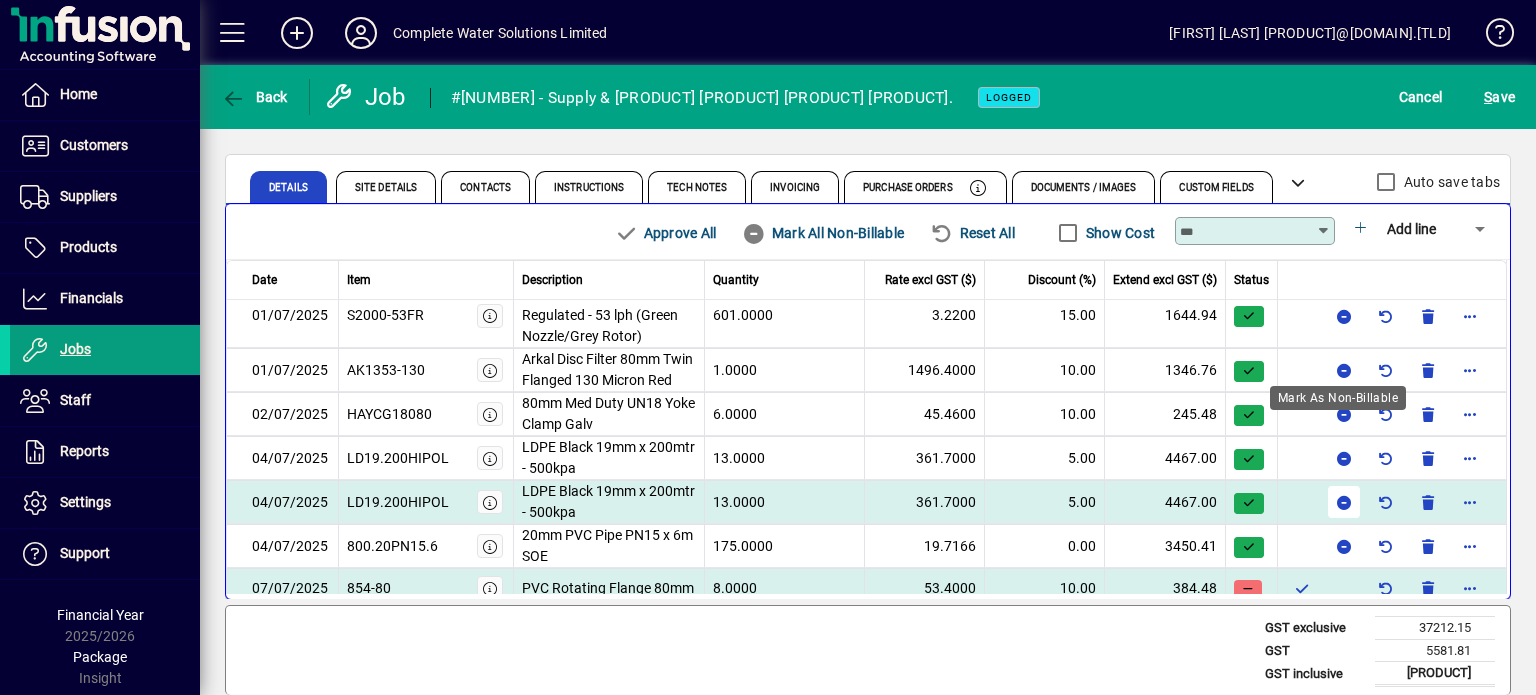 click on "Mark As Non-Billable" at bounding box center [1338, 398] 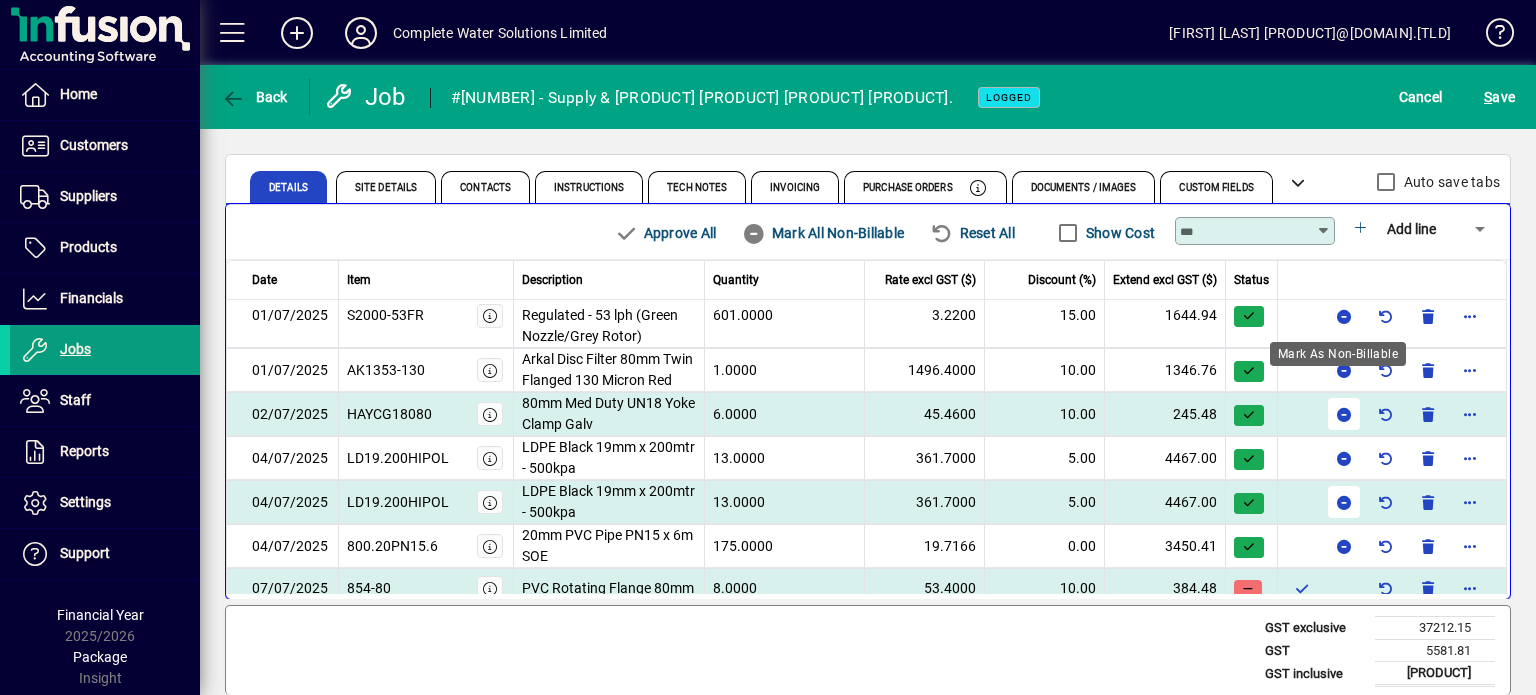 click at bounding box center [1344, 414] 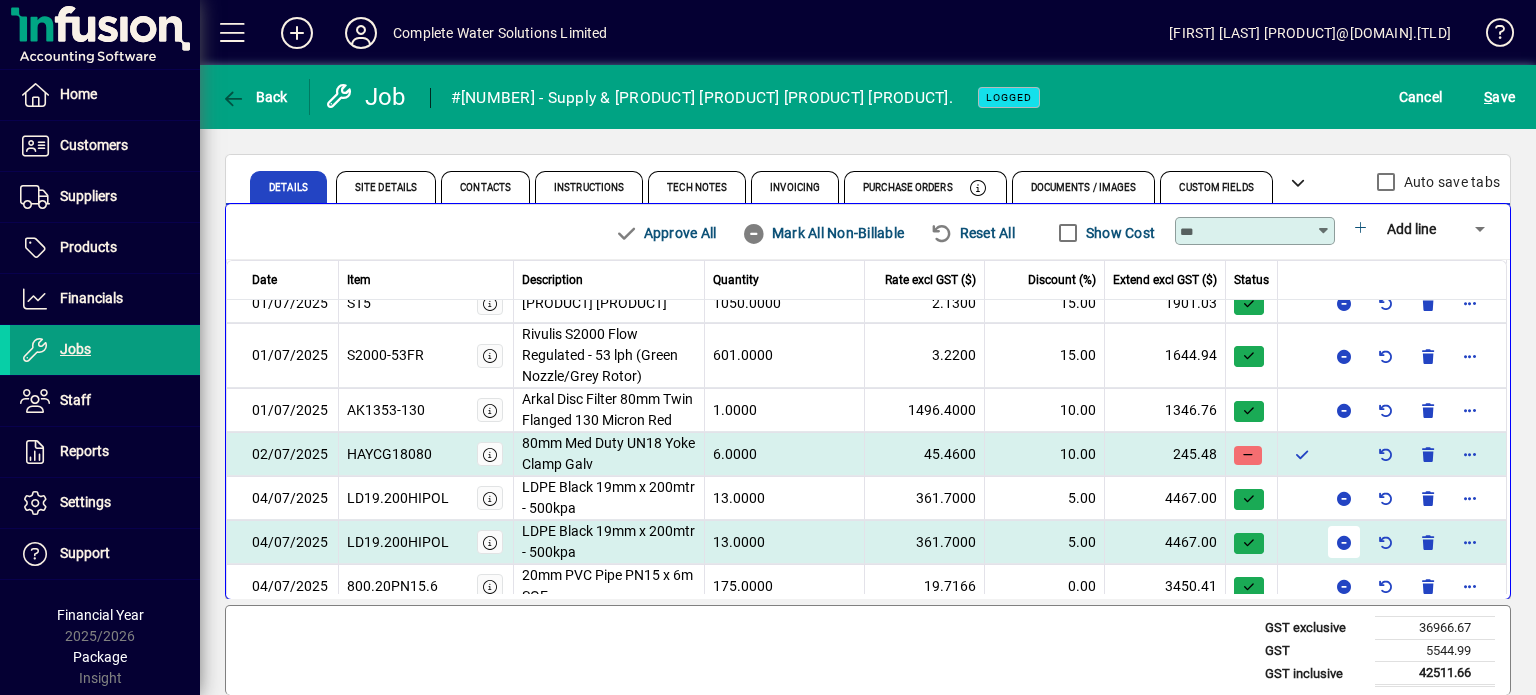 scroll, scrollTop: 42, scrollLeft: 0, axis: vertical 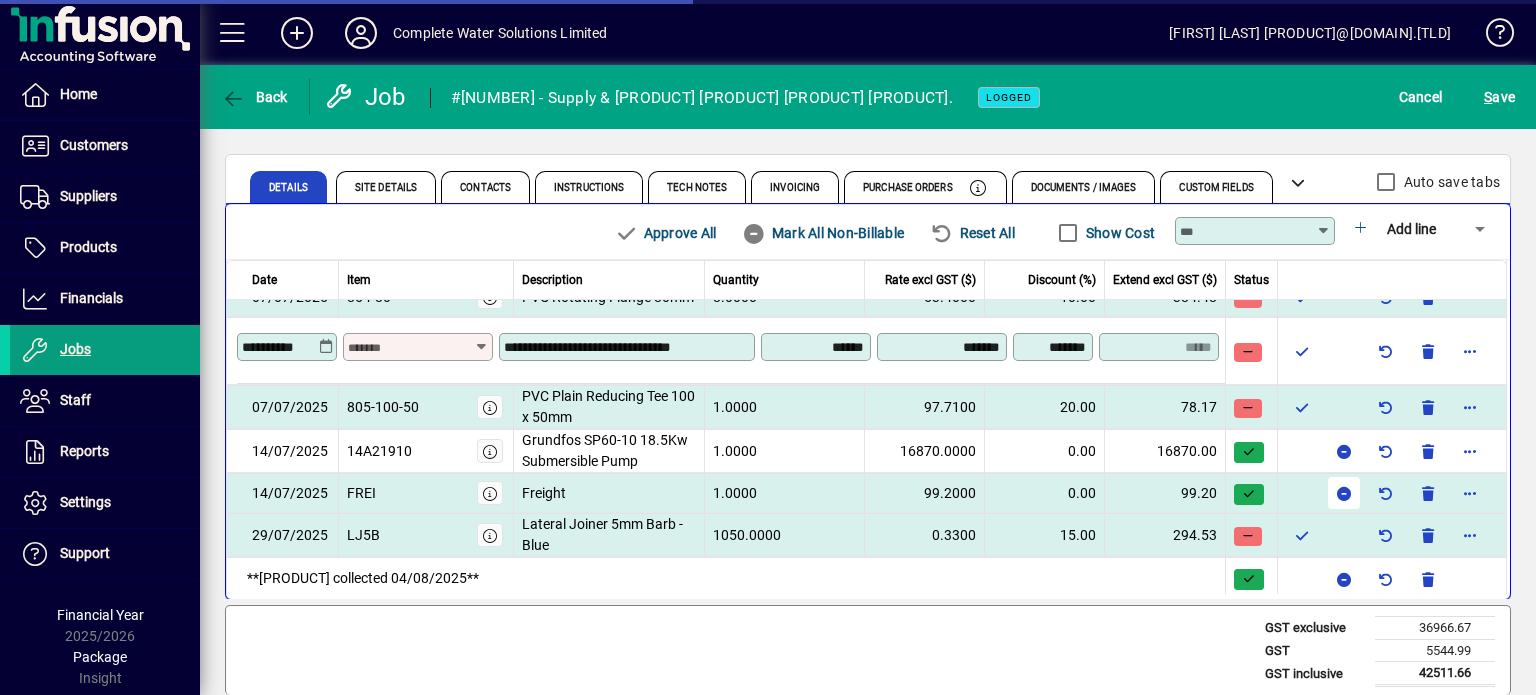 type on "**********" 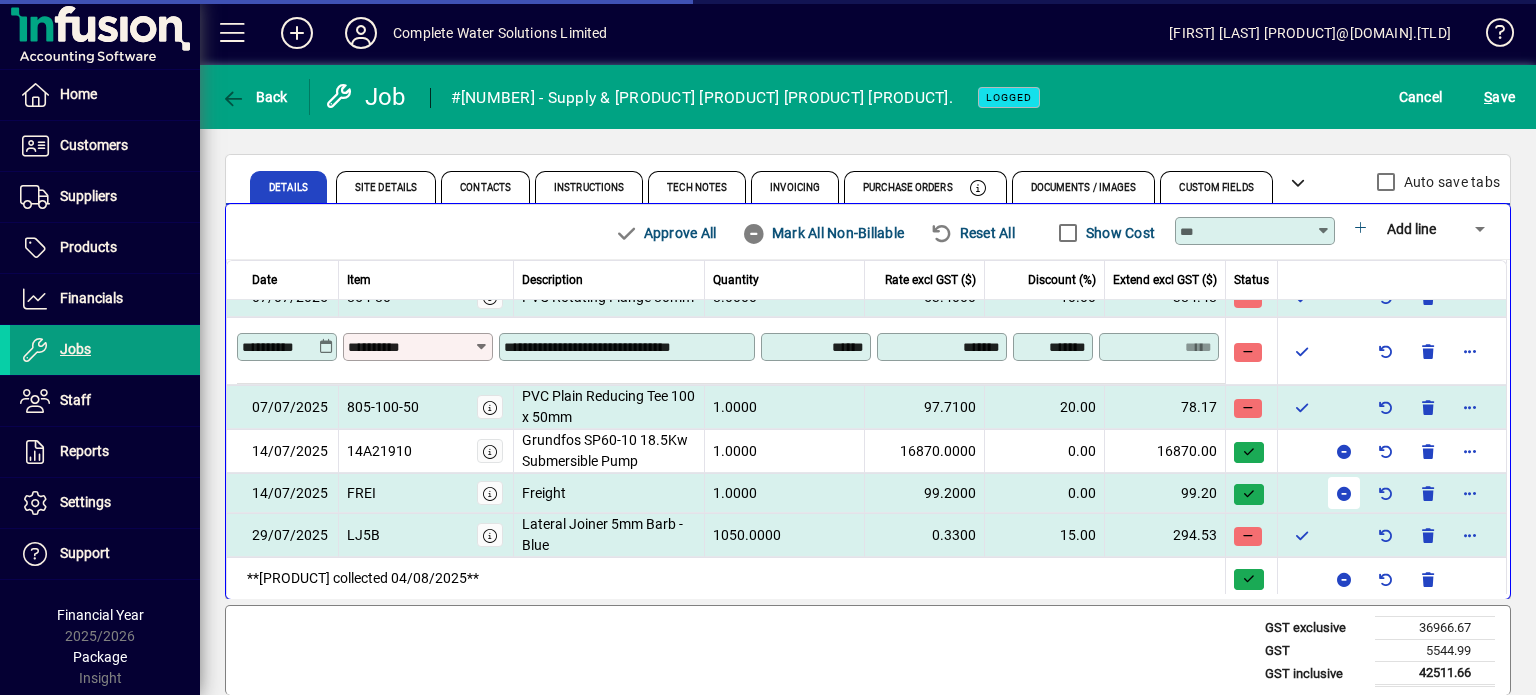 scroll, scrollTop: 364, scrollLeft: 0, axis: vertical 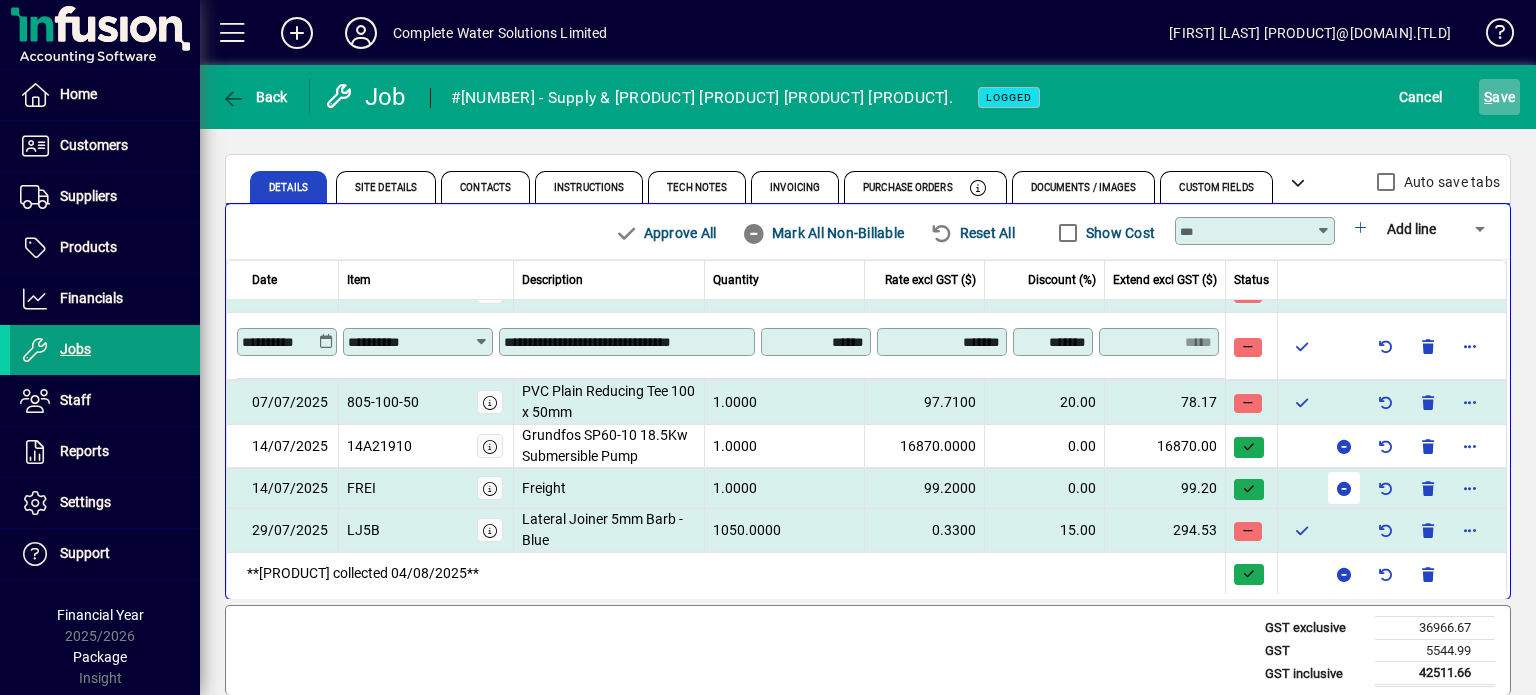 click on "S ave" 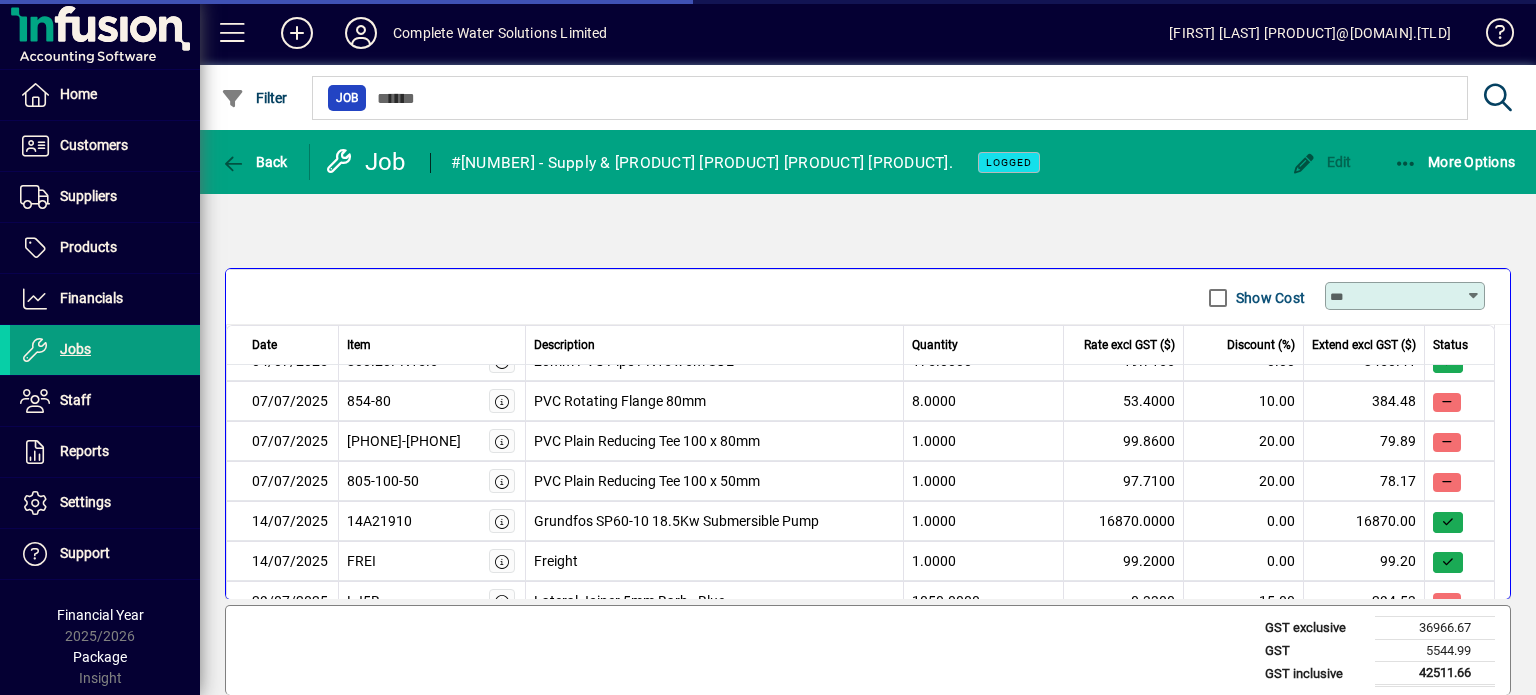 scroll, scrollTop: 312, scrollLeft: 0, axis: vertical 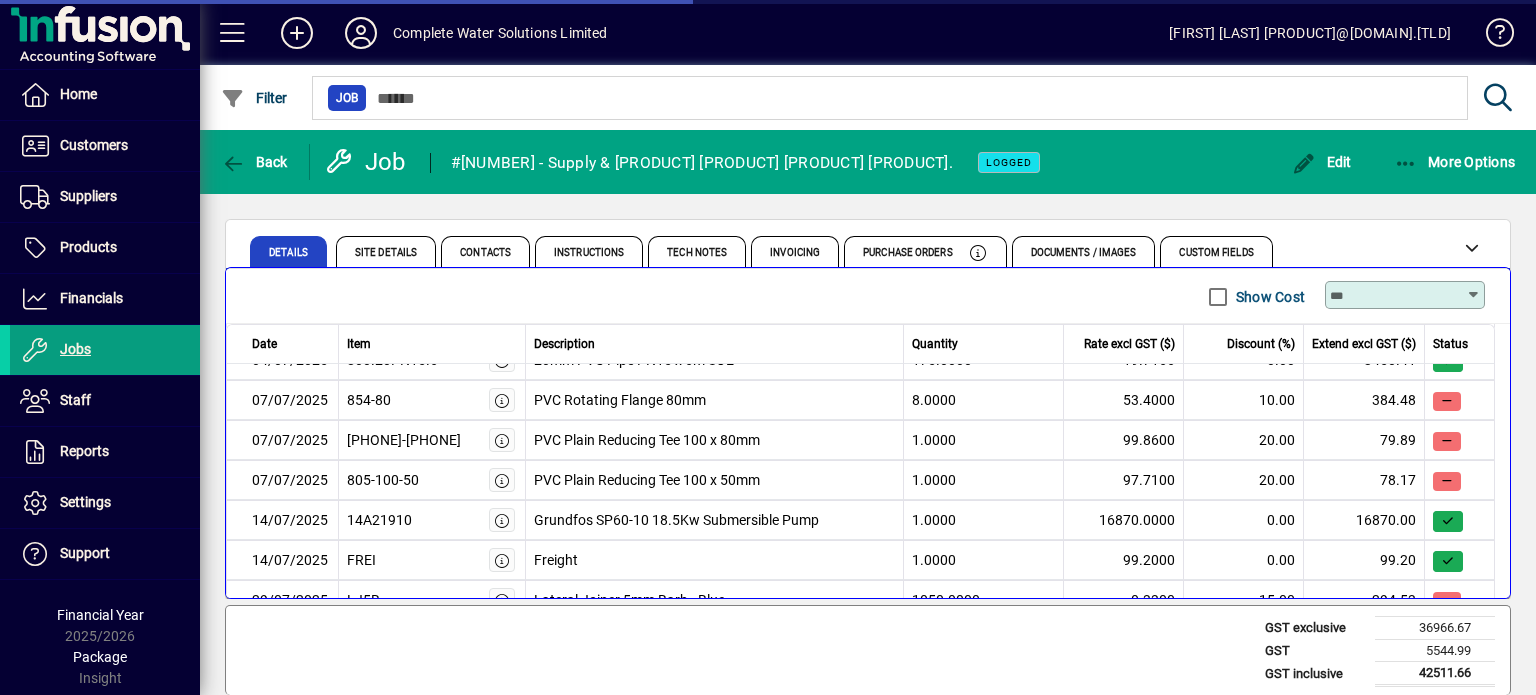 type on "**********" 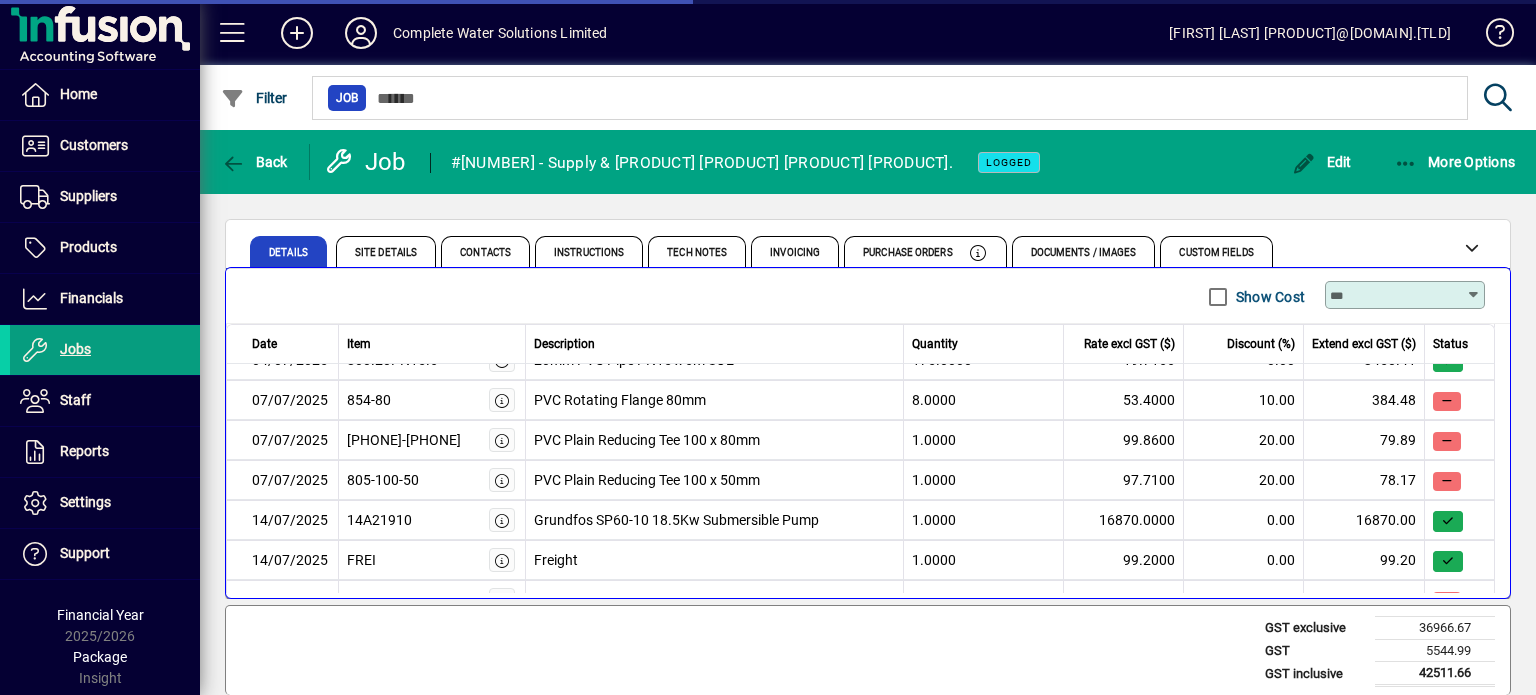 type on "**********" 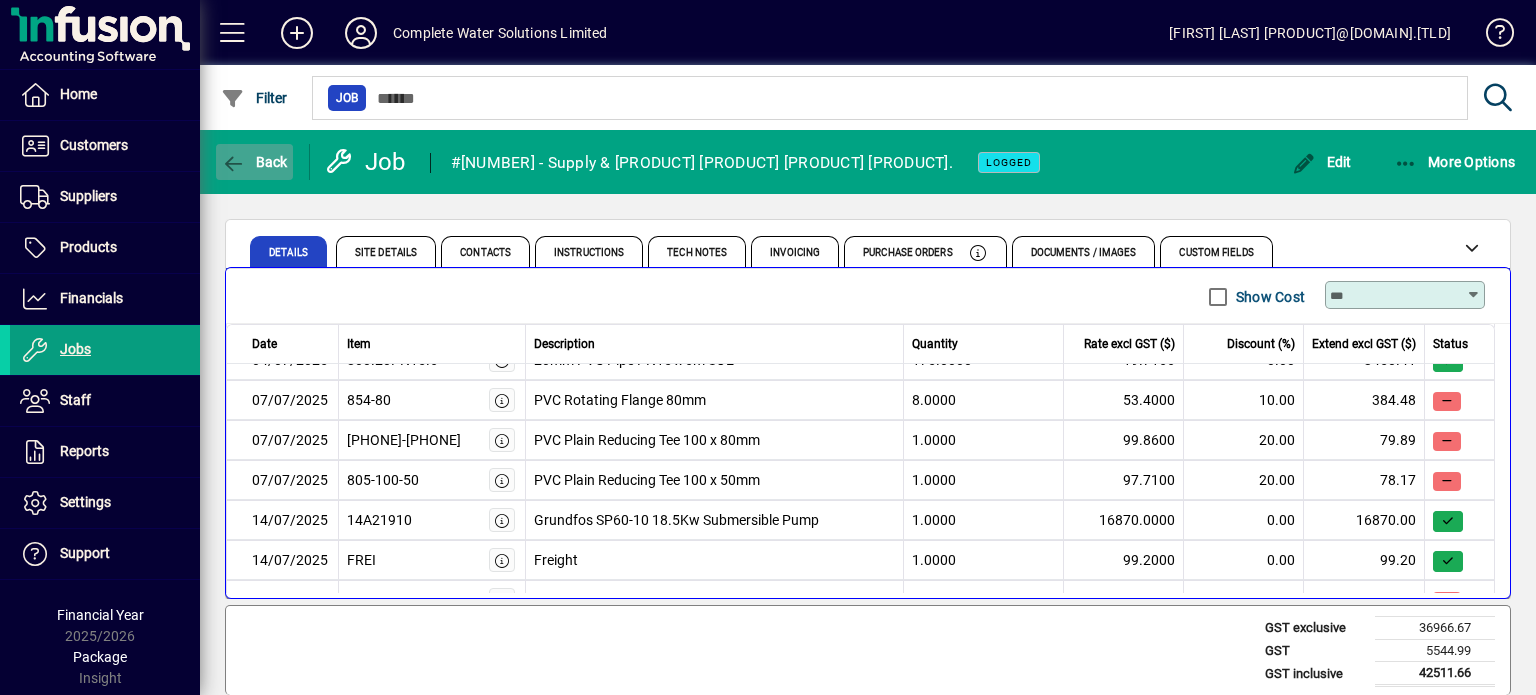 click 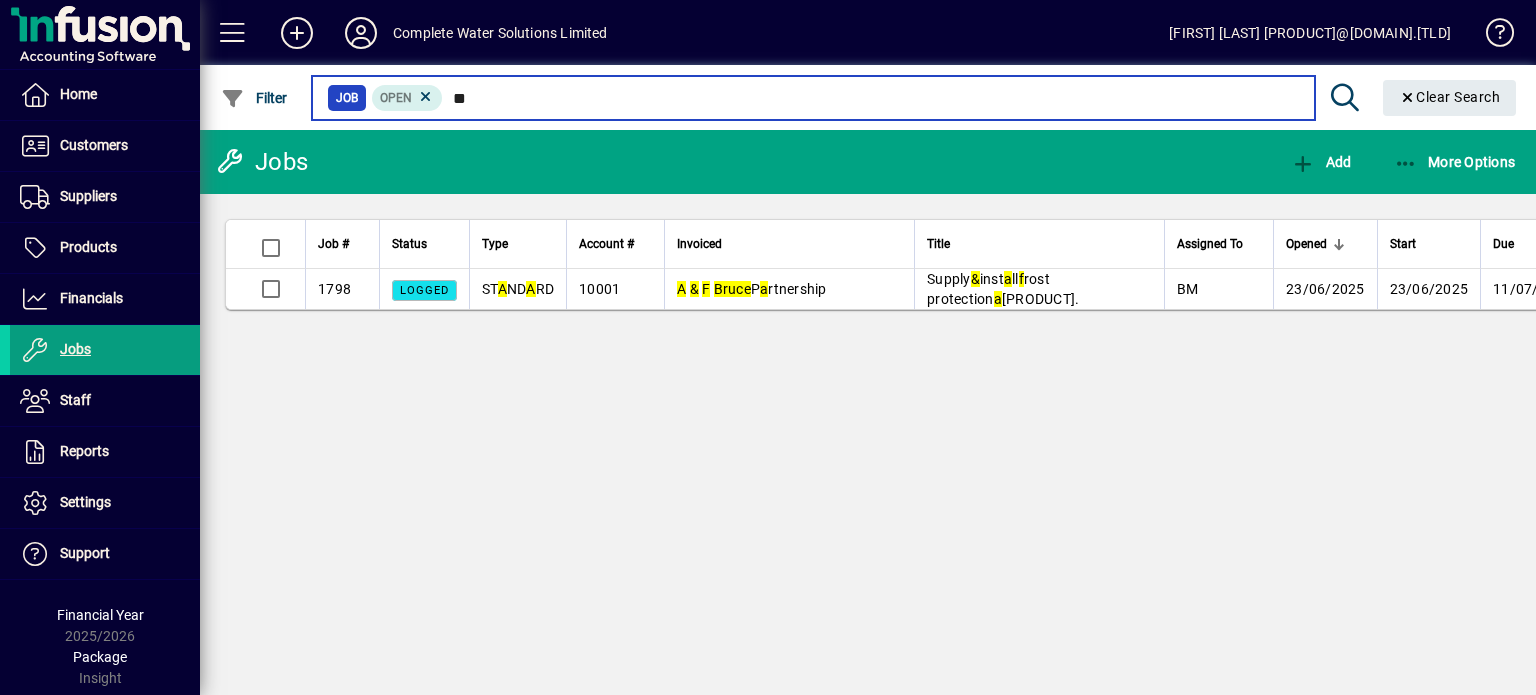type on "*" 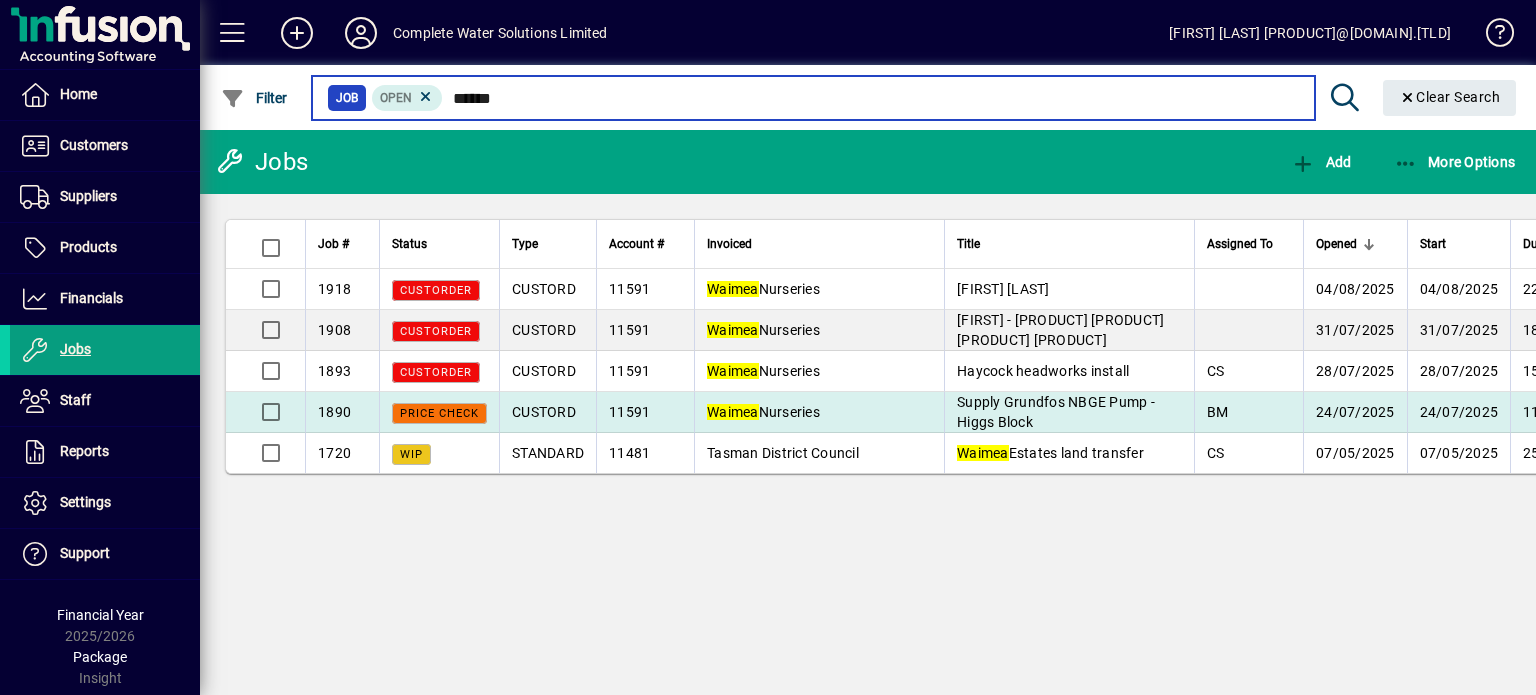 type on "******" 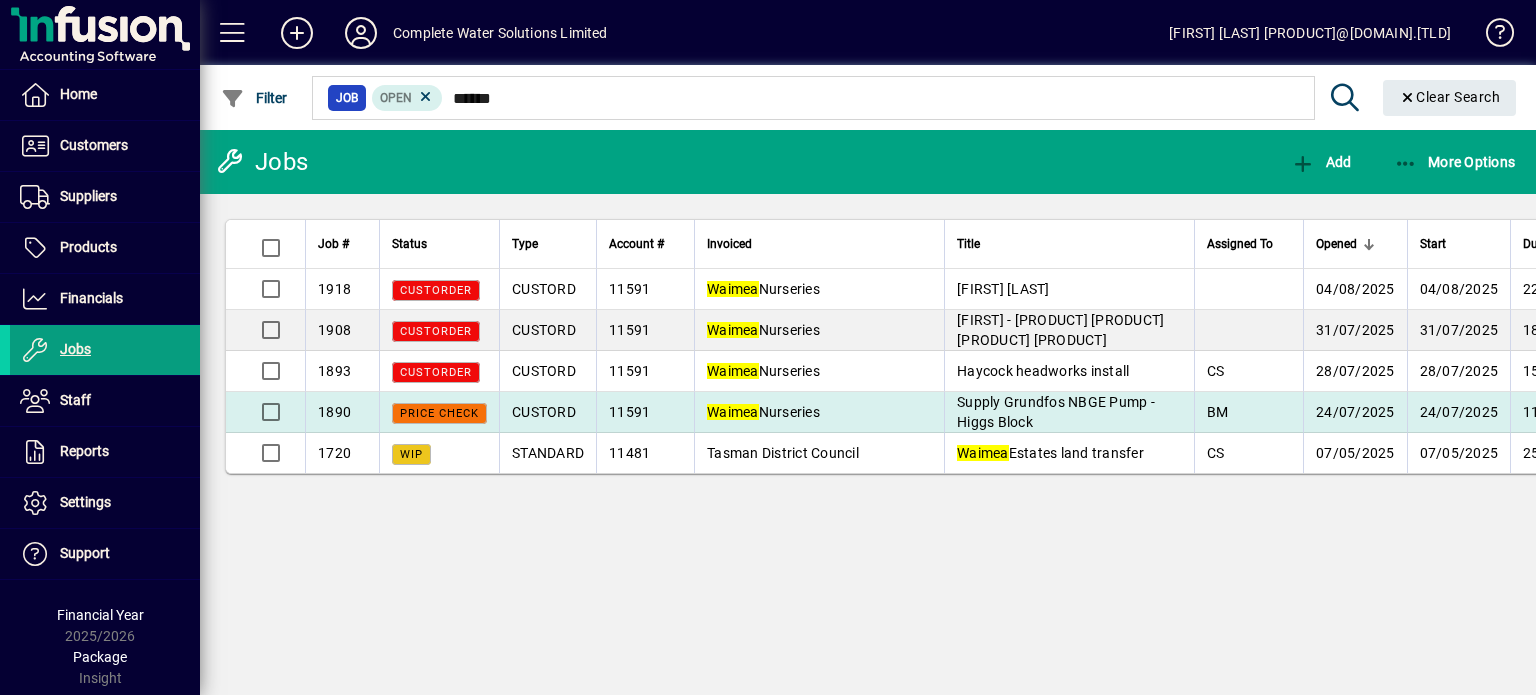 click on "Waimea  Nurseries" at bounding box center [819, 412] 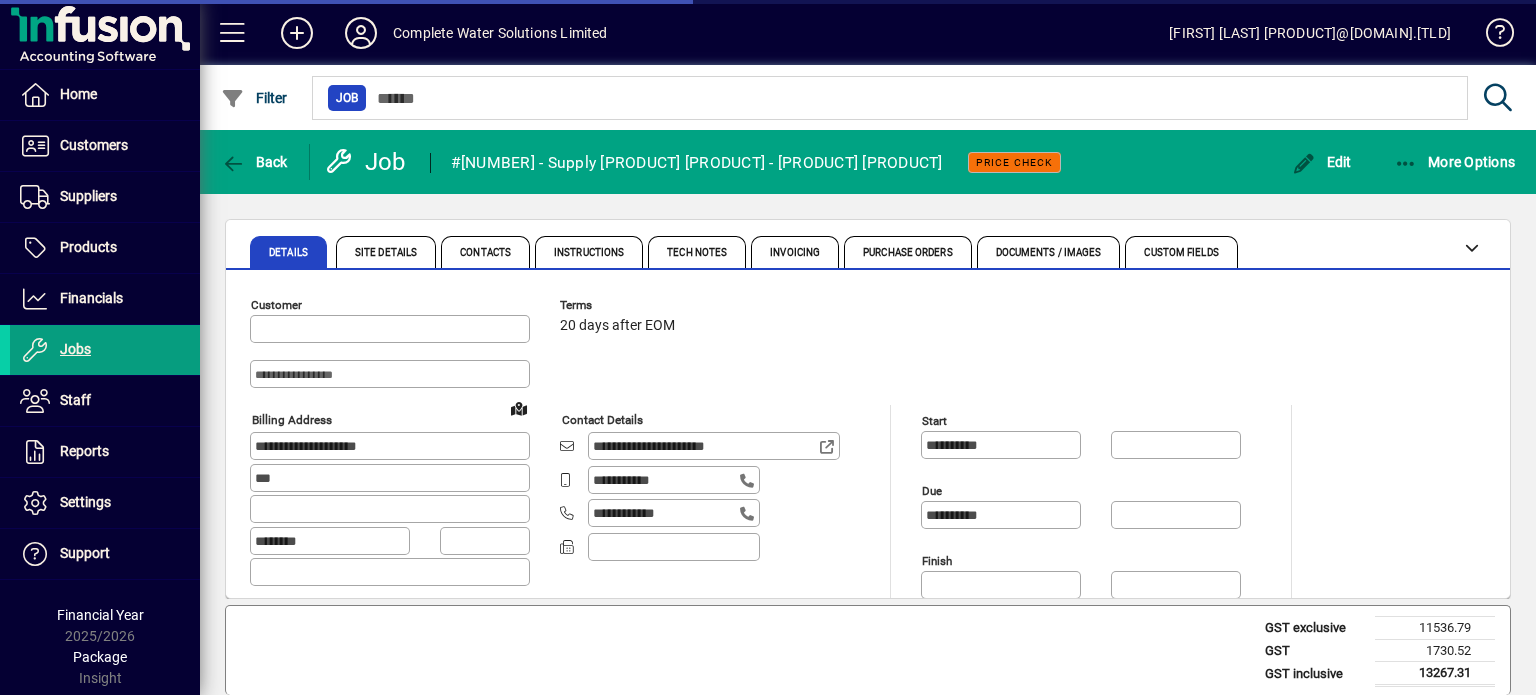 type on "**********" 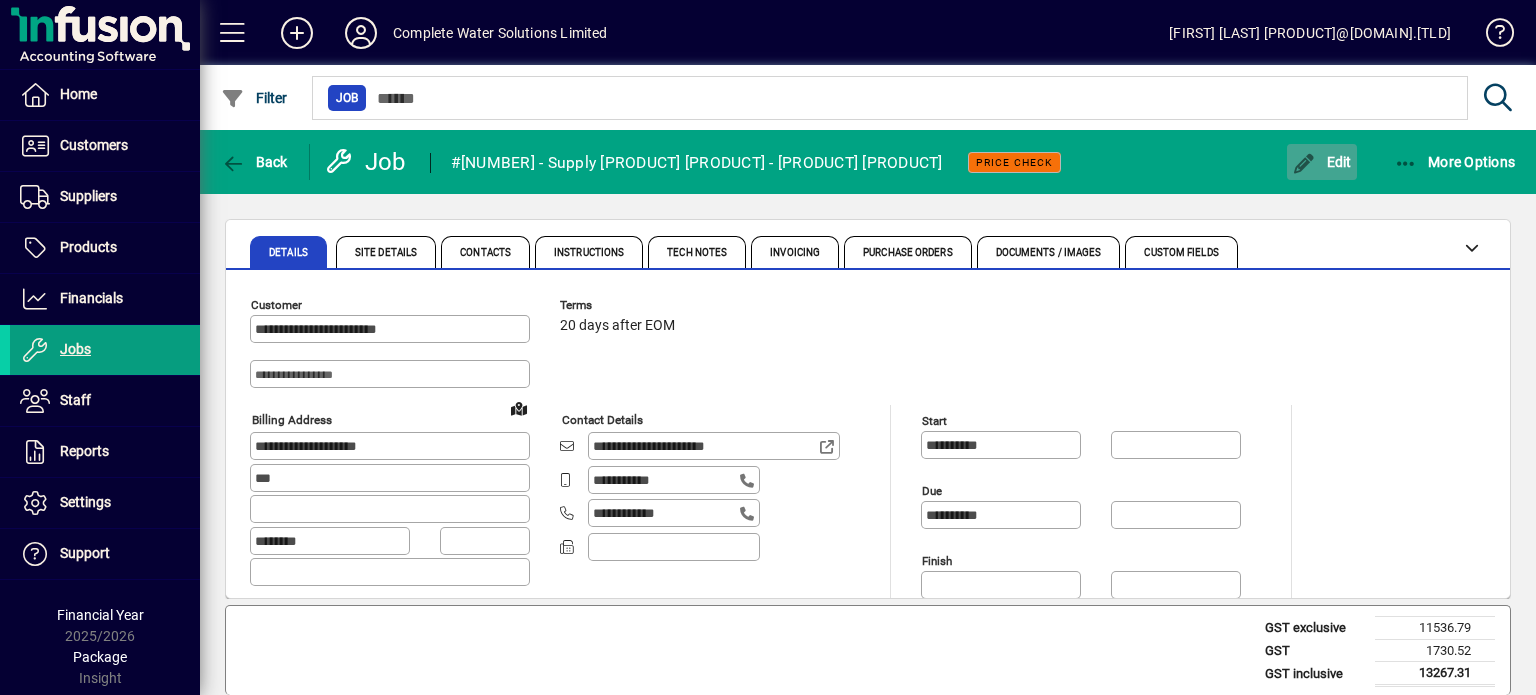 click on "Edit" 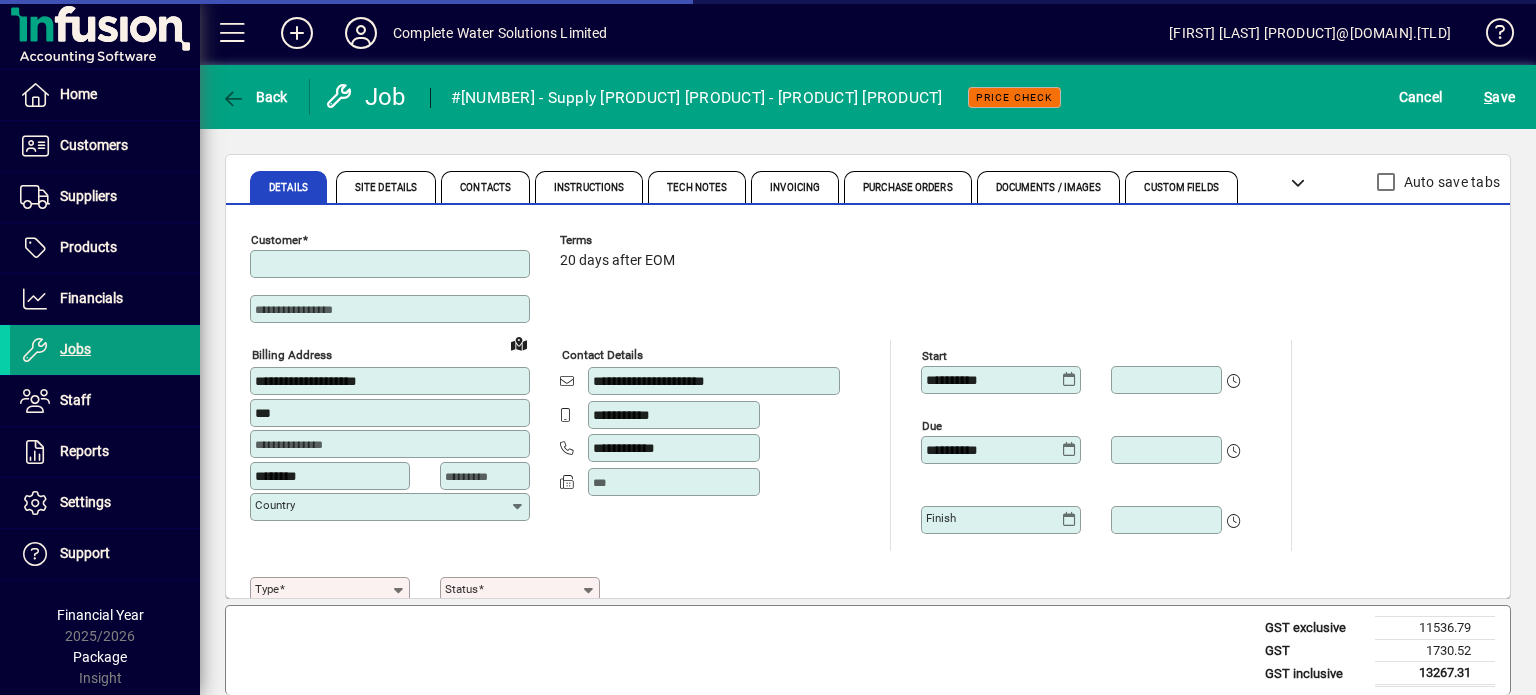 type on "**********" 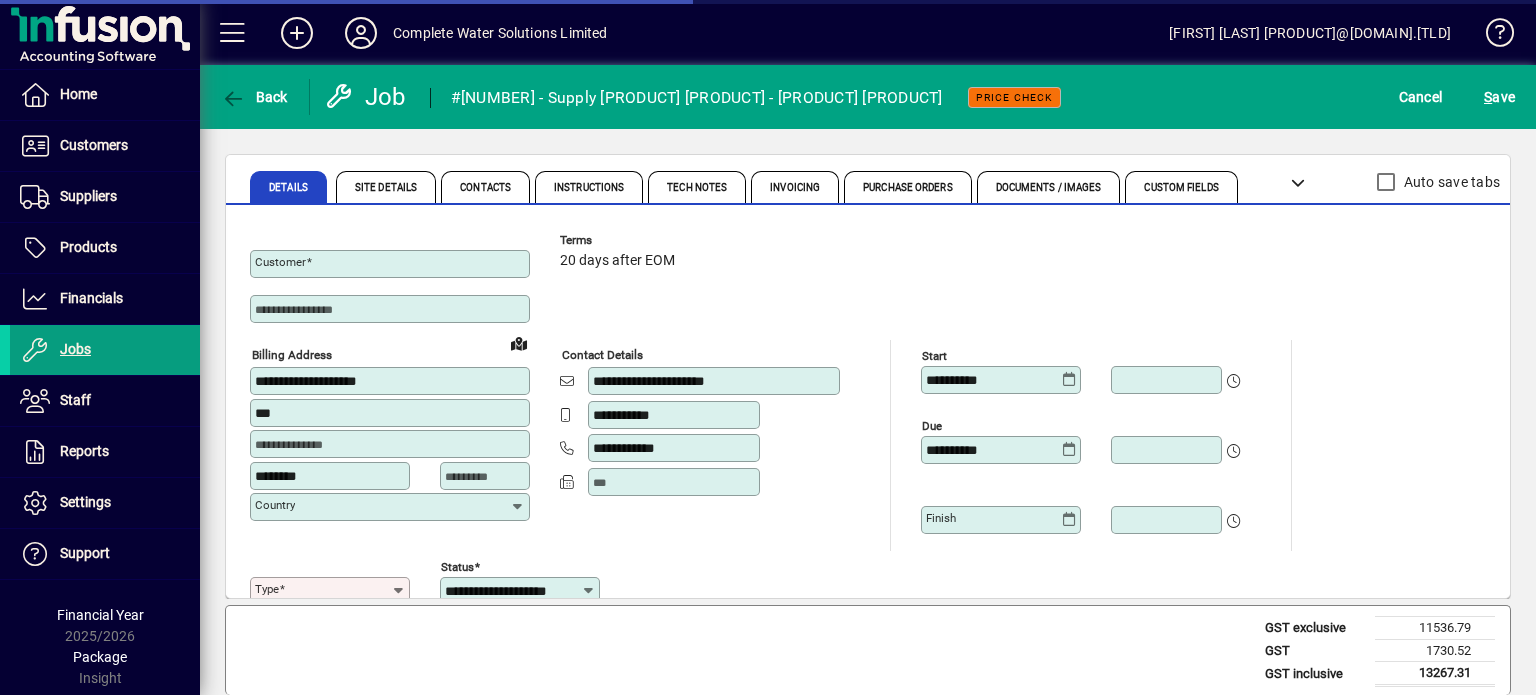 type on "**********" 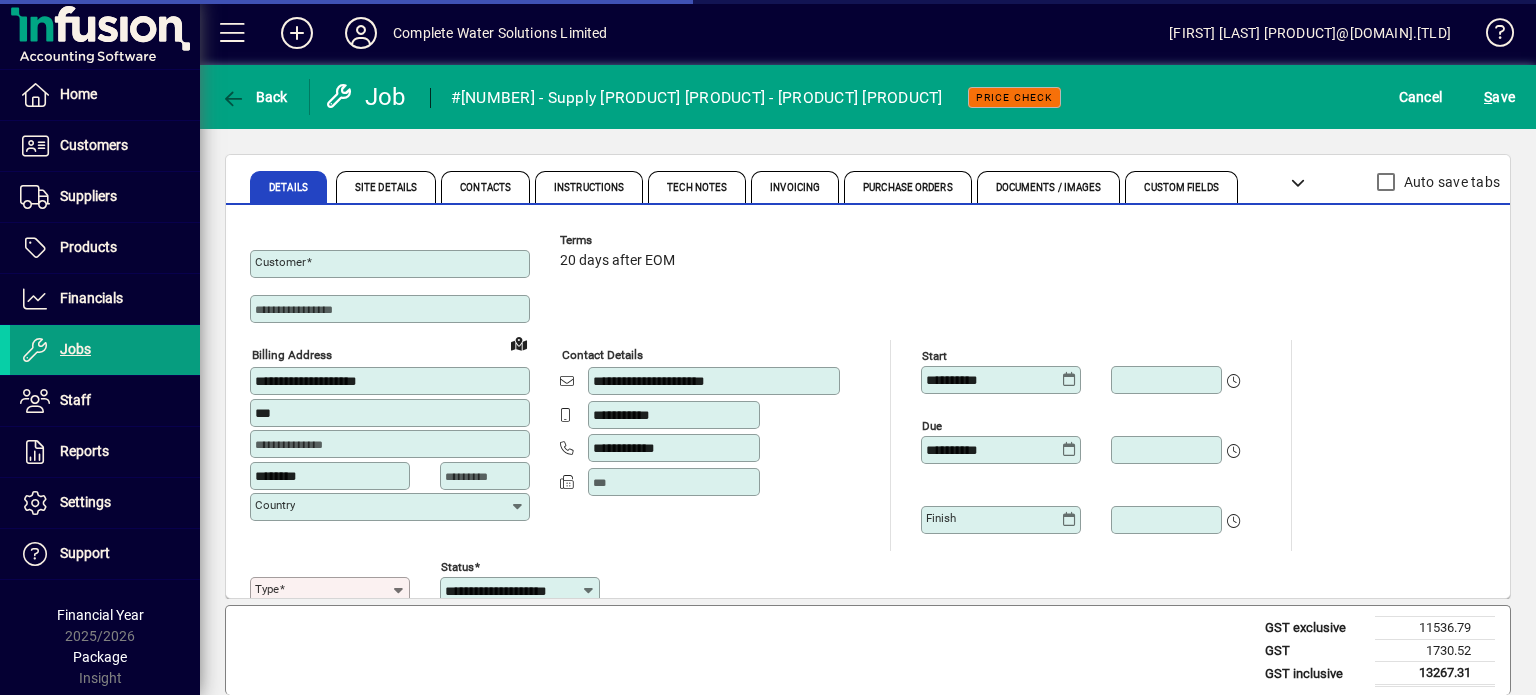 type on "**********" 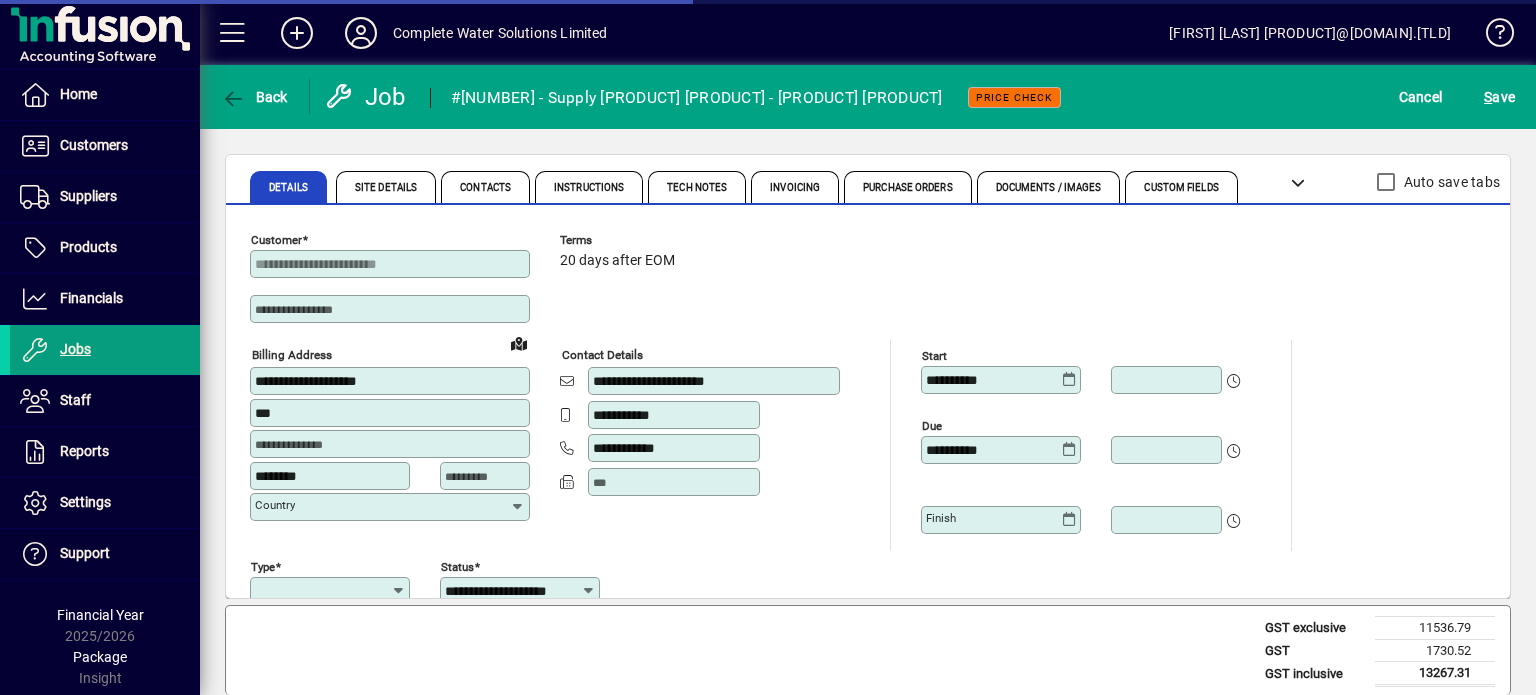 type on "**********" 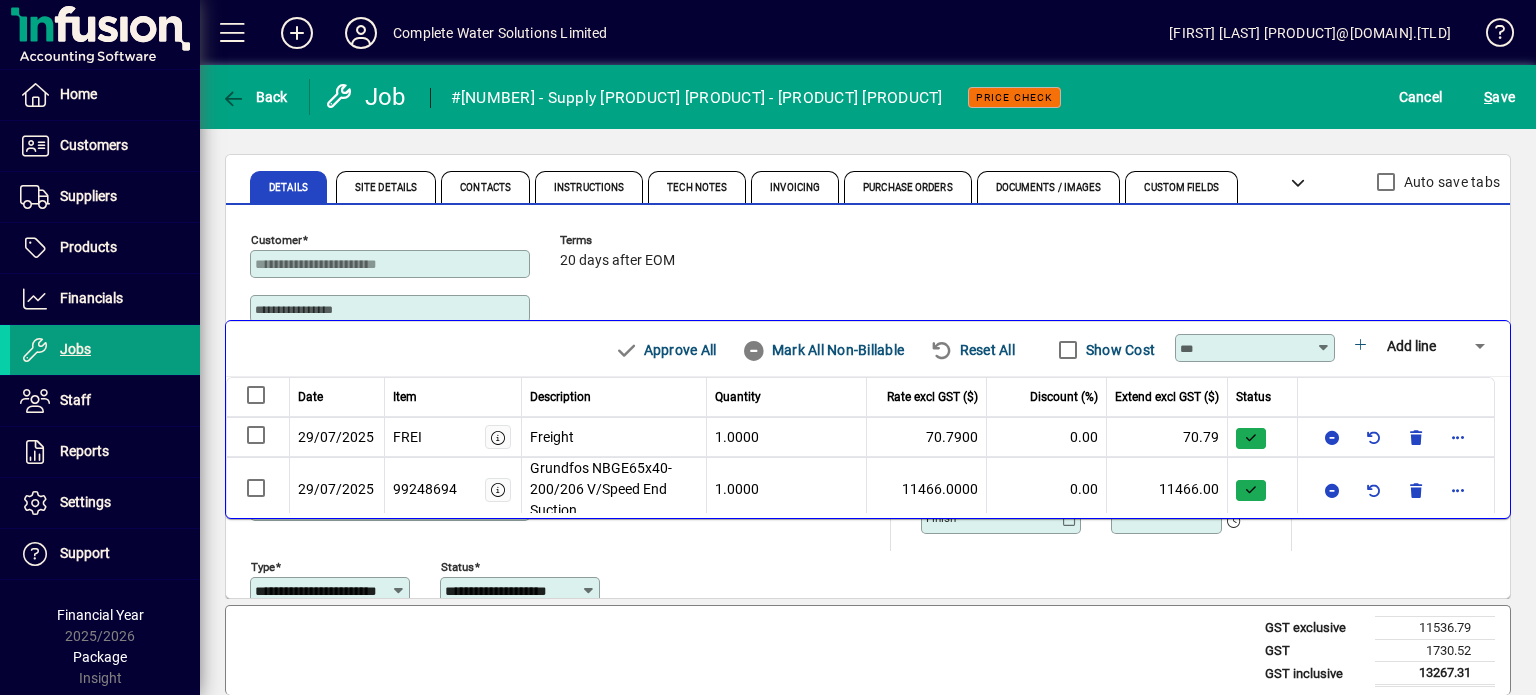 scroll, scrollTop: 300, scrollLeft: 0, axis: vertical 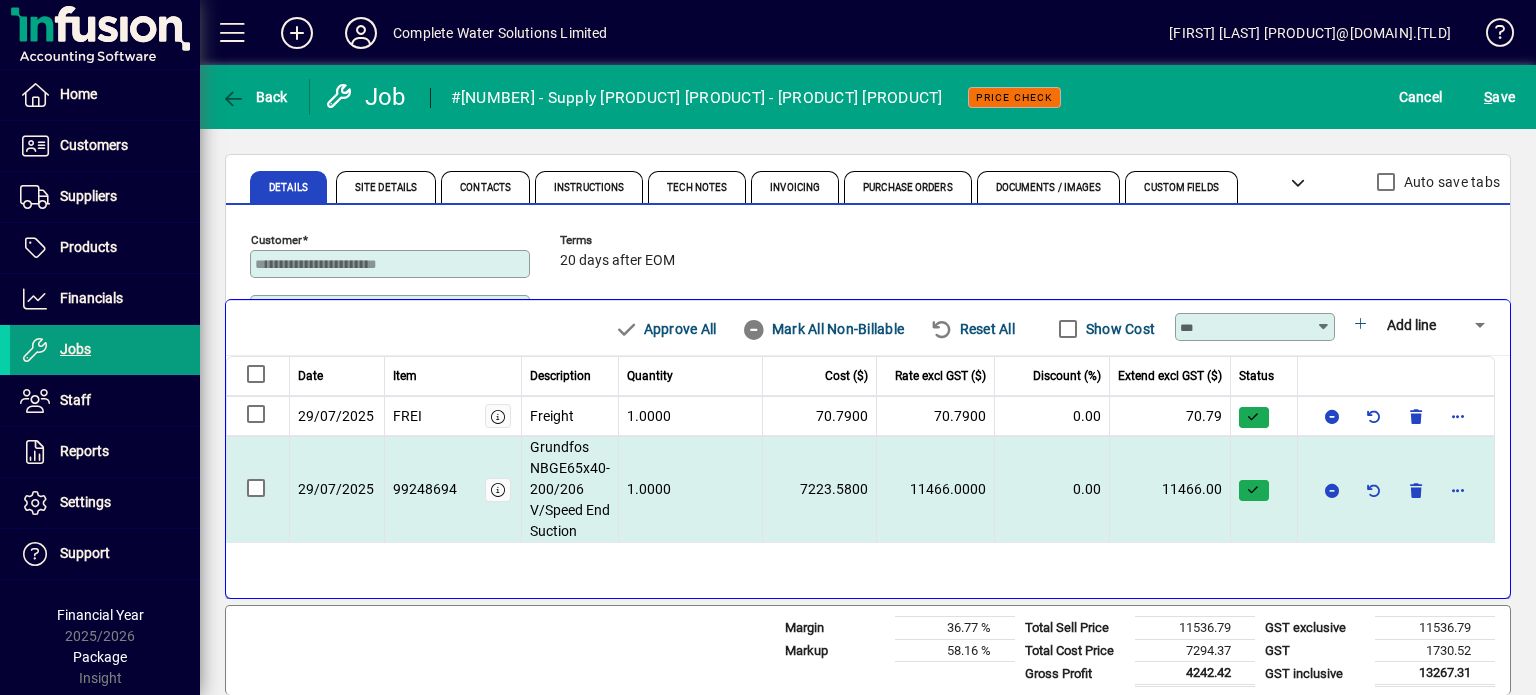 click on "11466.0000" at bounding box center [936, 489] 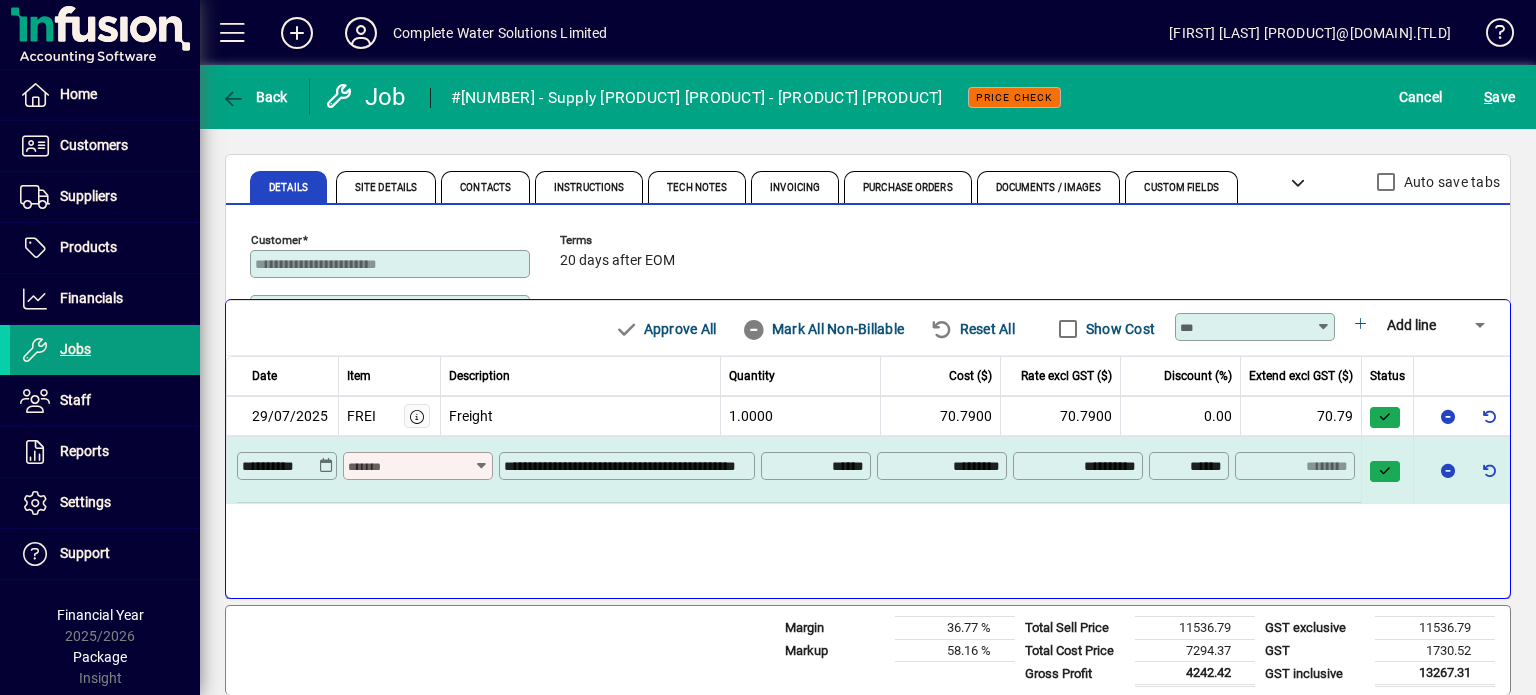 type on "********" 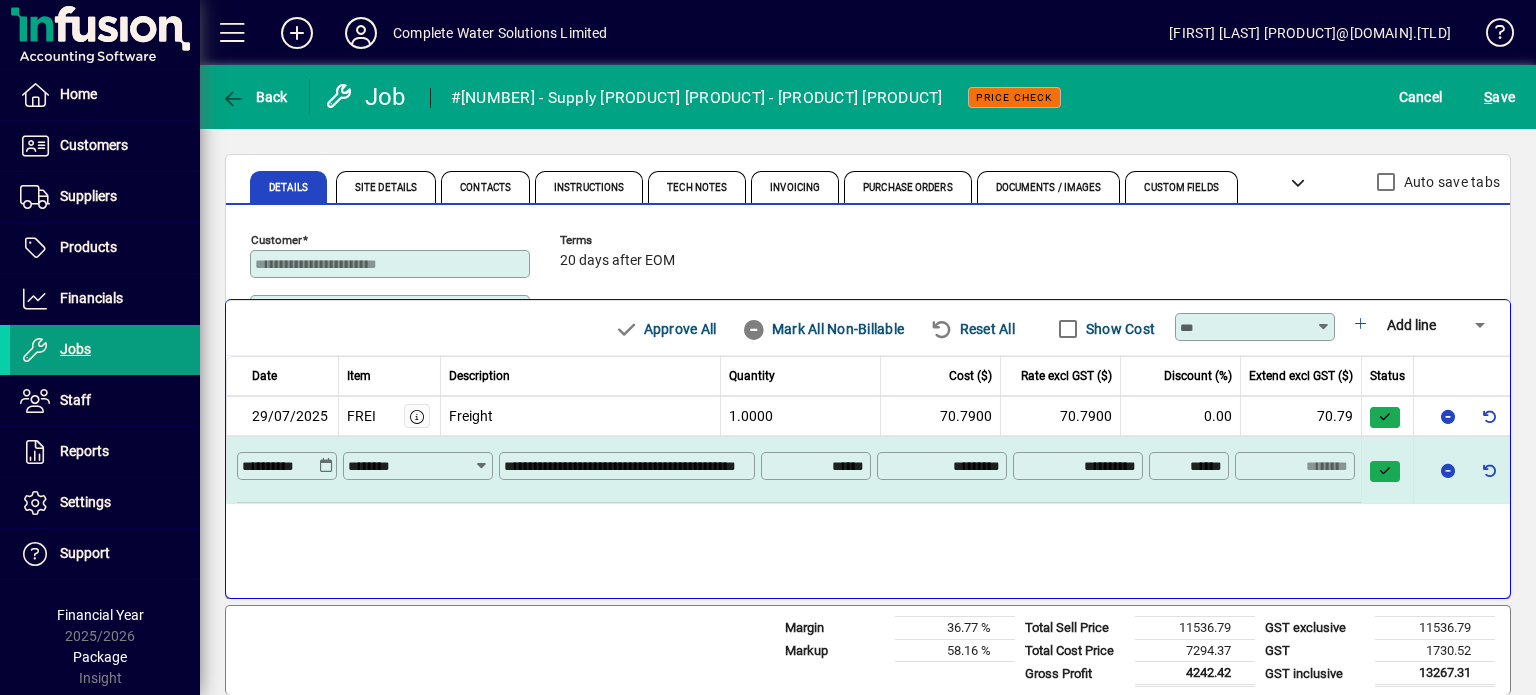 drag, startPoint x: 1131, startPoint y: 466, endPoint x: 1015, endPoint y: 455, distance: 116.520386 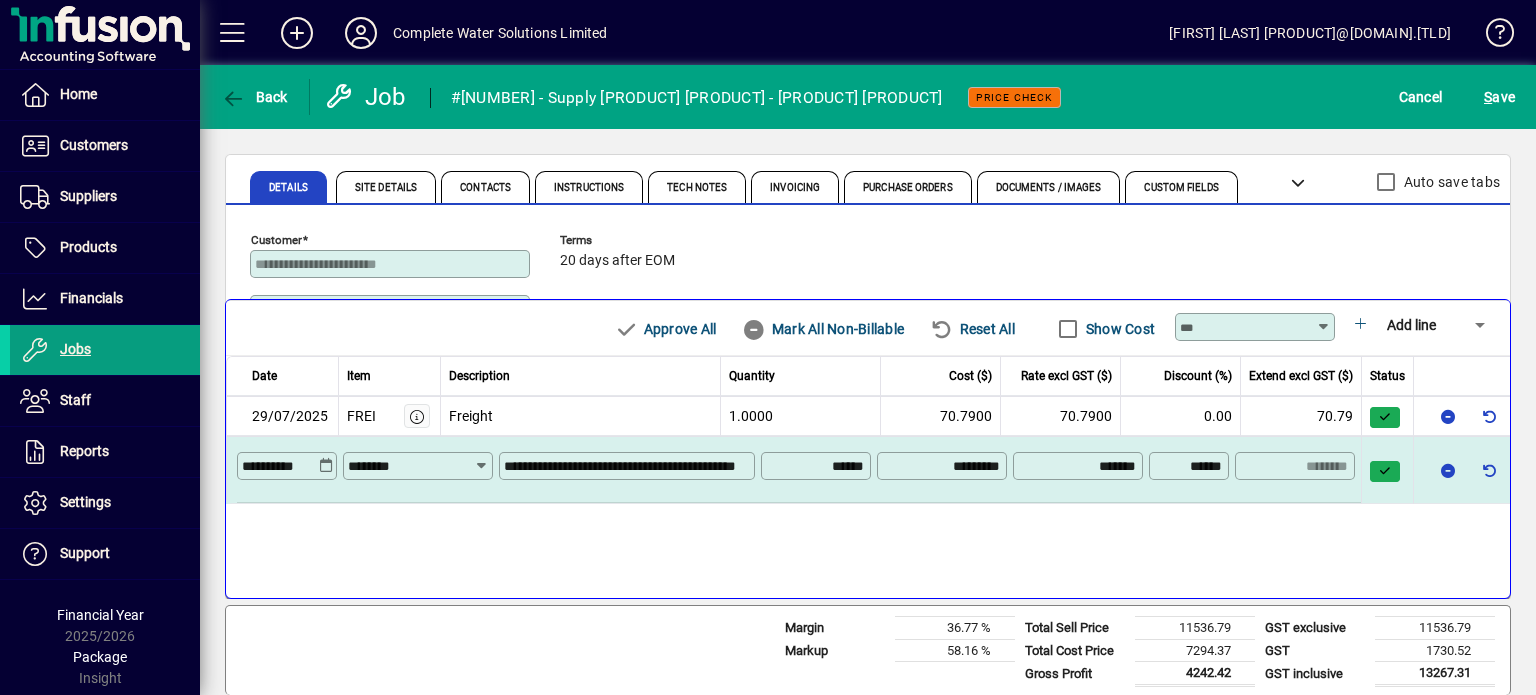 type on "*********" 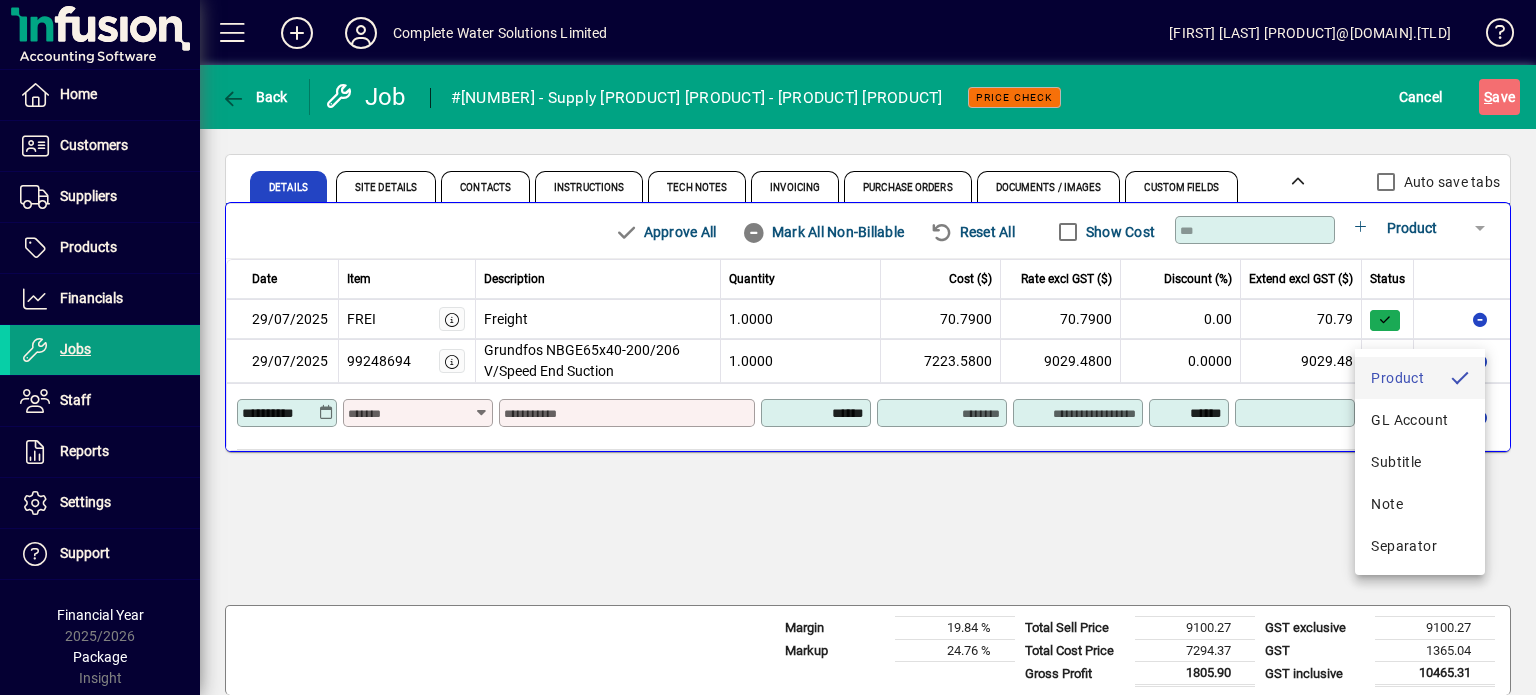 scroll, scrollTop: 3, scrollLeft: 0, axis: vertical 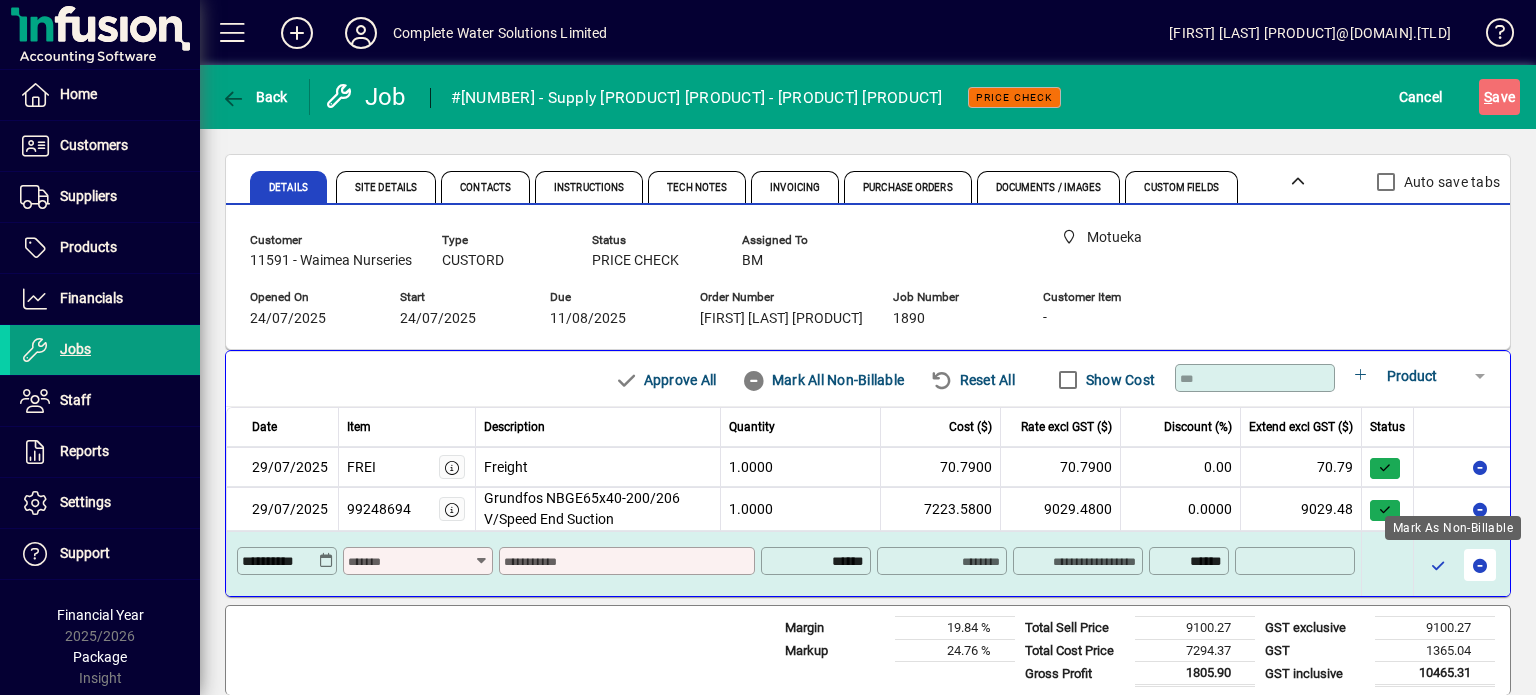 click at bounding box center (1480, 565) 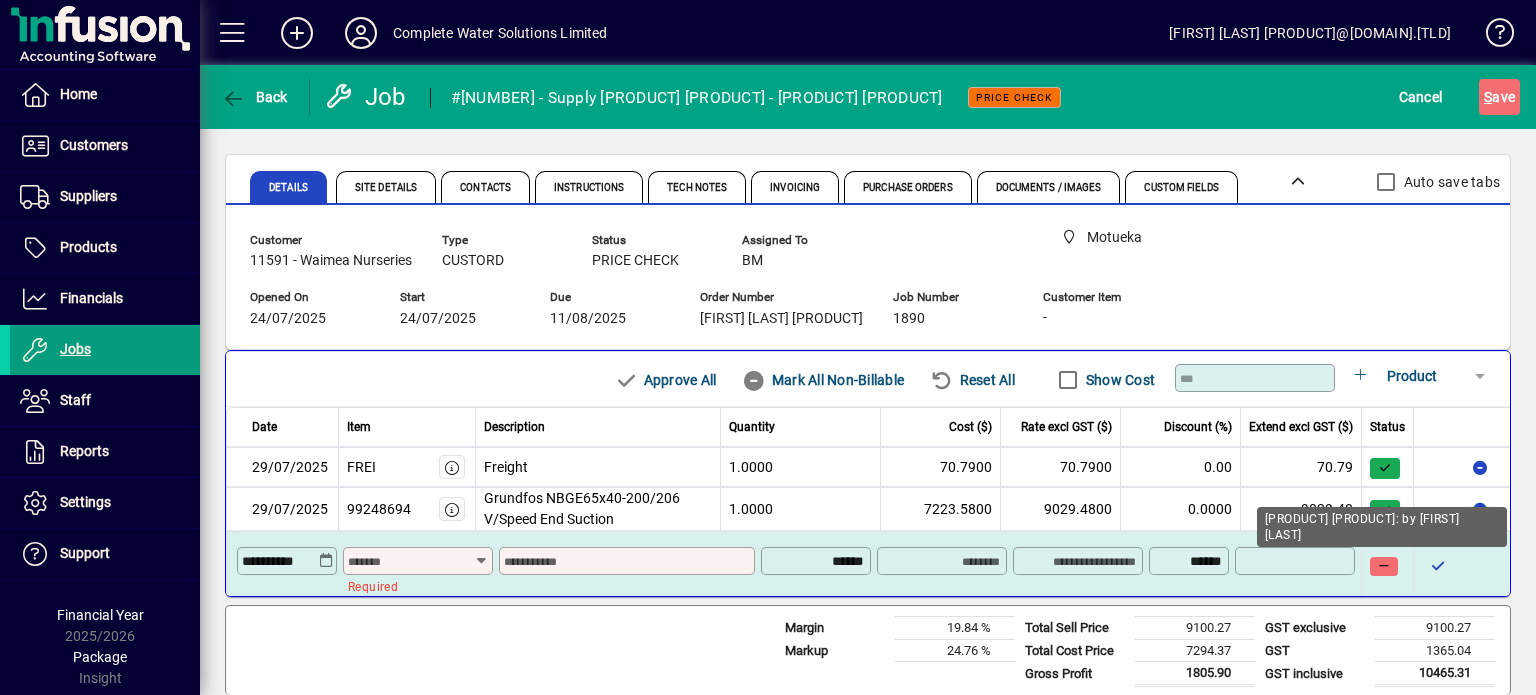 click at bounding box center (1384, 566) 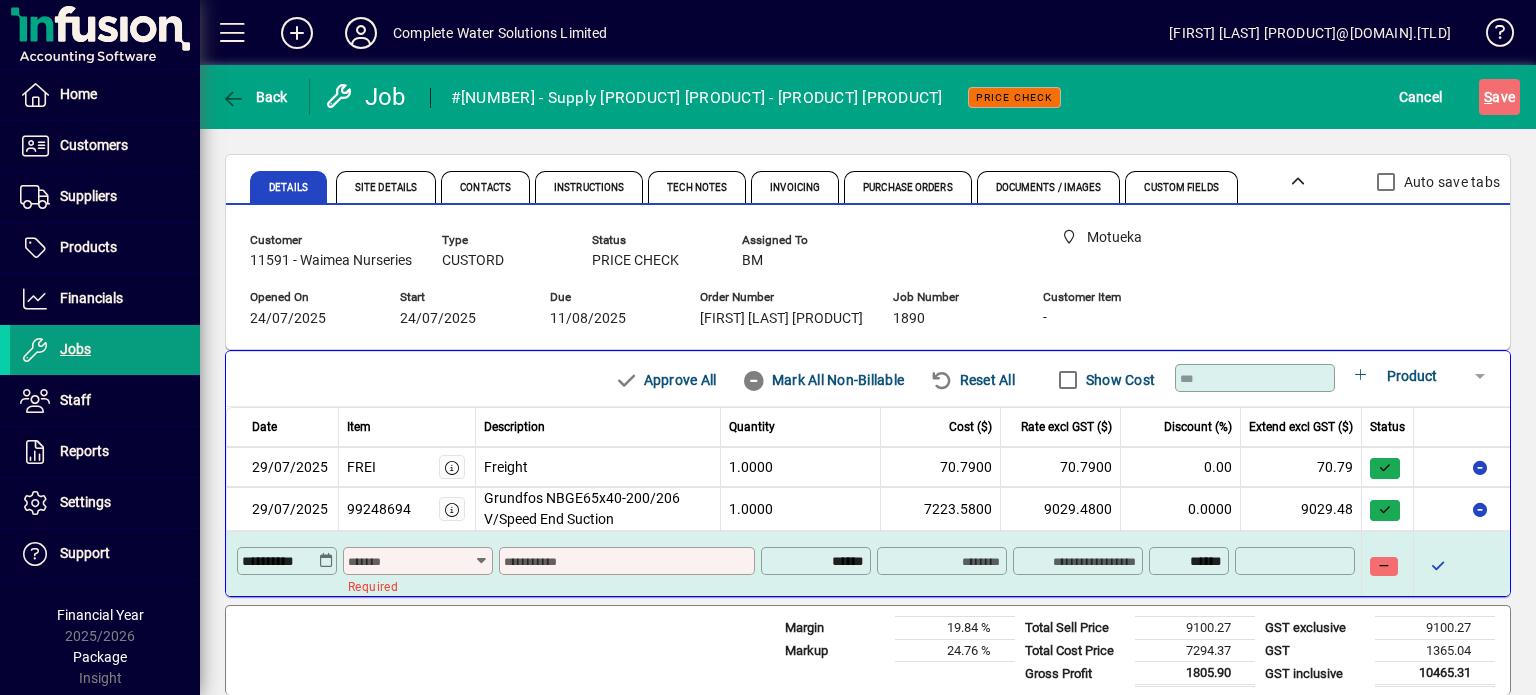 click at bounding box center [1384, 566] 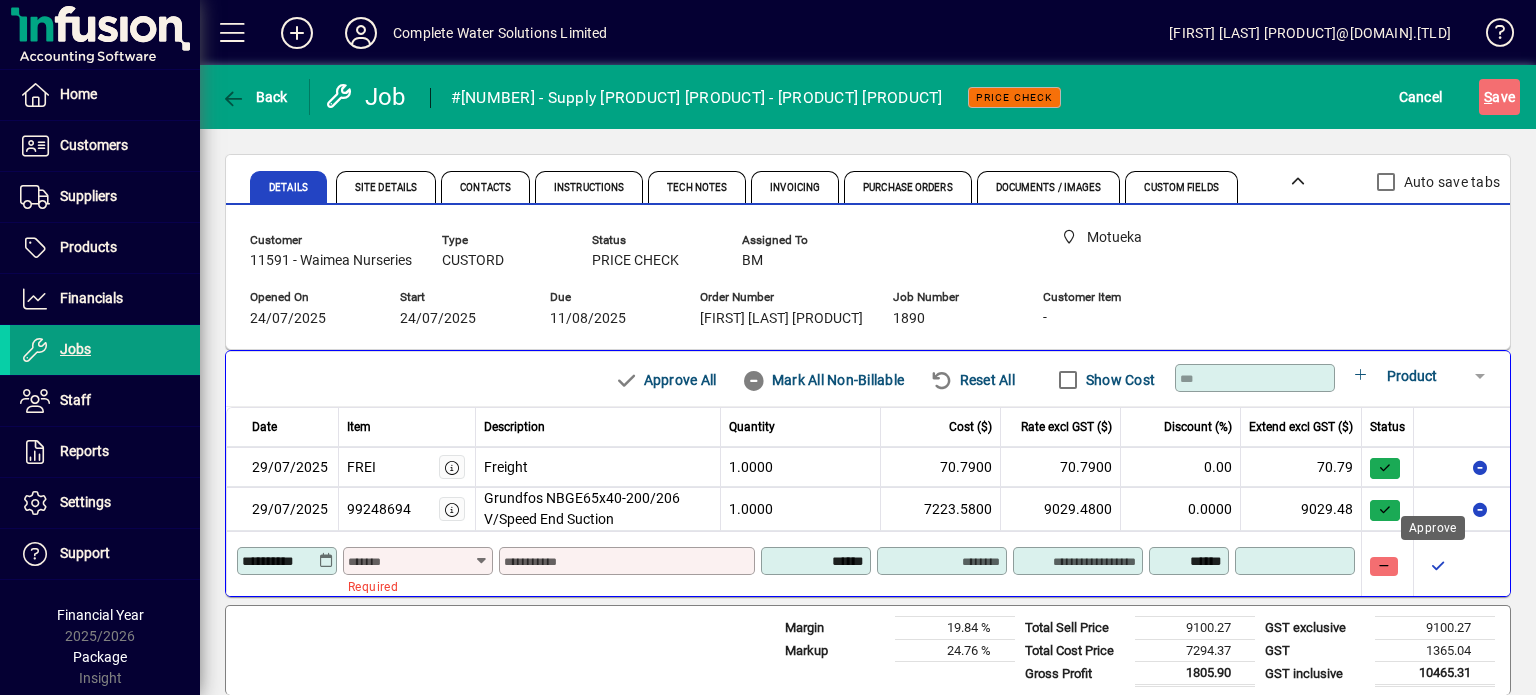 click at bounding box center [1438, 565] 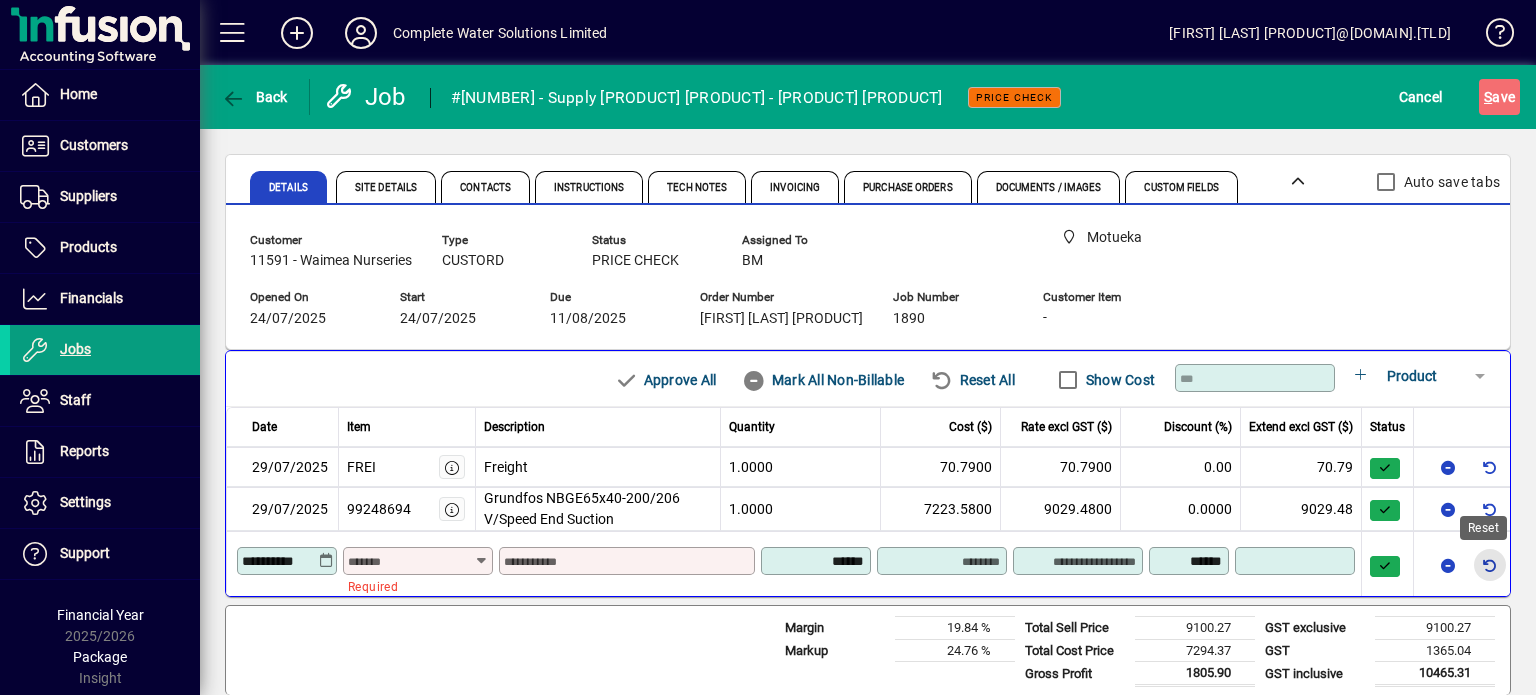 click at bounding box center [1490, 565] 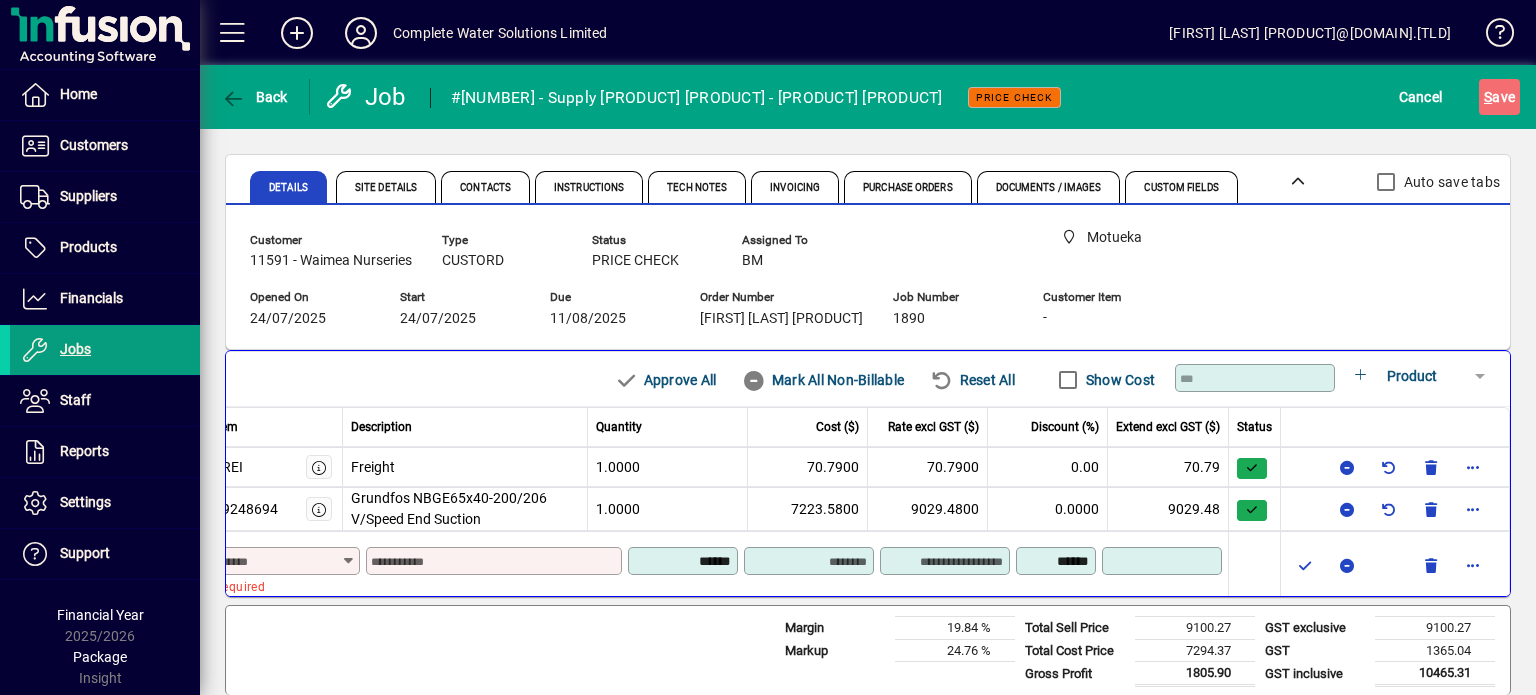scroll, scrollTop: 0, scrollLeft: 141, axis: horizontal 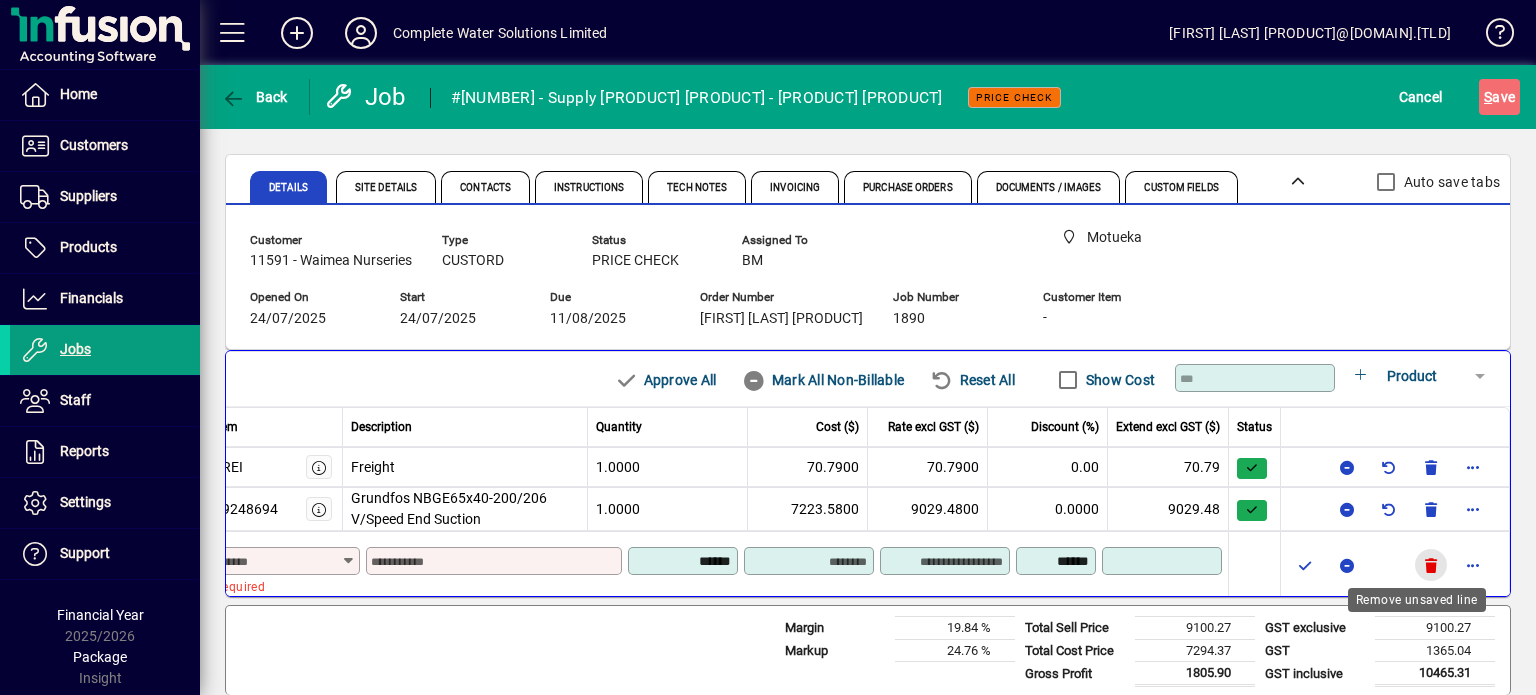 click at bounding box center [1431, 565] 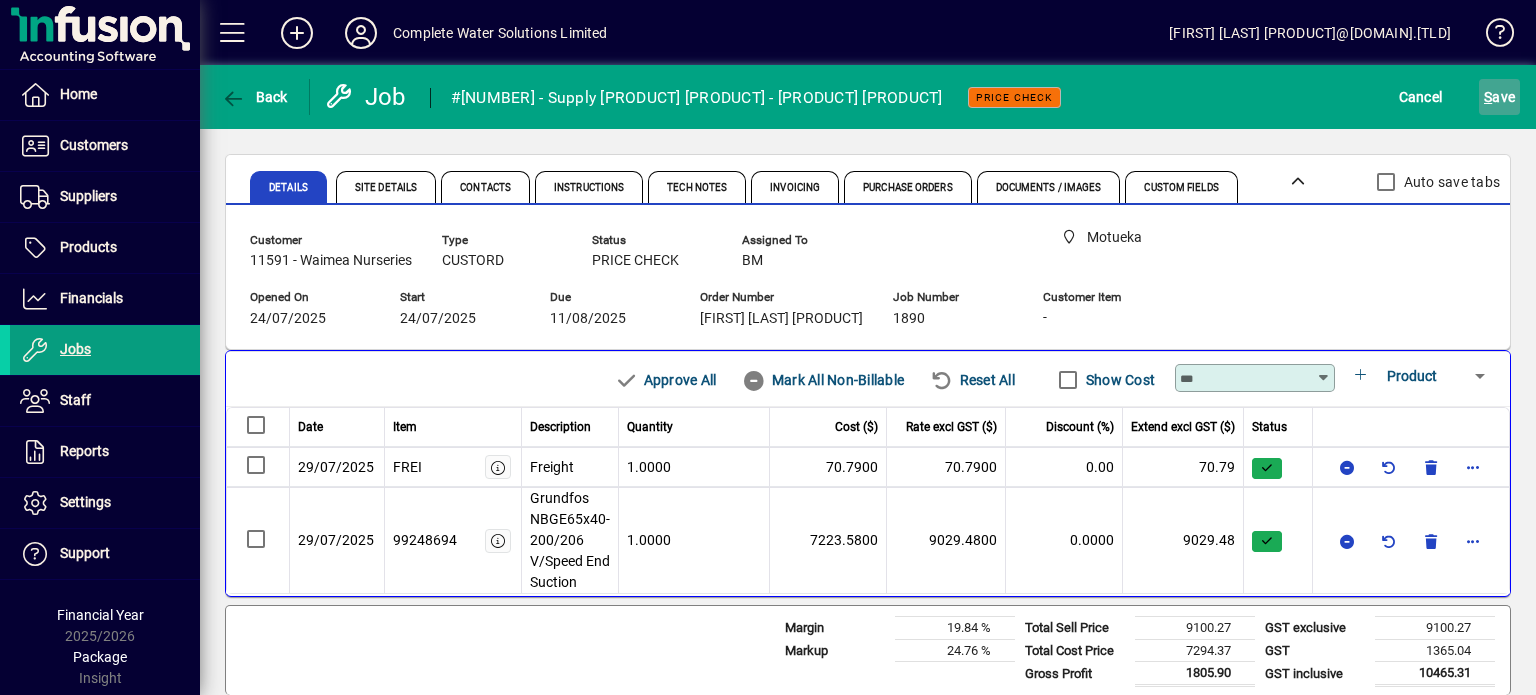 click on "S" 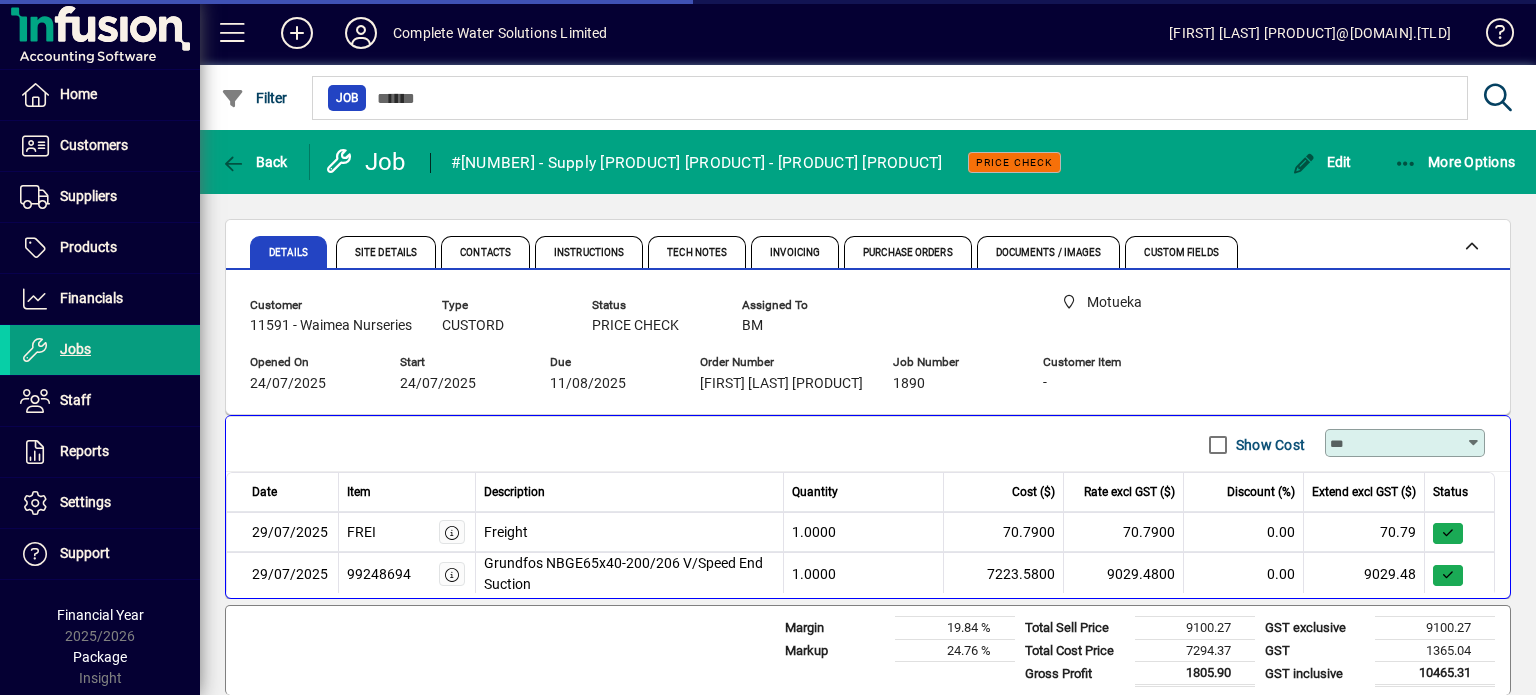 type on "**********" 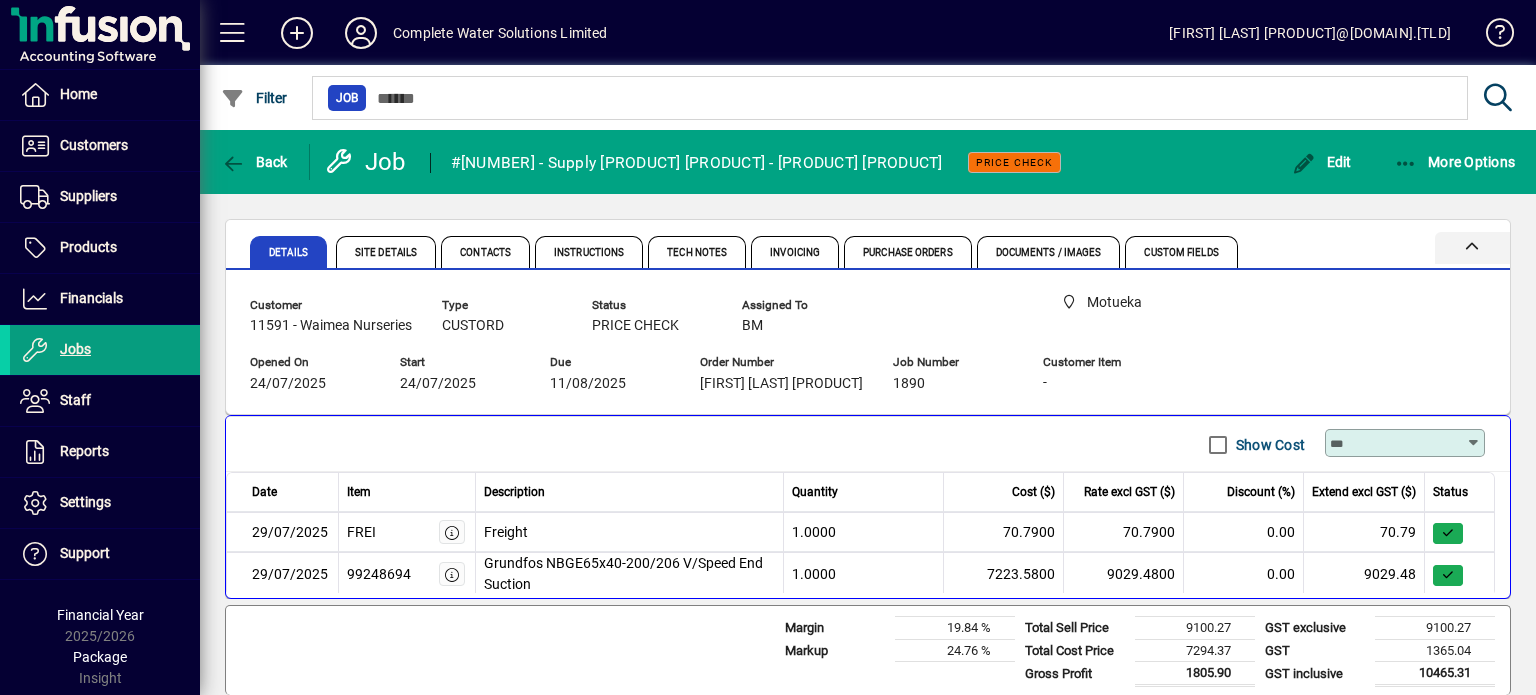 click 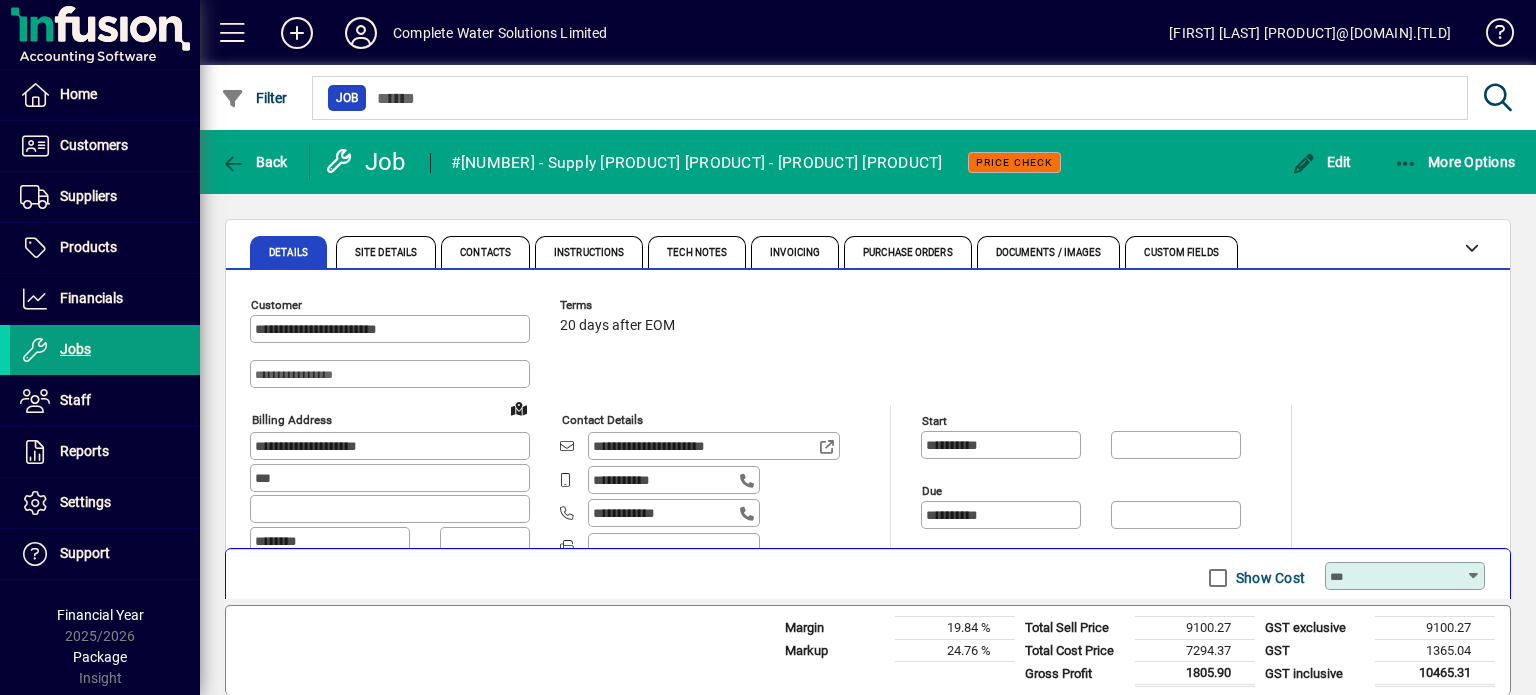 scroll, scrollTop: 0, scrollLeft: 0, axis: both 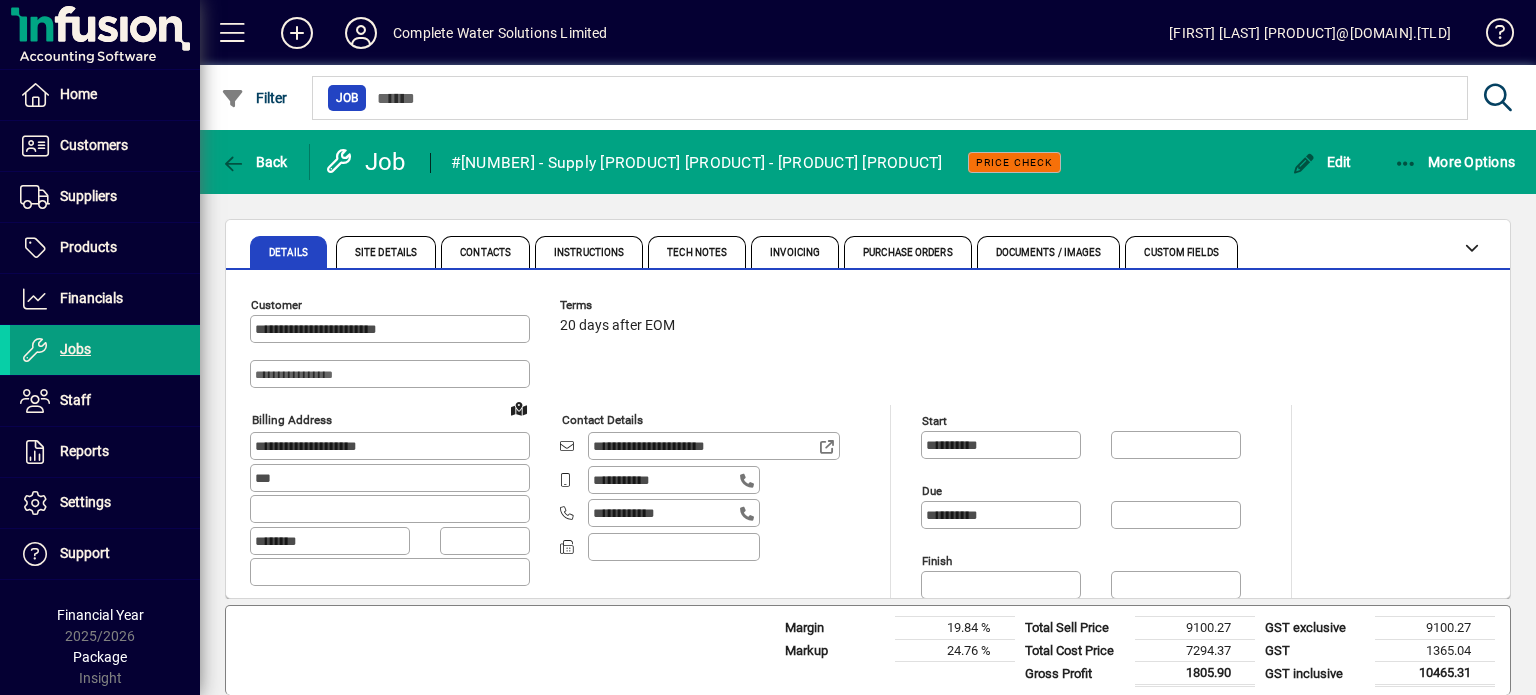 click on "PRICE CHECK" 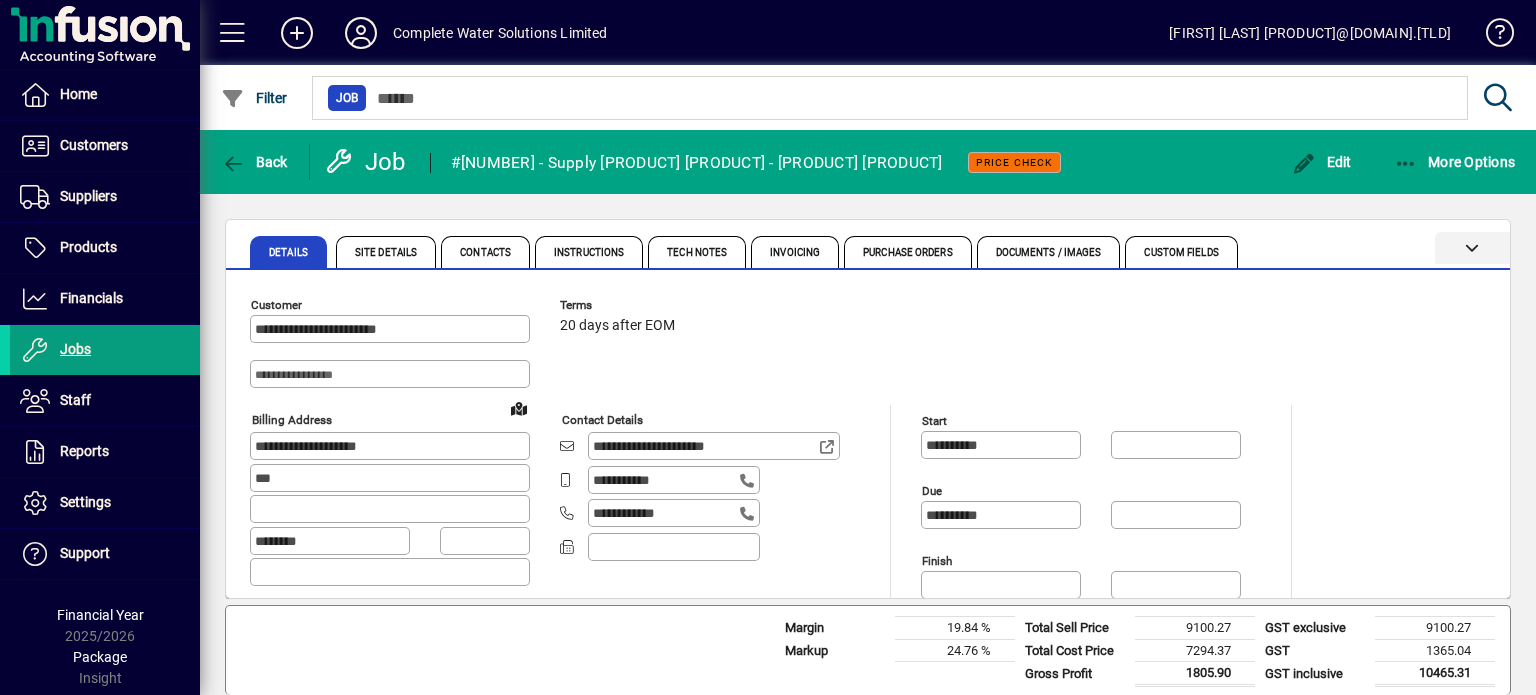 click 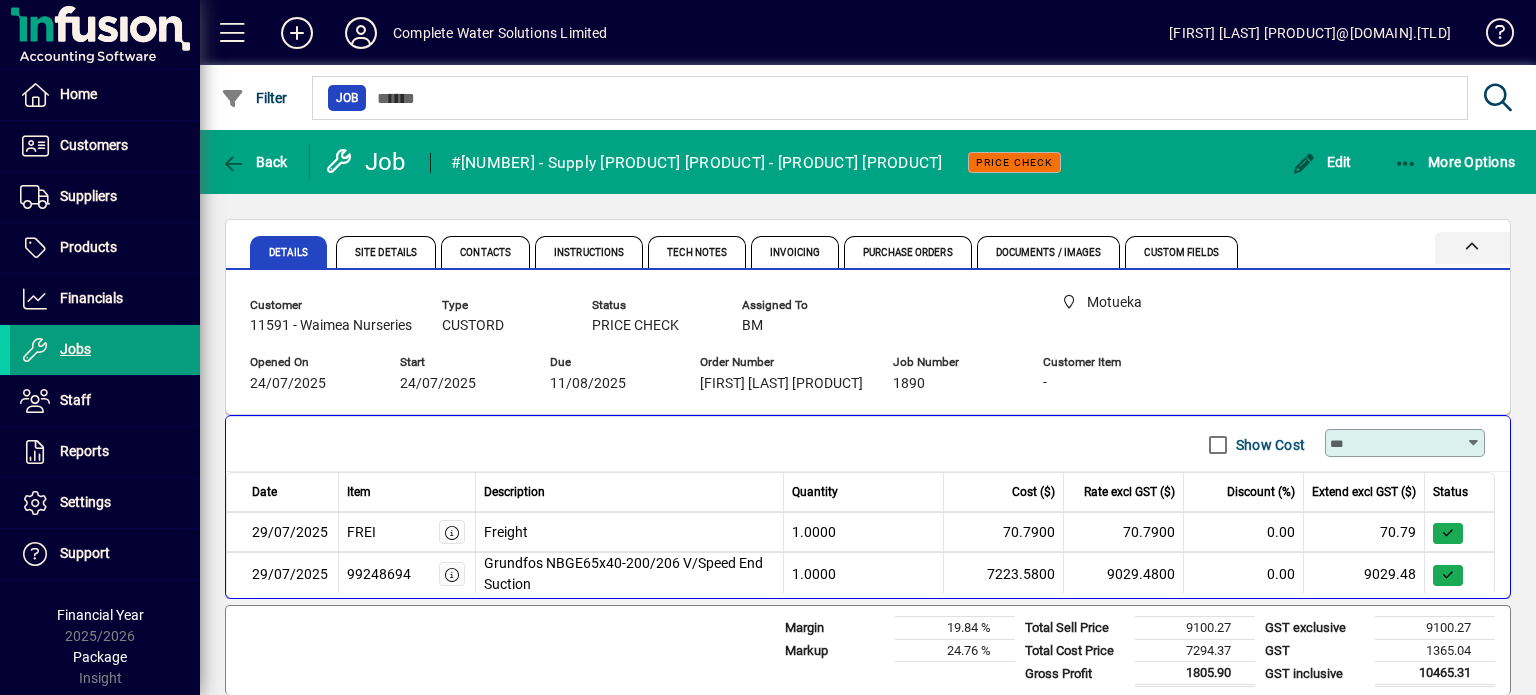 click 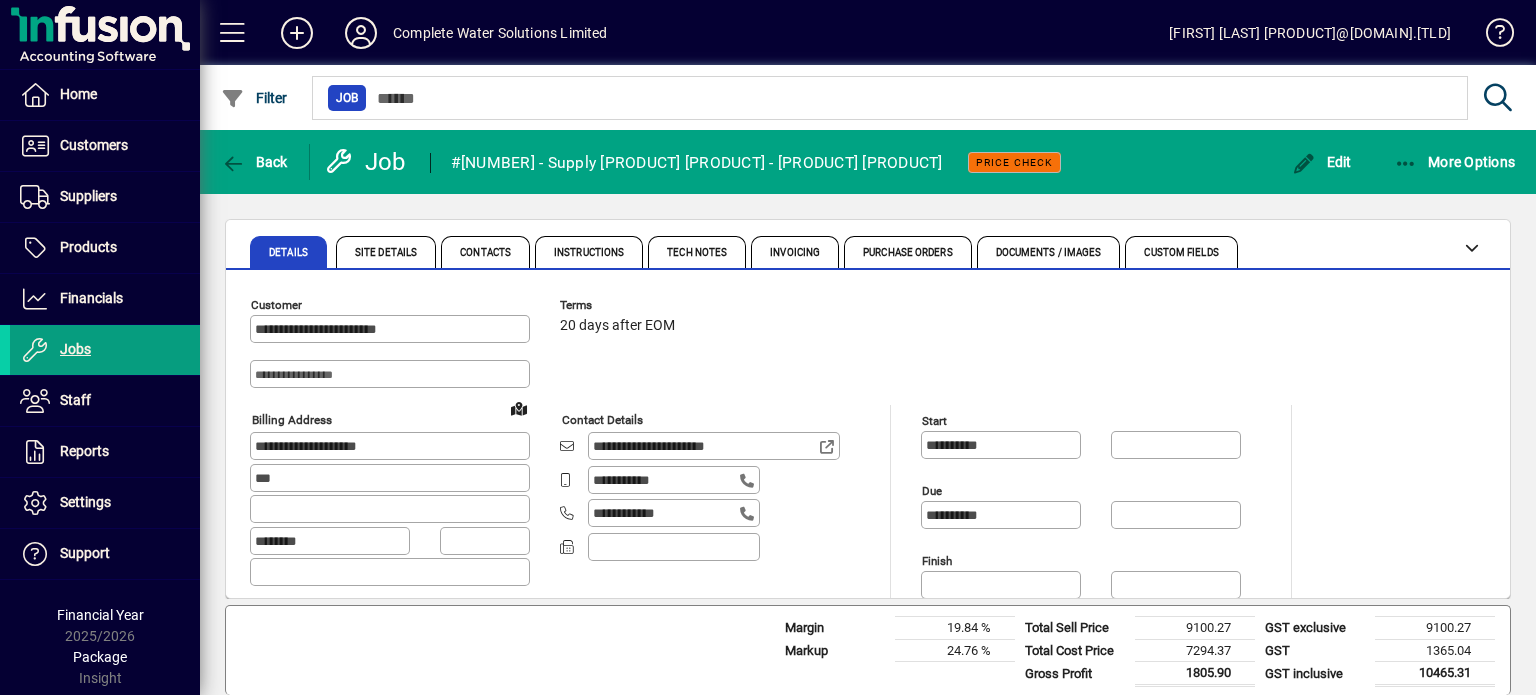 click on "**********" at bounding box center [666, 480] 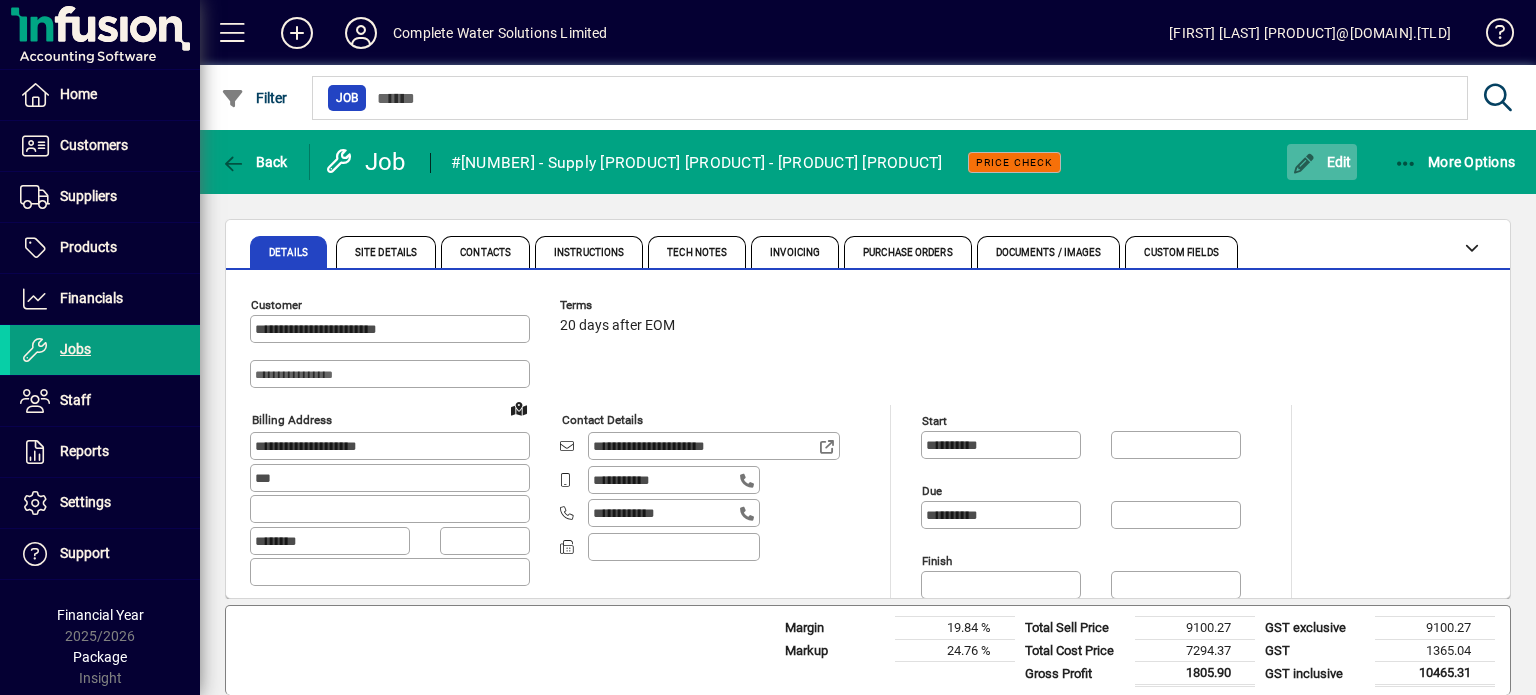 click on "Edit" 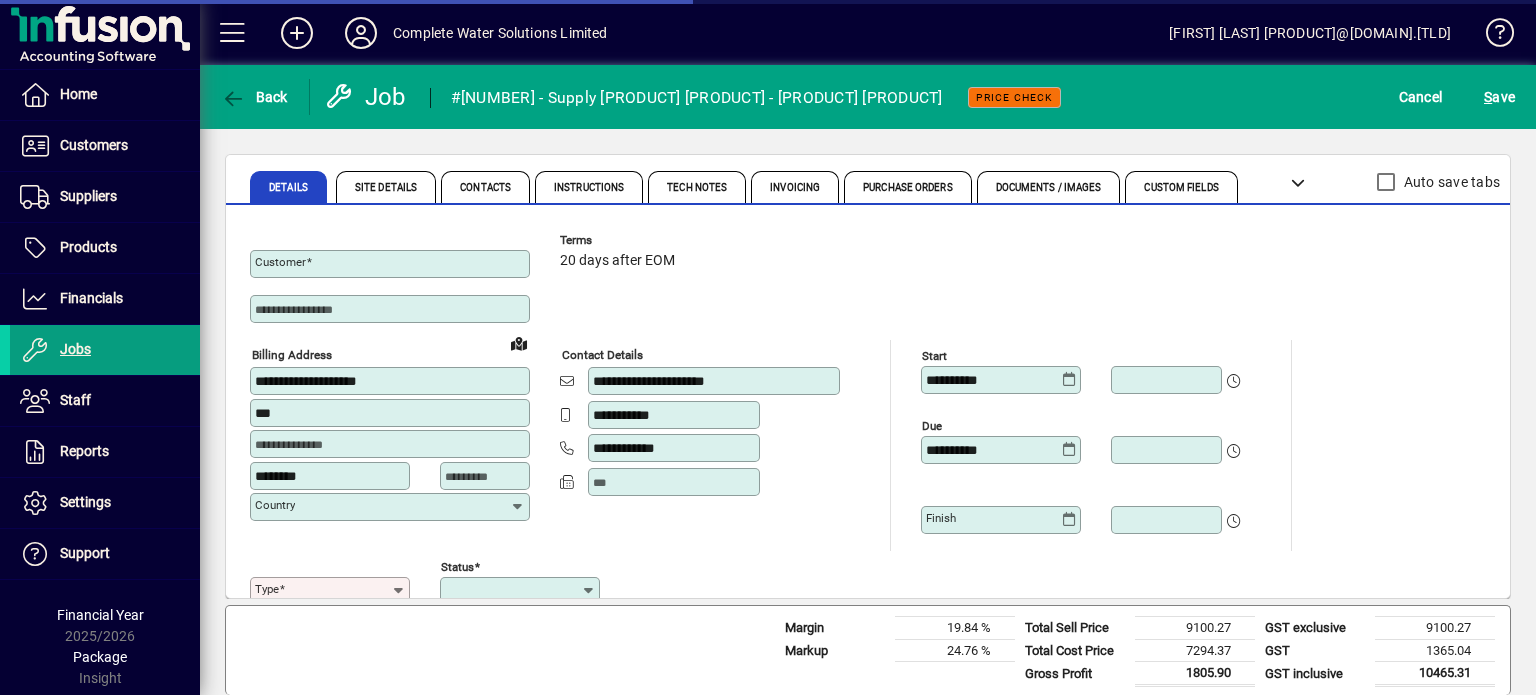type on "**********" 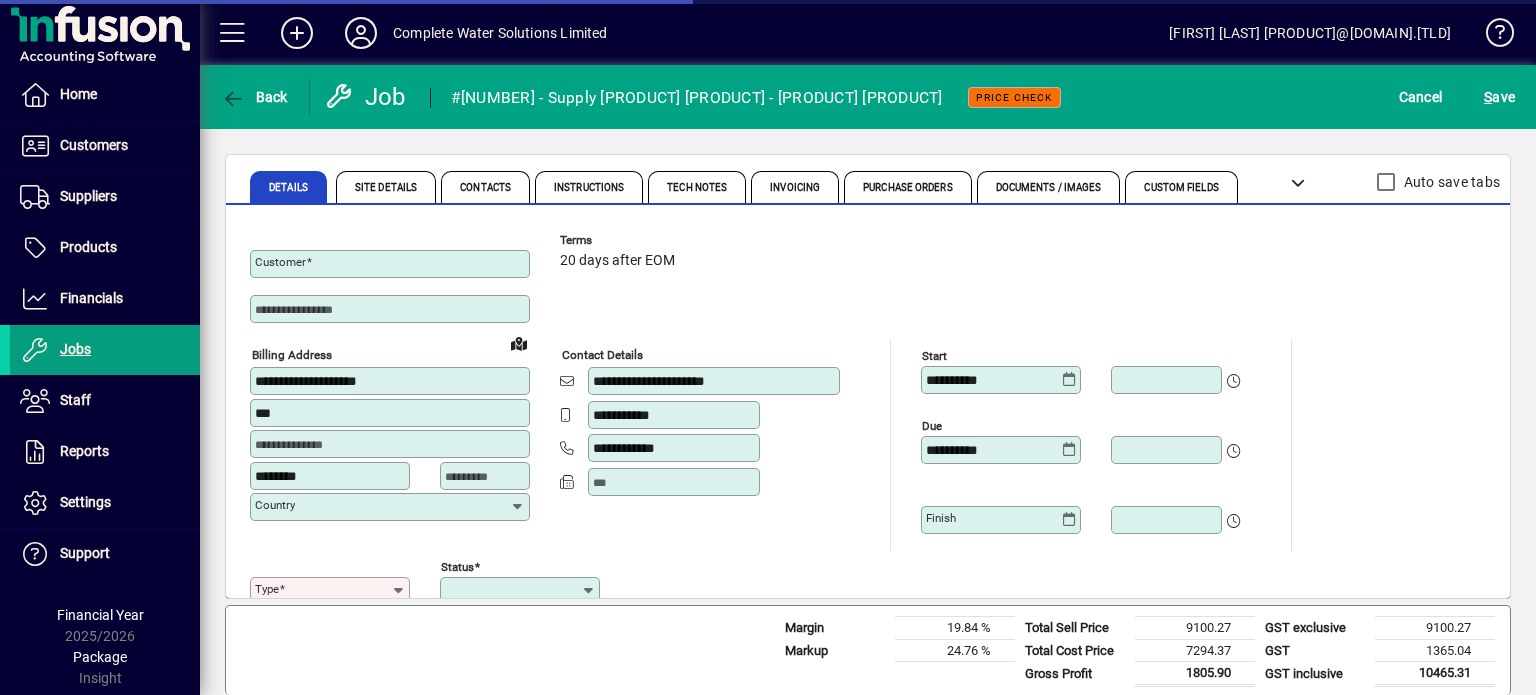 type on "**********" 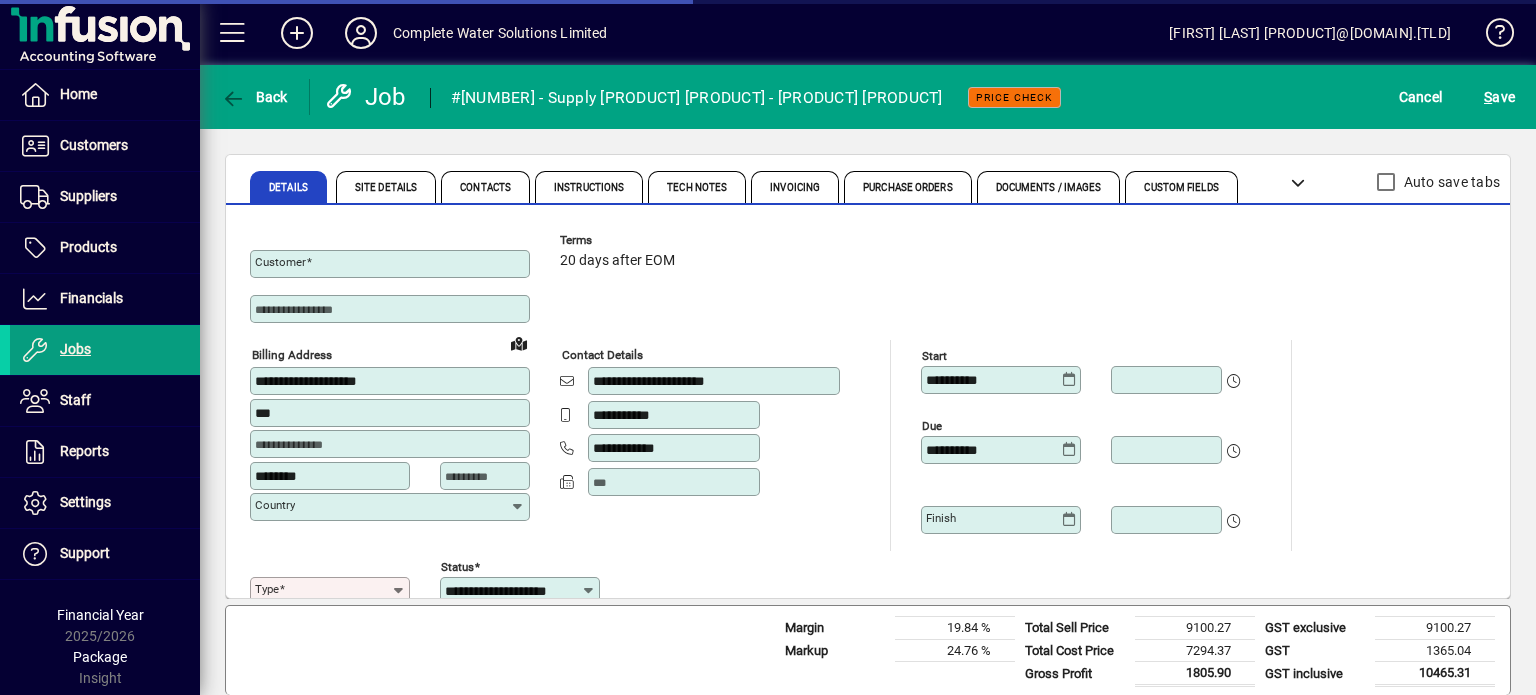 type on "**********" 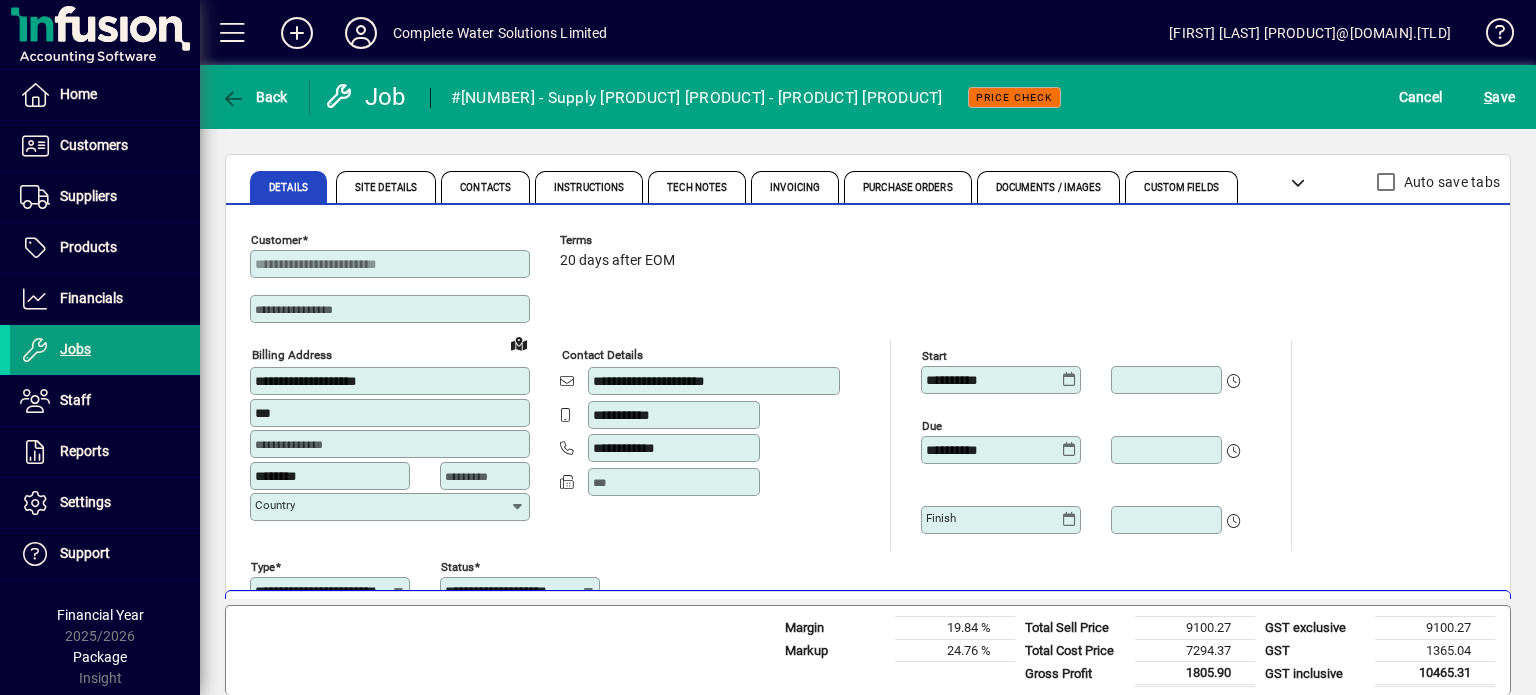 scroll, scrollTop: 0, scrollLeft: 0, axis: both 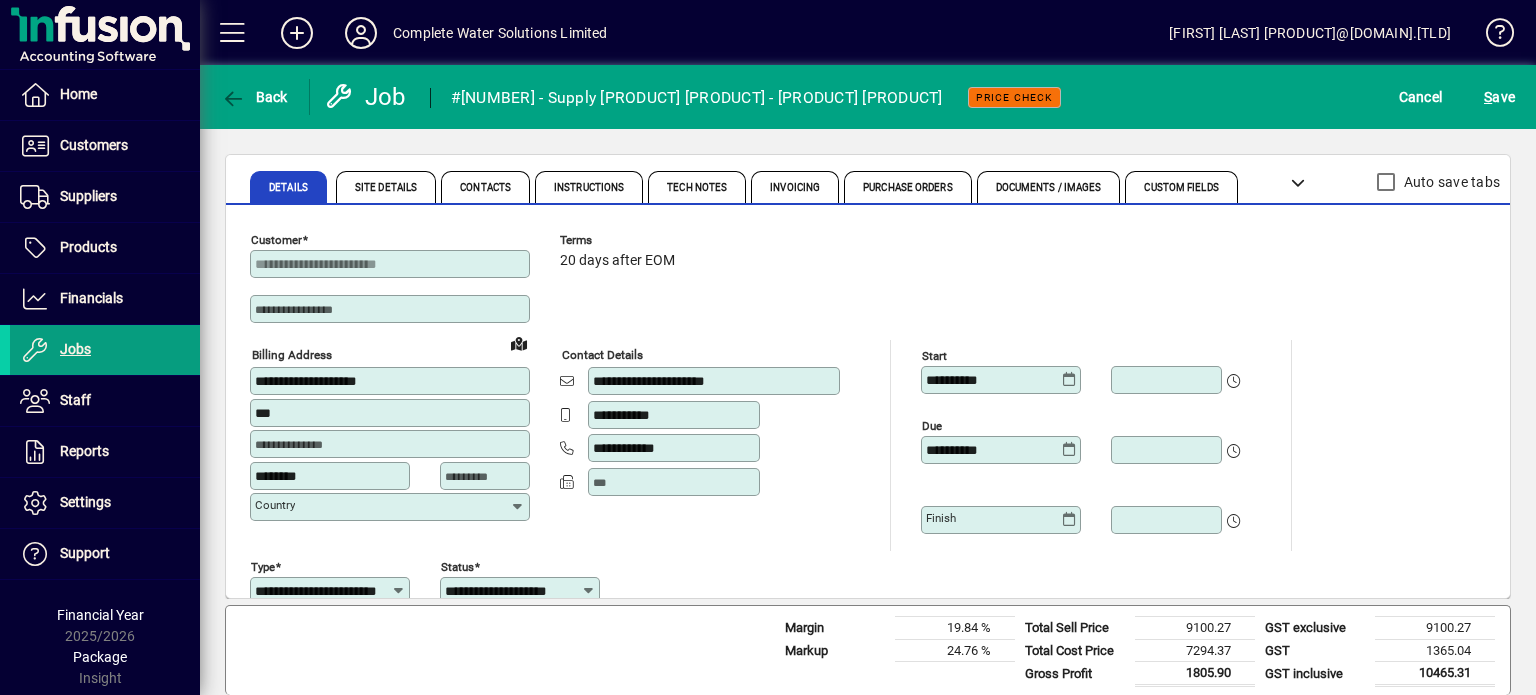 click 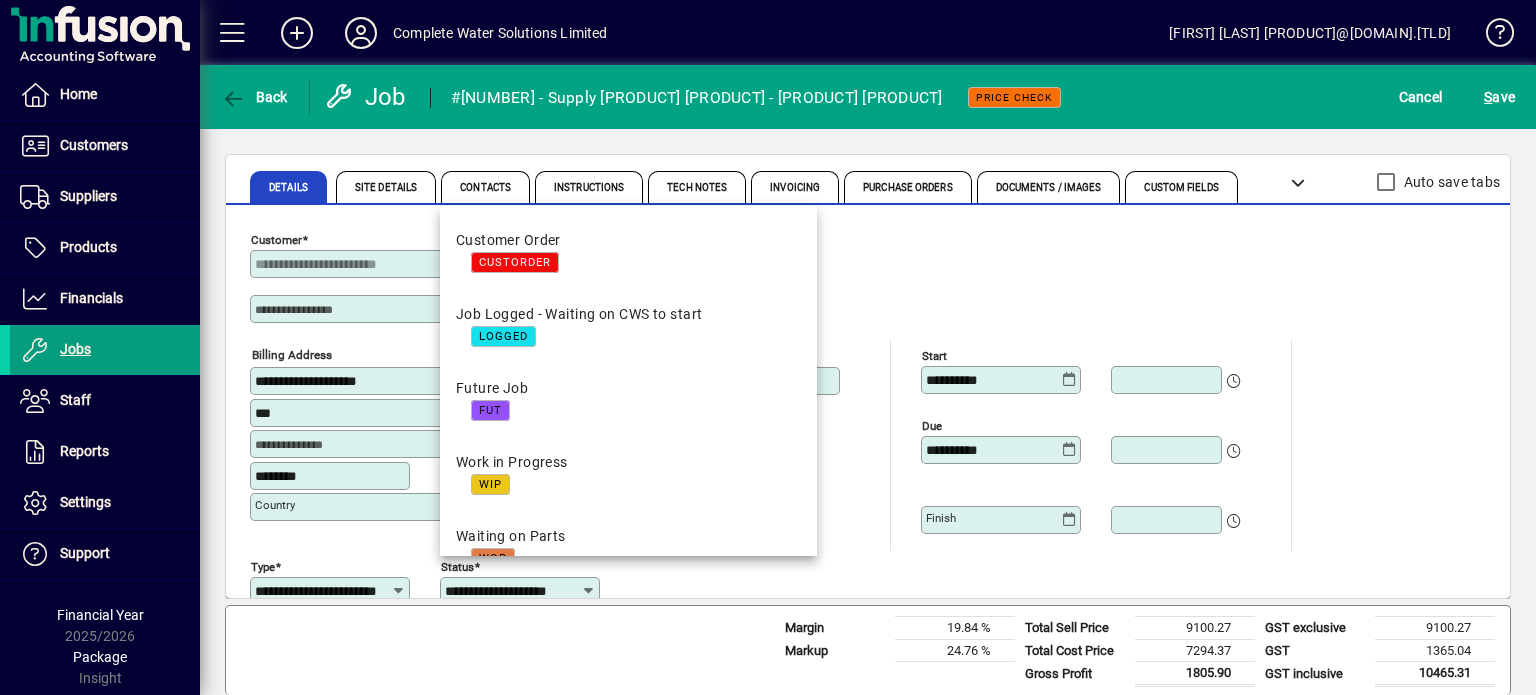 scroll, scrollTop: 0, scrollLeft: 2, axis: horizontal 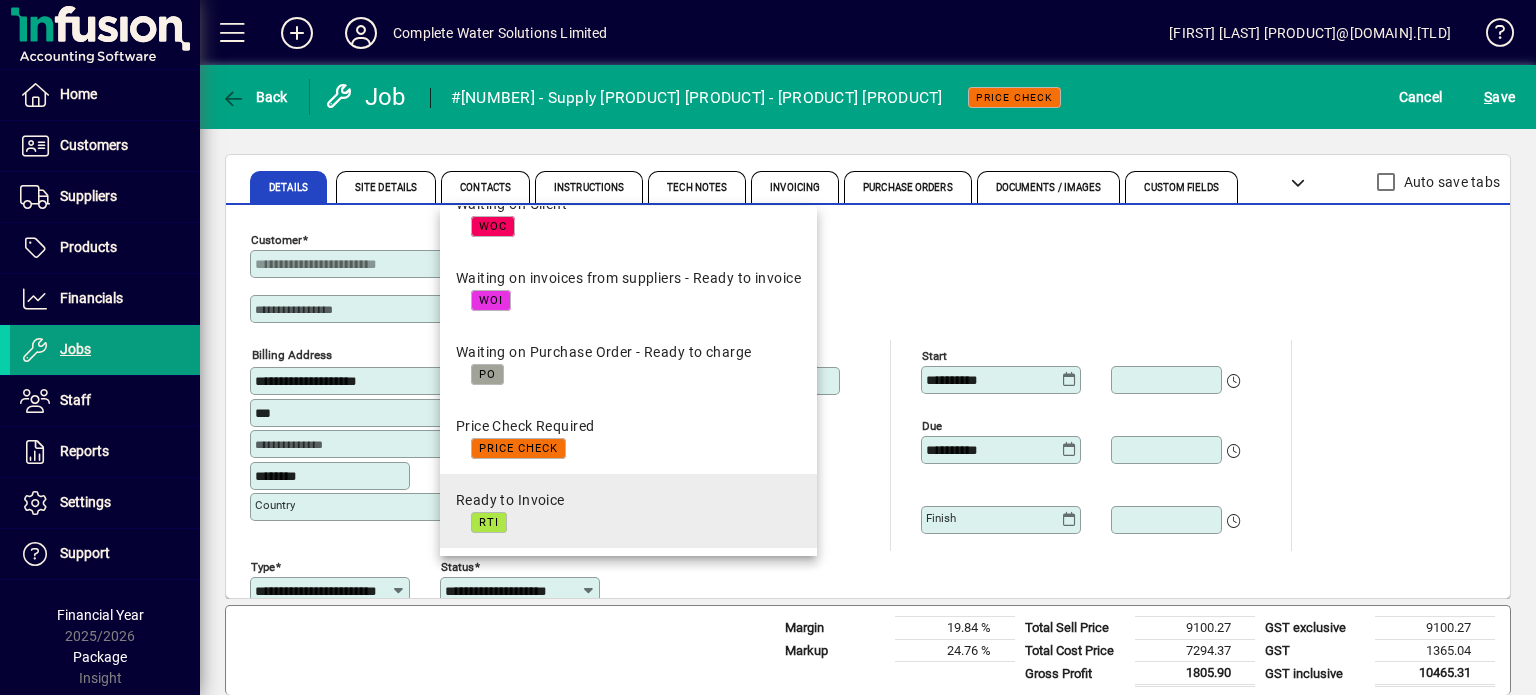click on "Ready to Invoice  RTI" at bounding box center (510, 511) 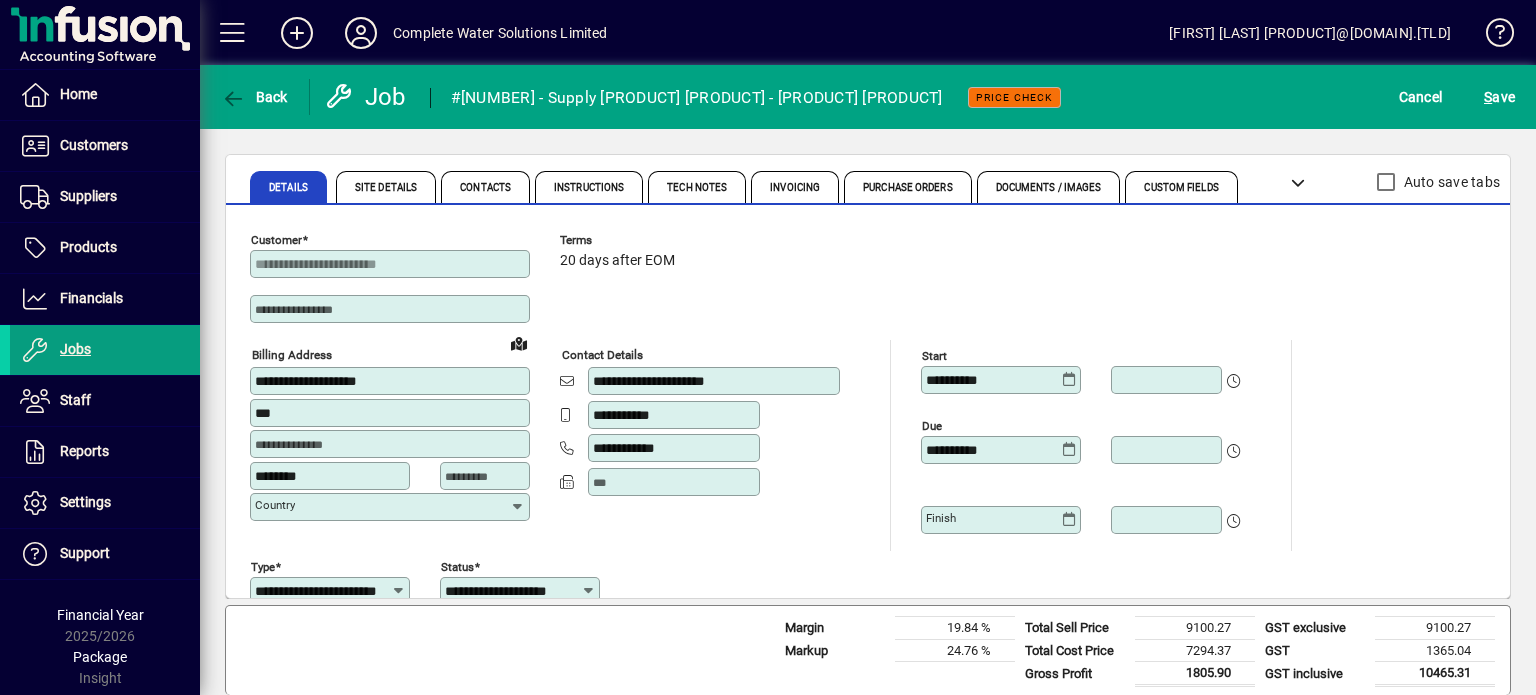 type on "**********" 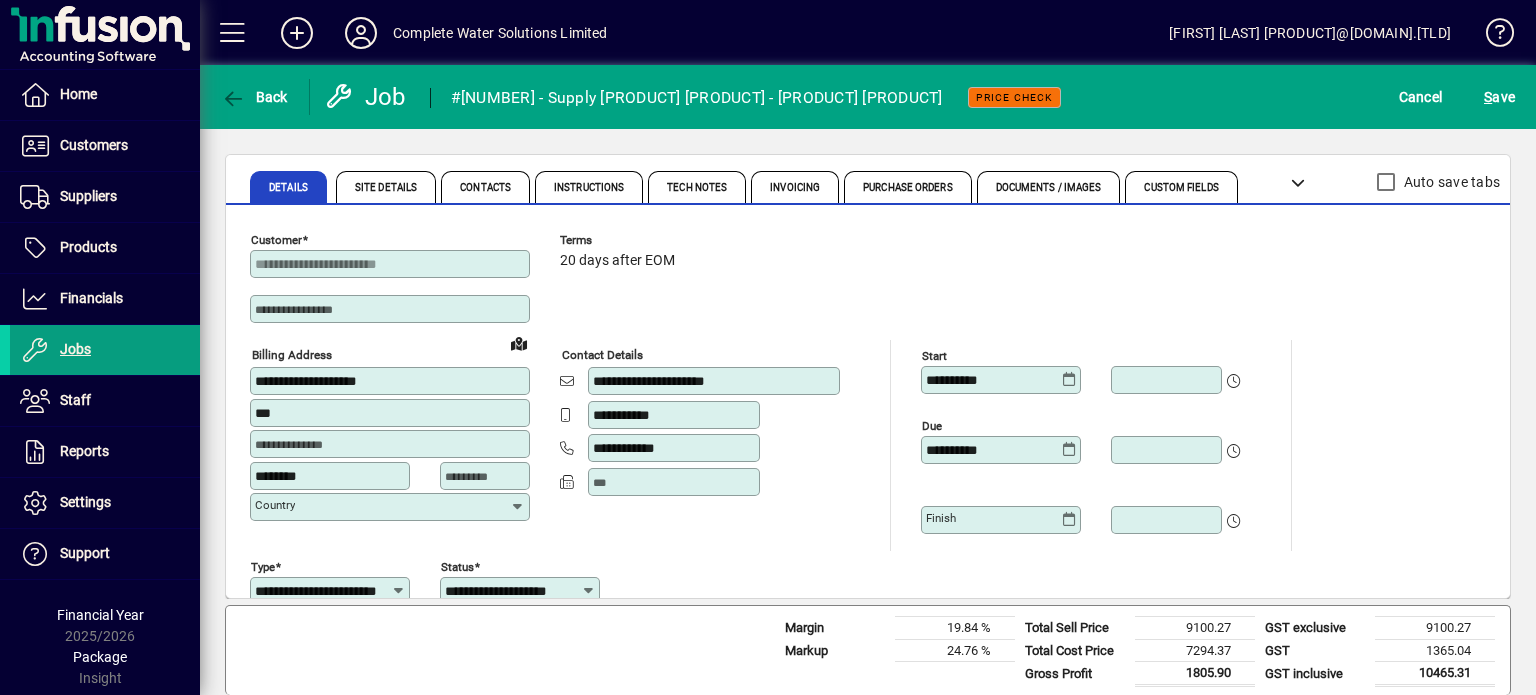 scroll, scrollTop: 0, scrollLeft: 0, axis: both 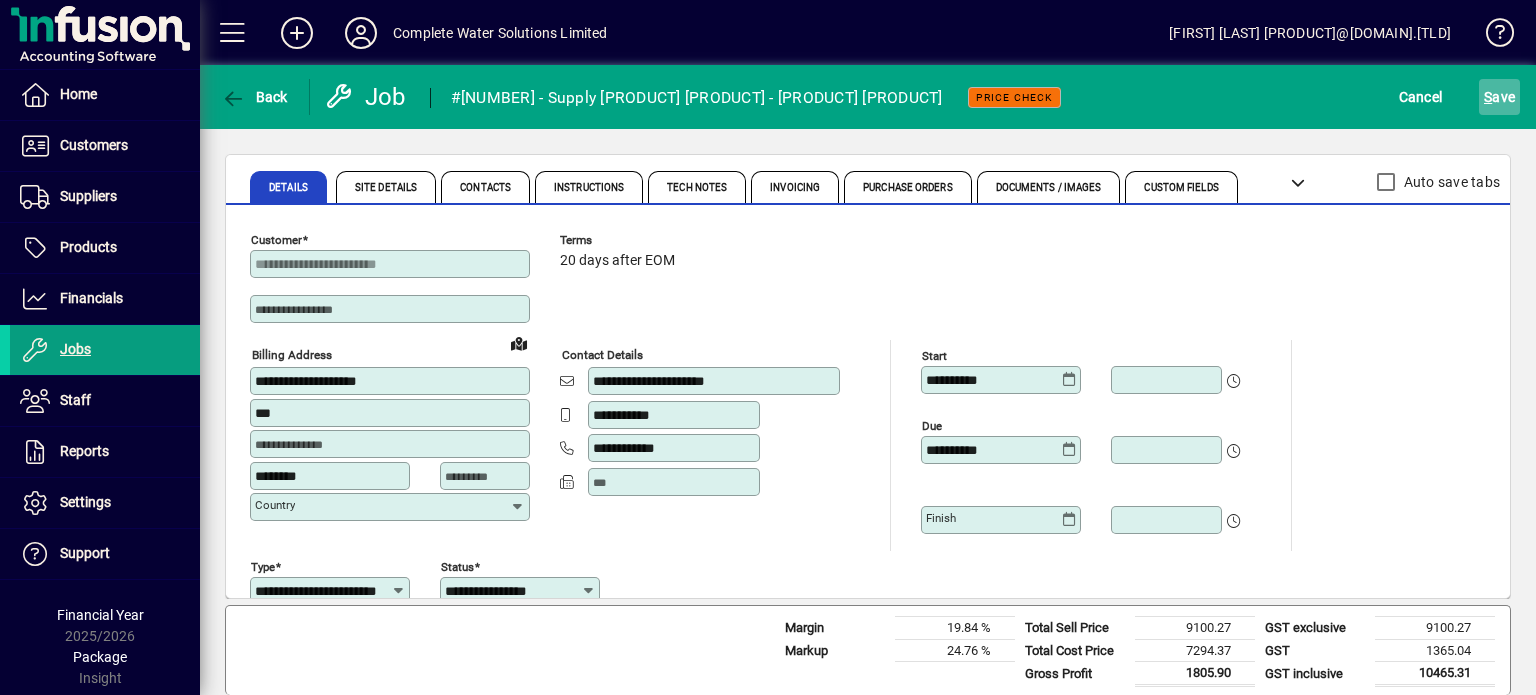 click on "S ave" 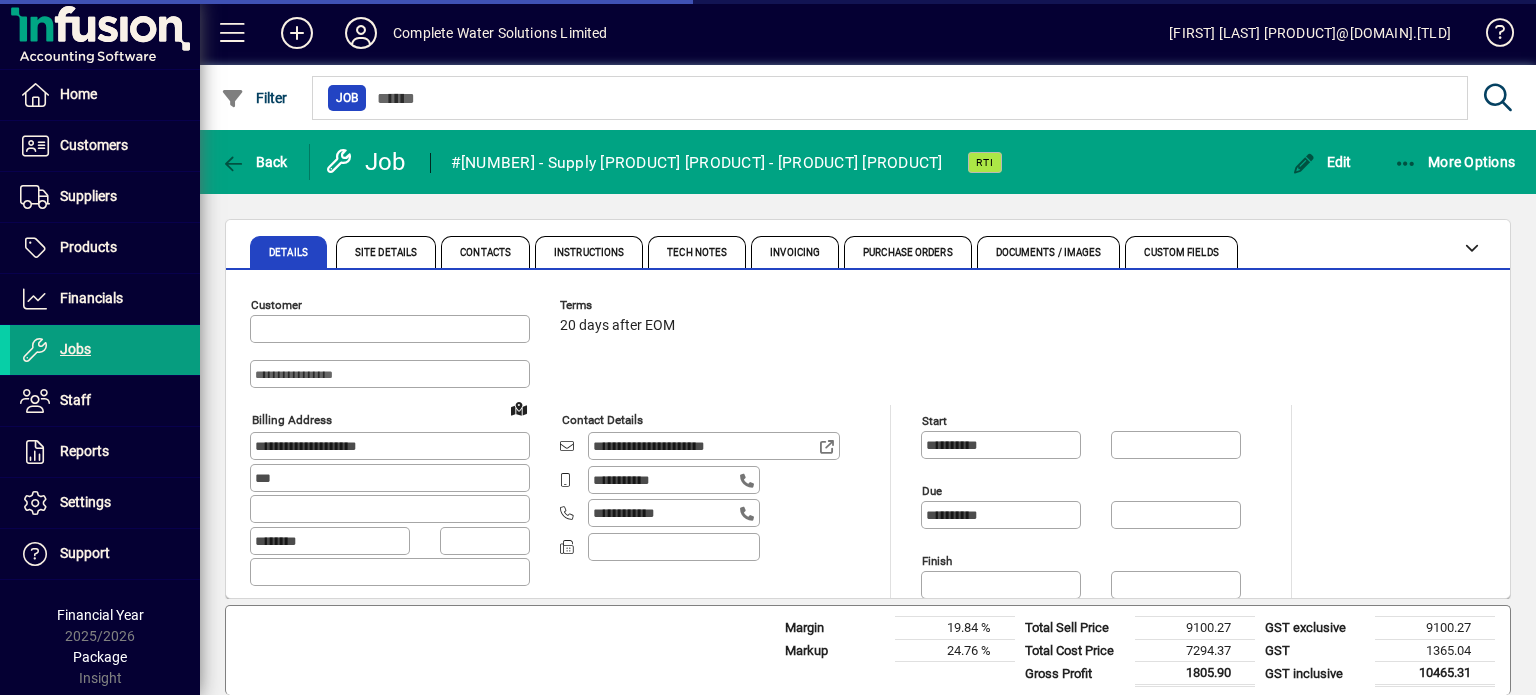 type on "**********" 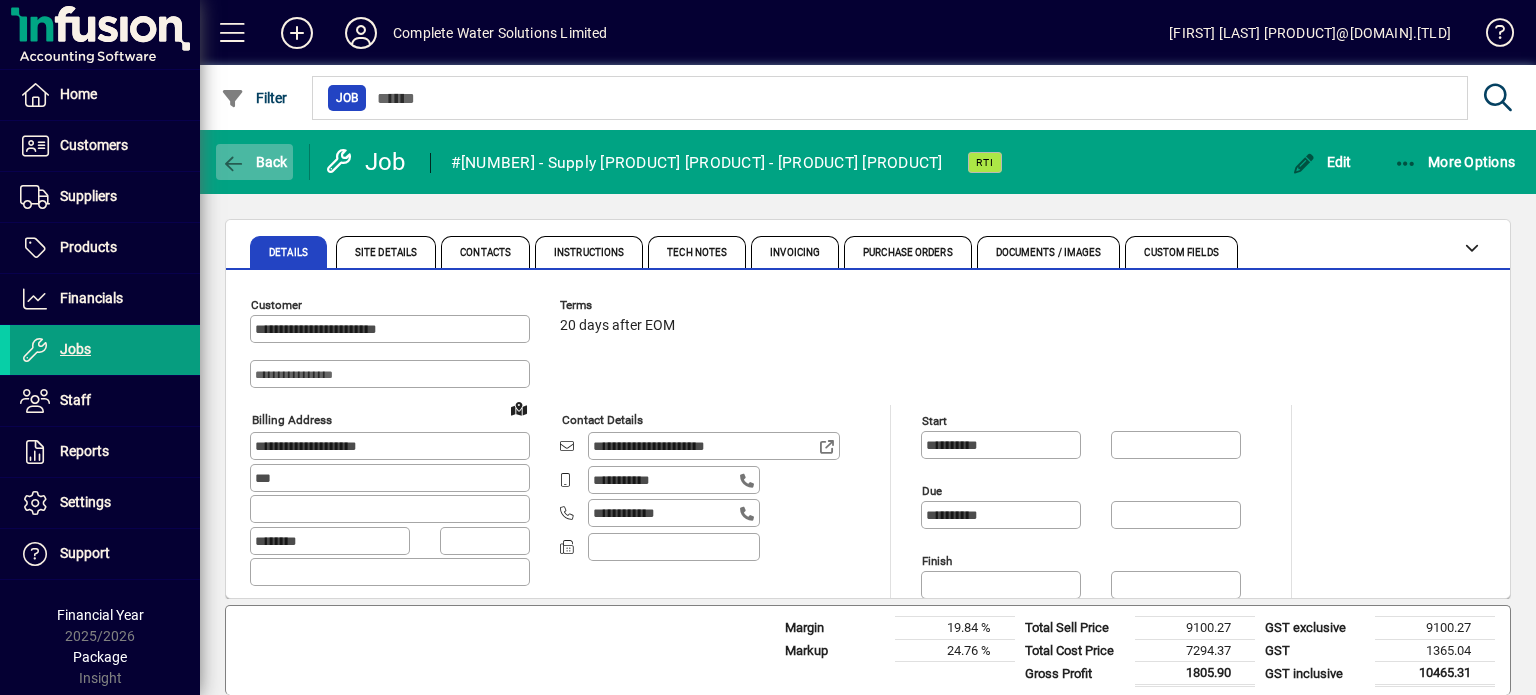 click 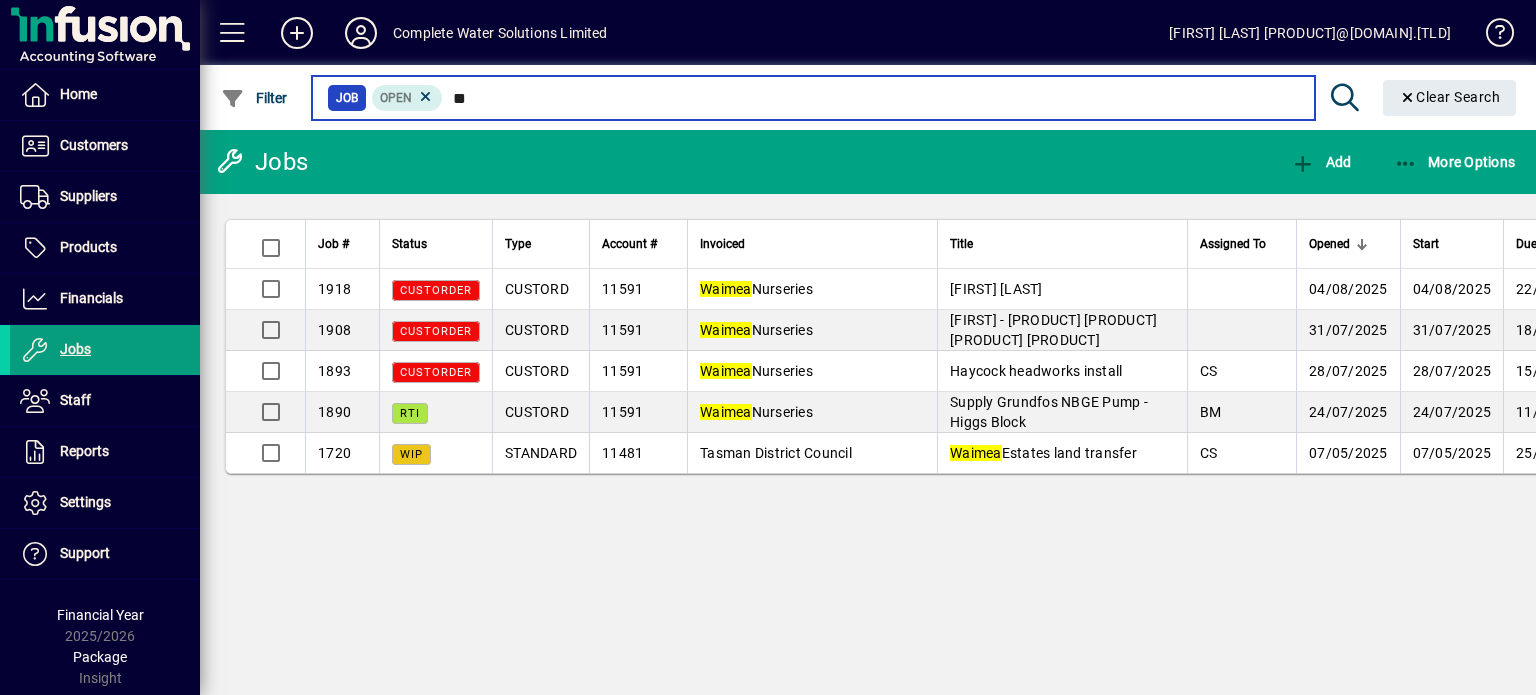 type on "*" 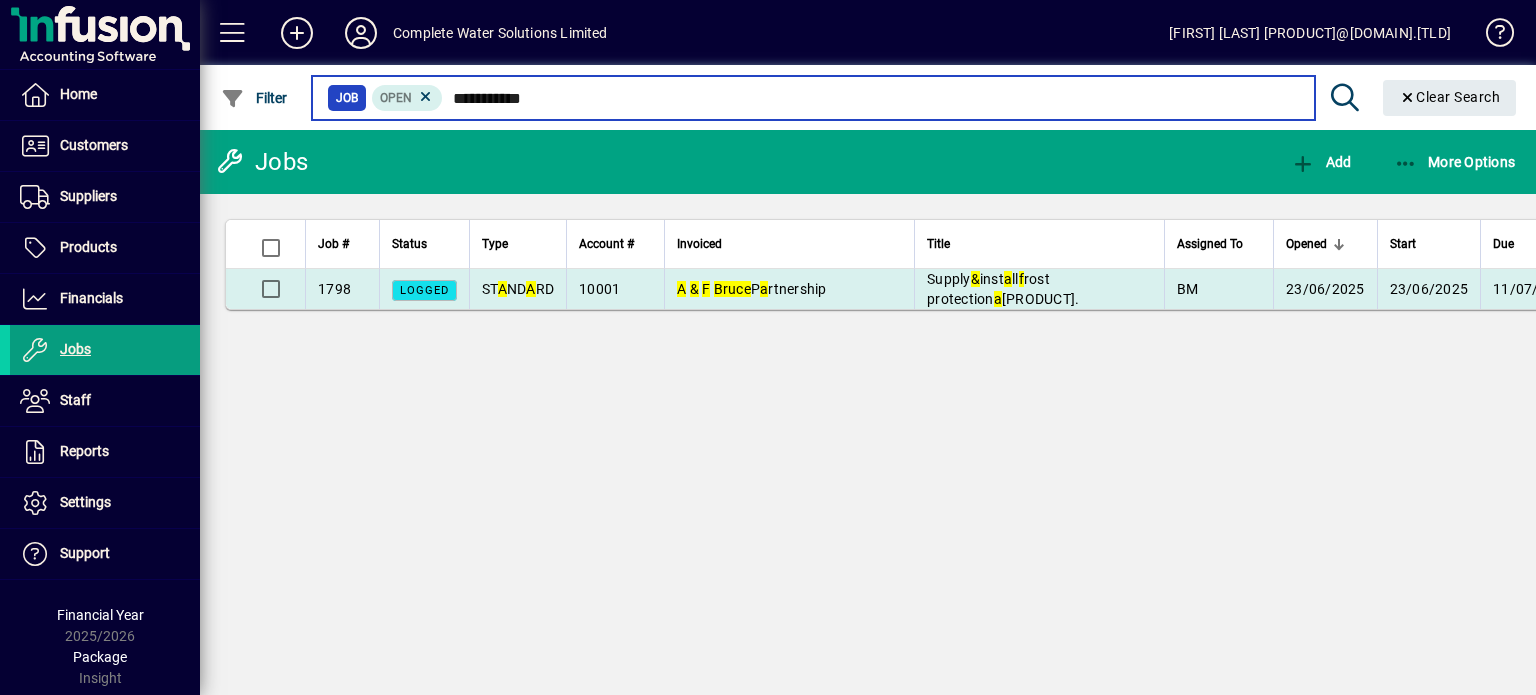 type on "**********" 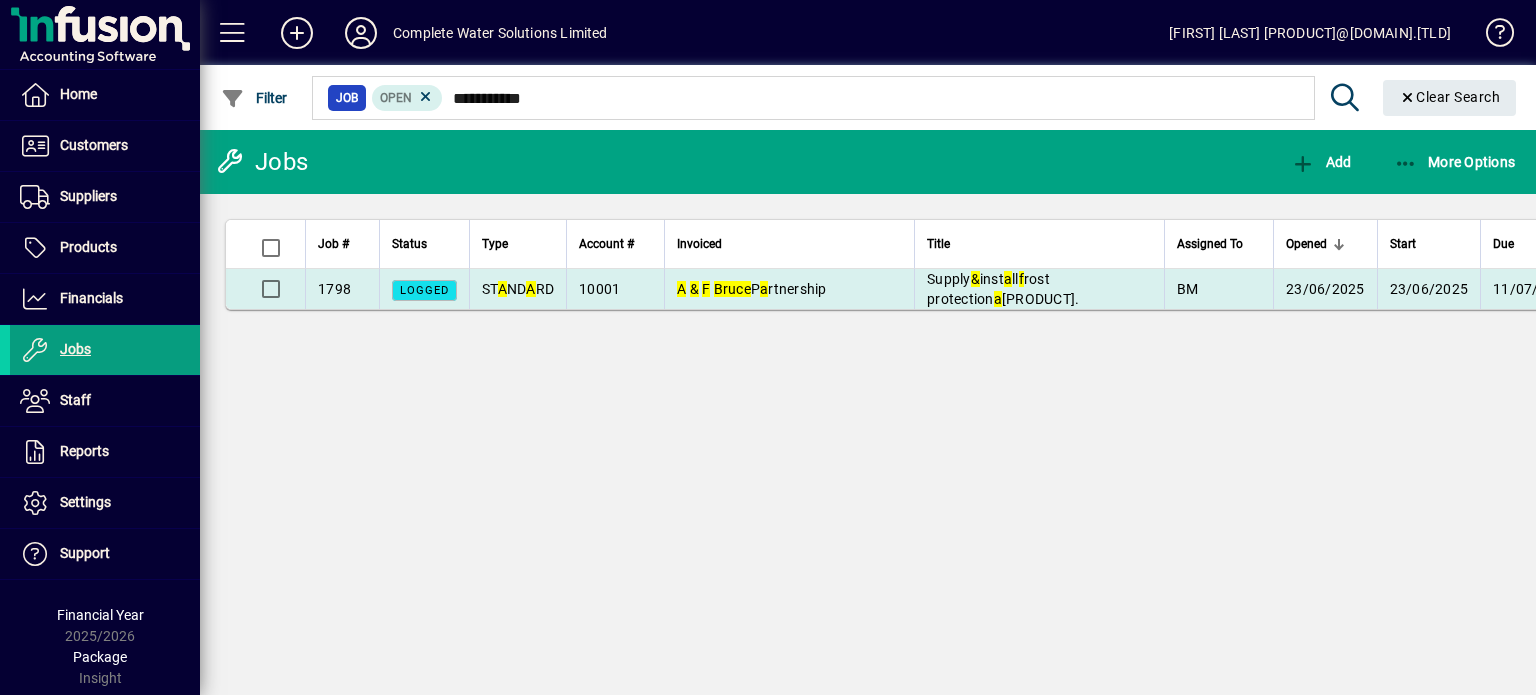click on "Supply  &  inst a ll  f rost protection  a s quoted." at bounding box center [1039, 289] 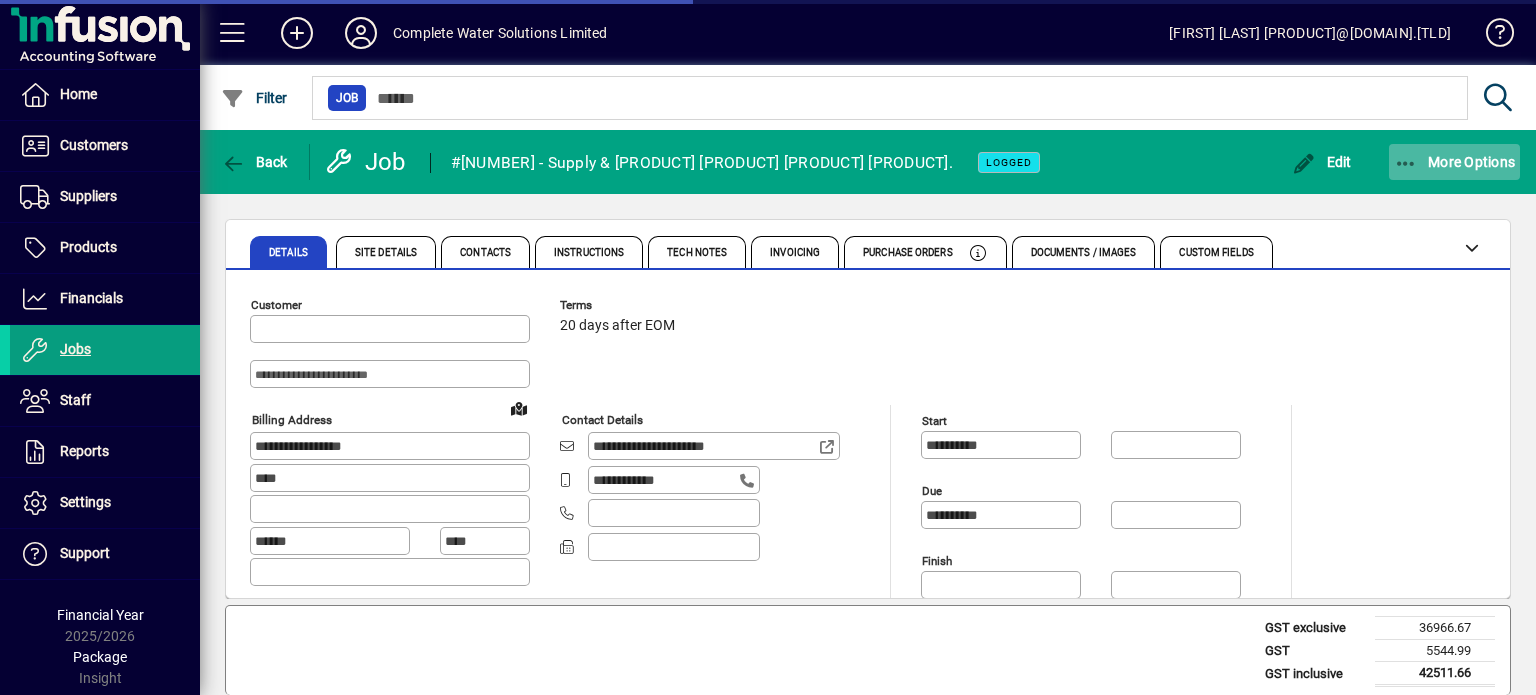 type on "**********" 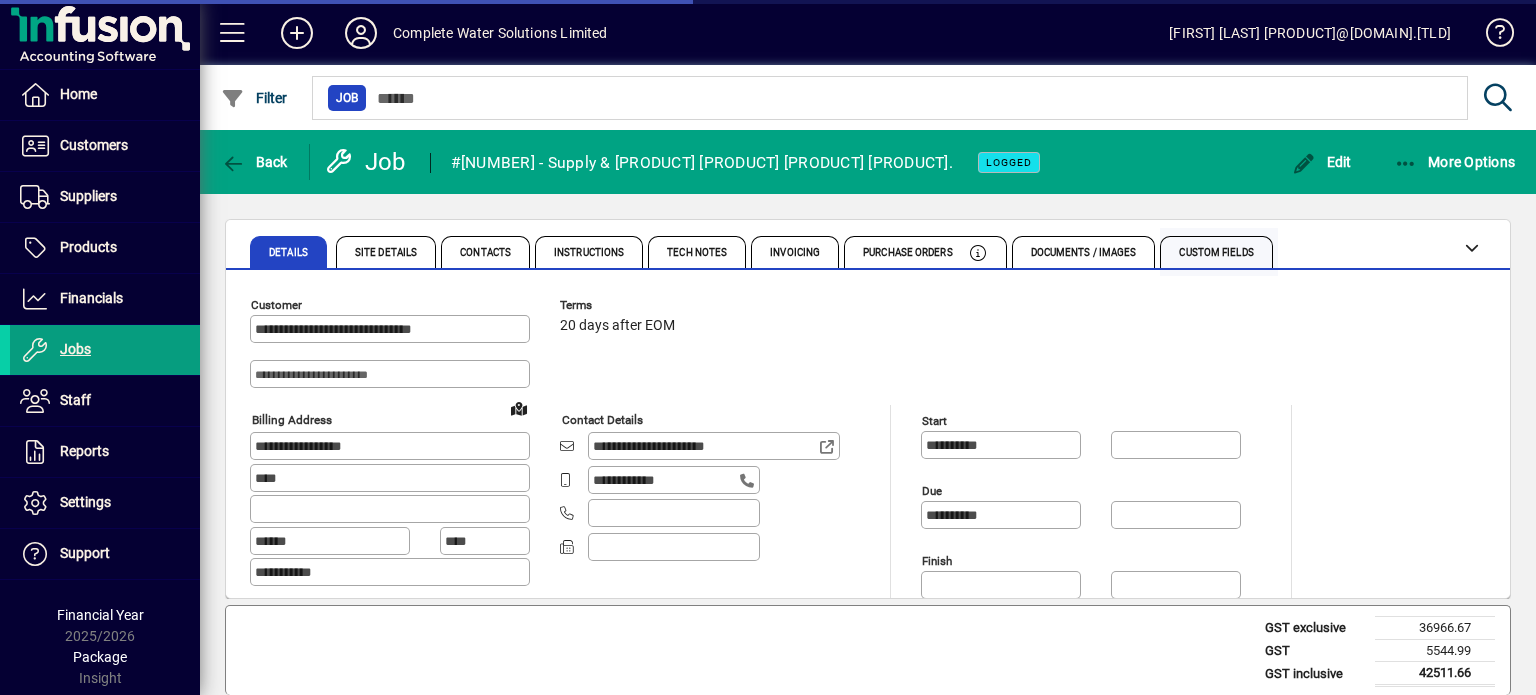 type on "*******" 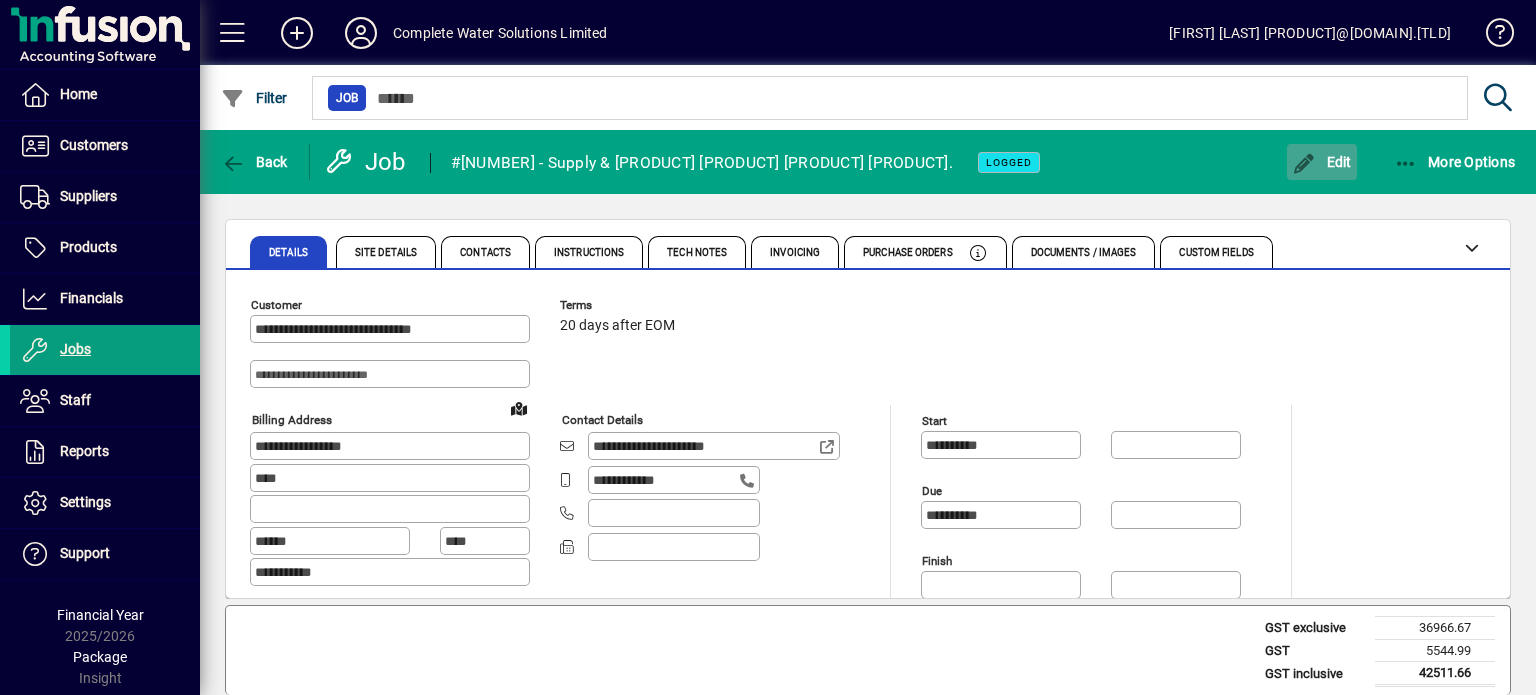 click on "Edit" 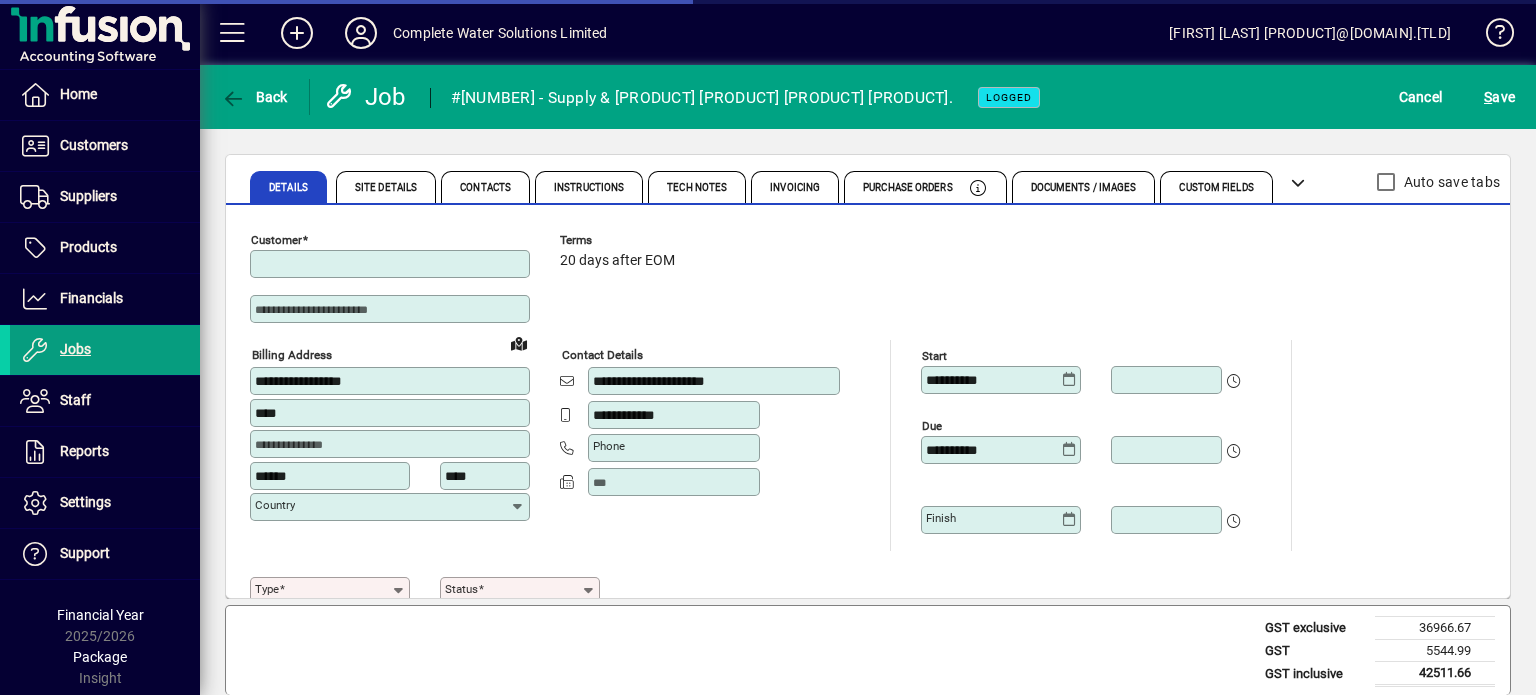 type on "**********" 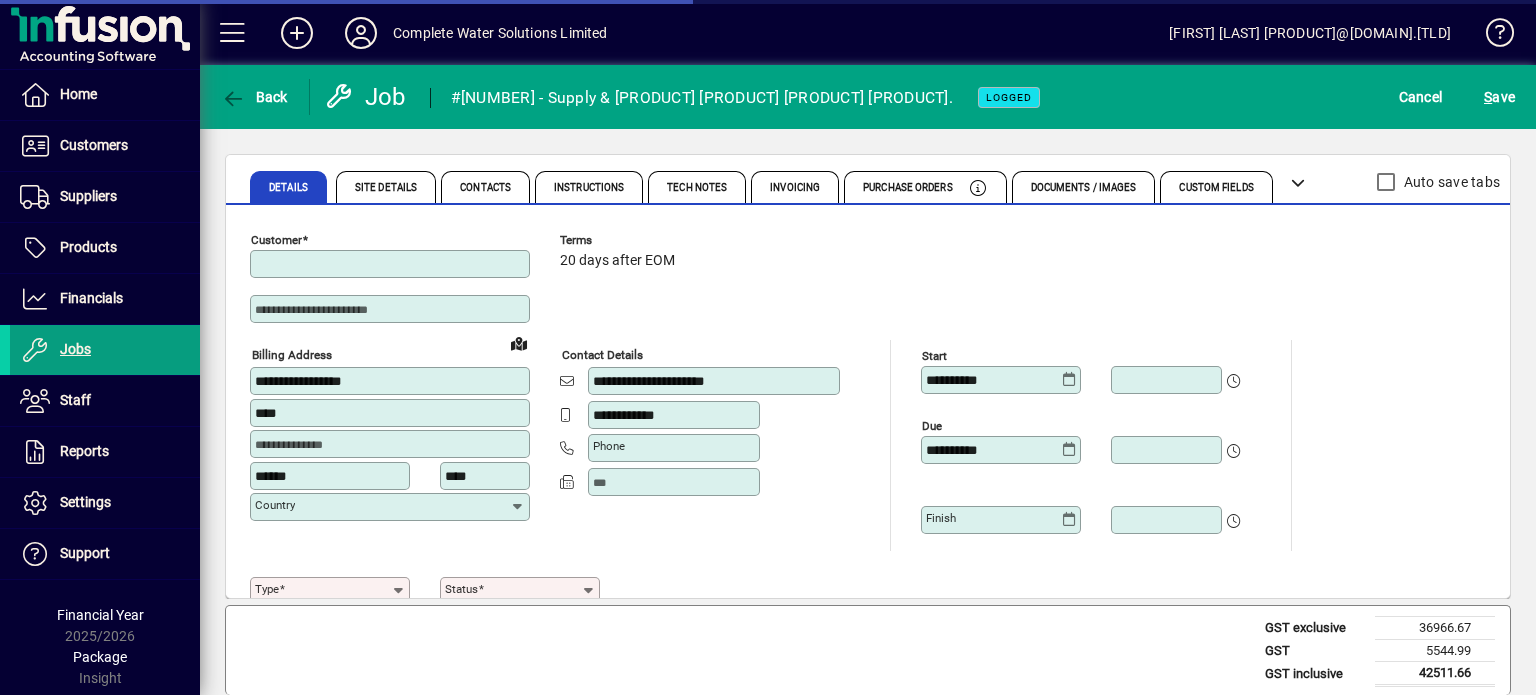 type on "**********" 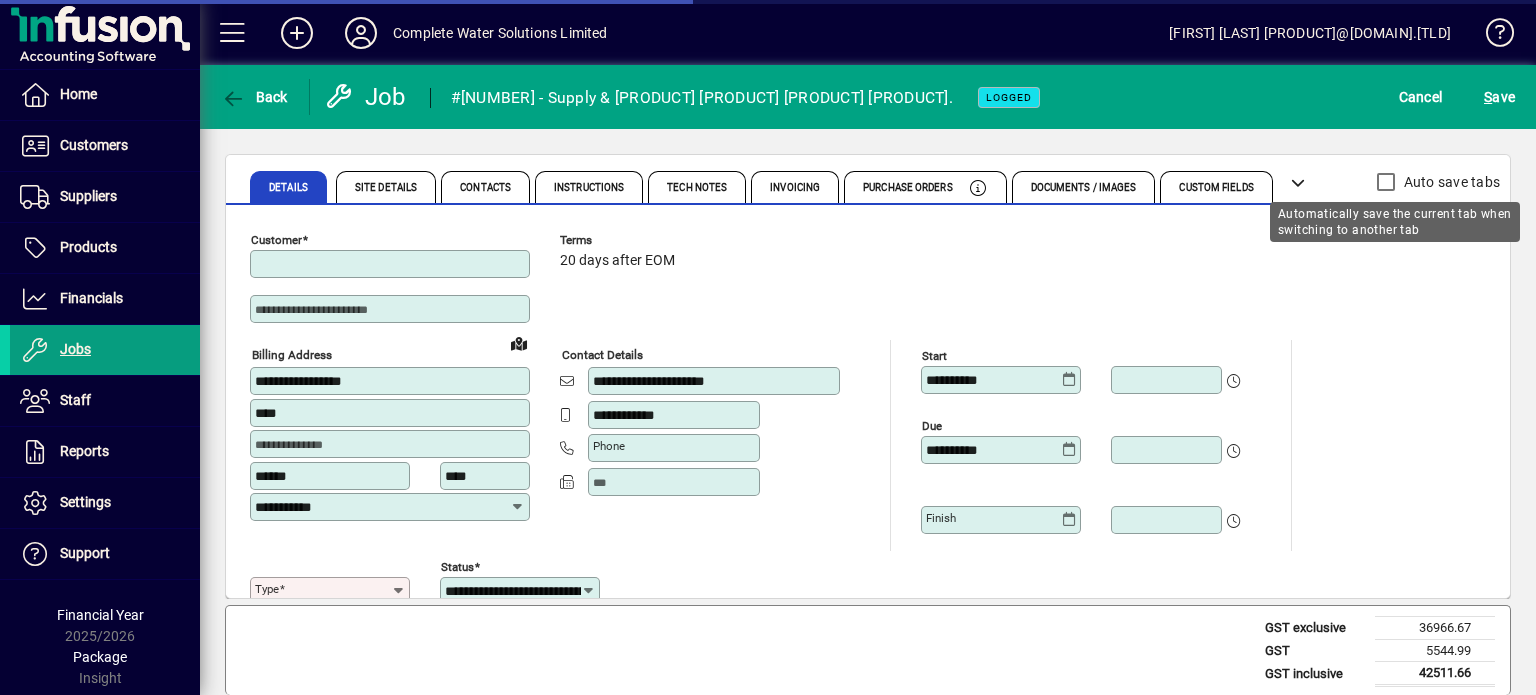 type on "**********" 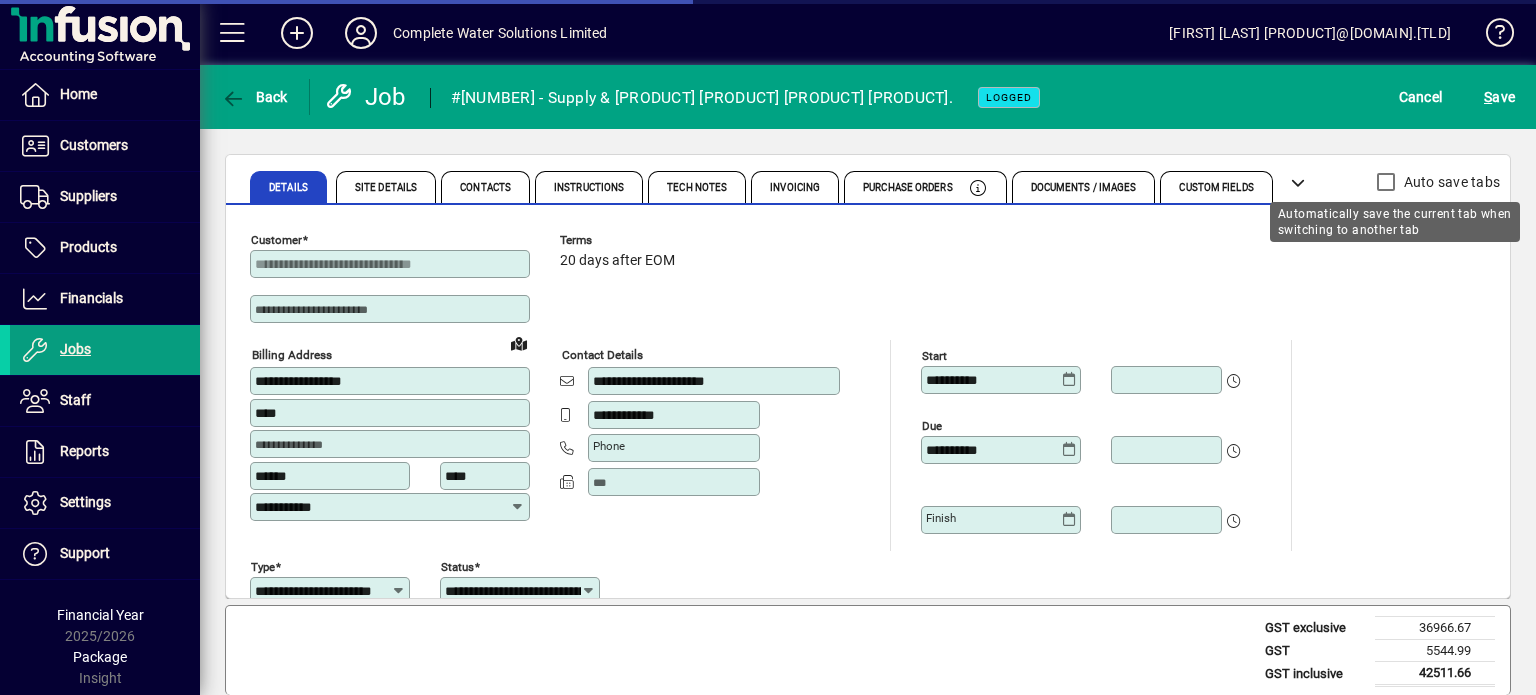 type on "**********" 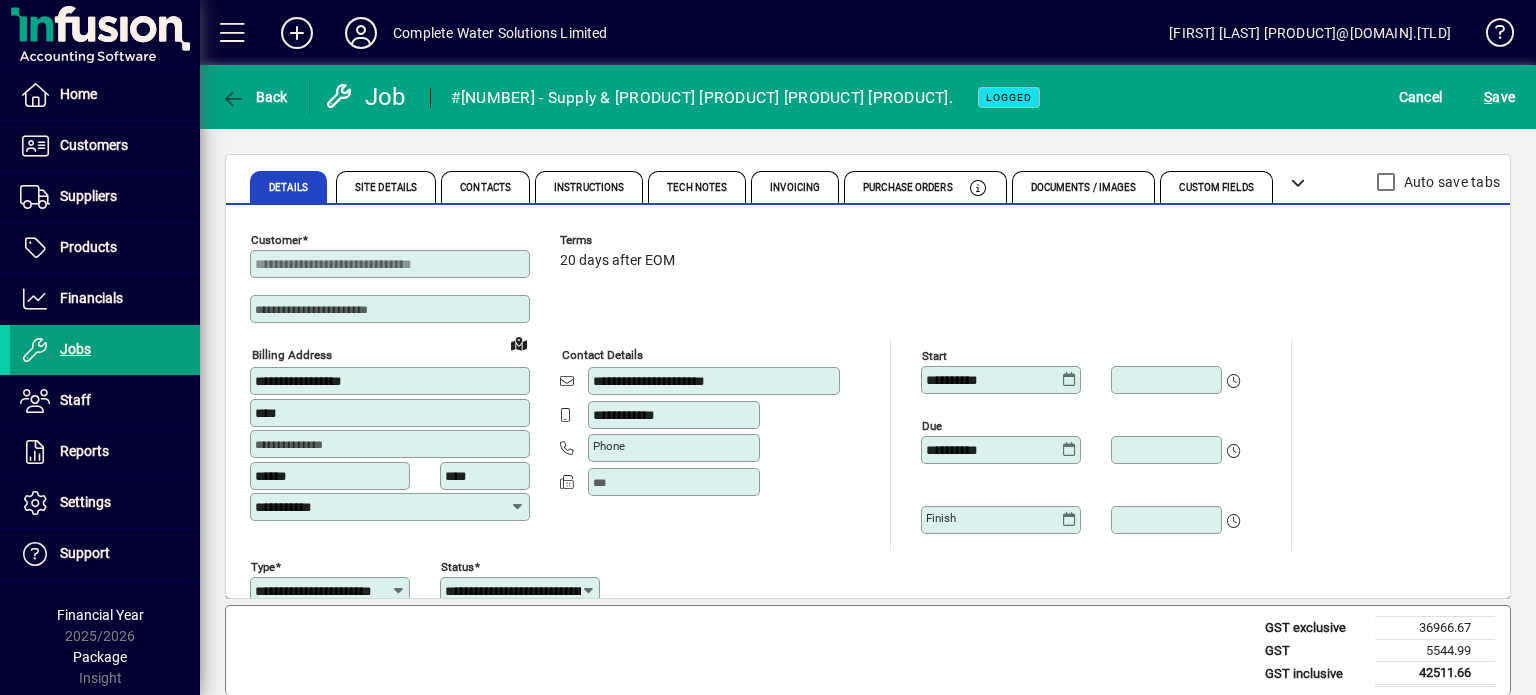click 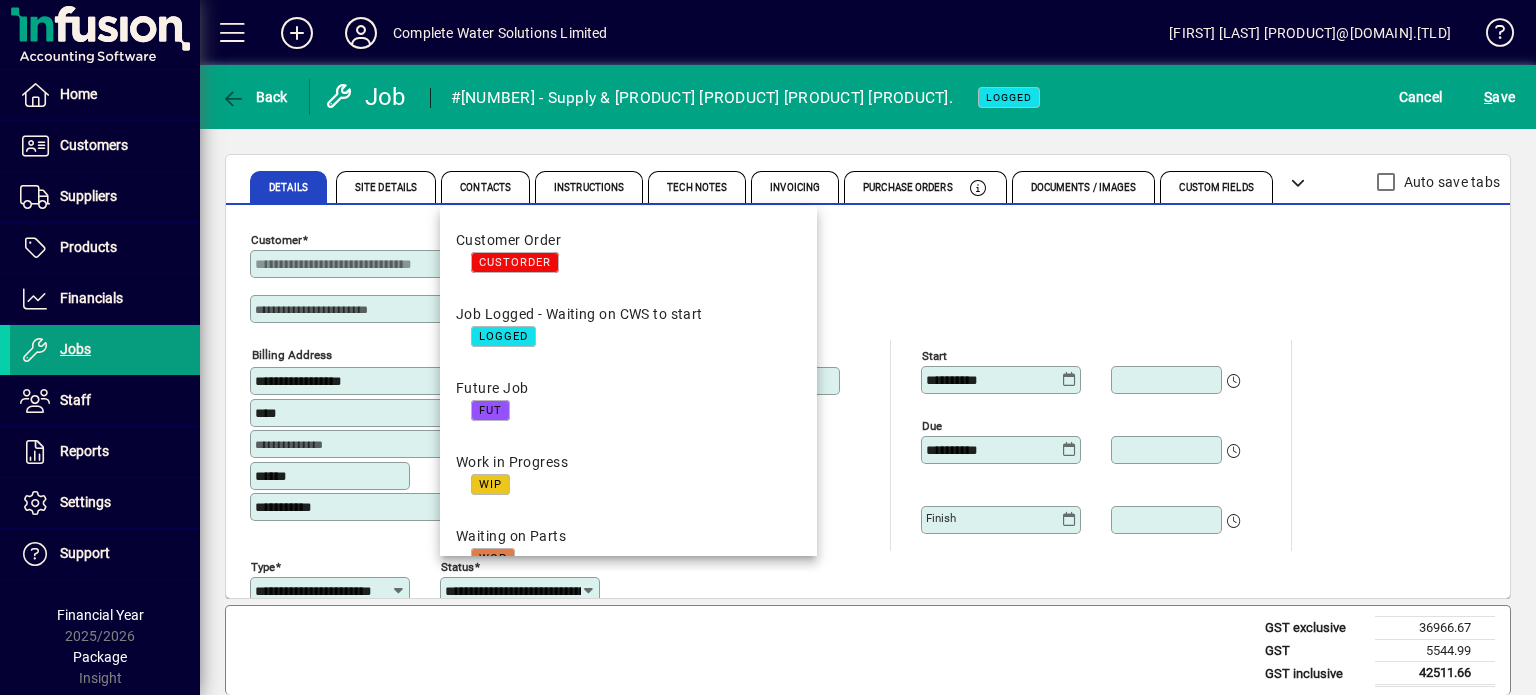 scroll, scrollTop: 0, scrollLeft: 107, axis: horizontal 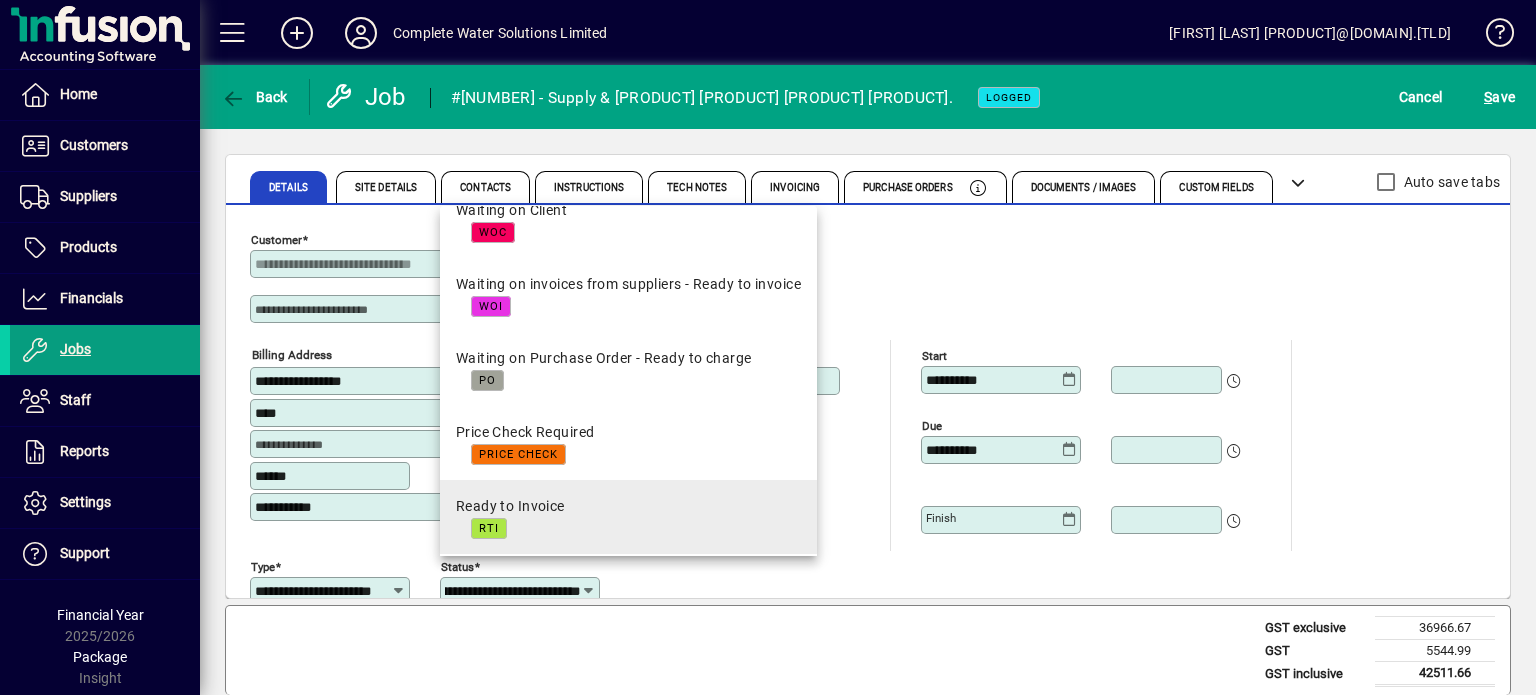 click on "Ready to Invoice  RTI" at bounding box center (510, 517) 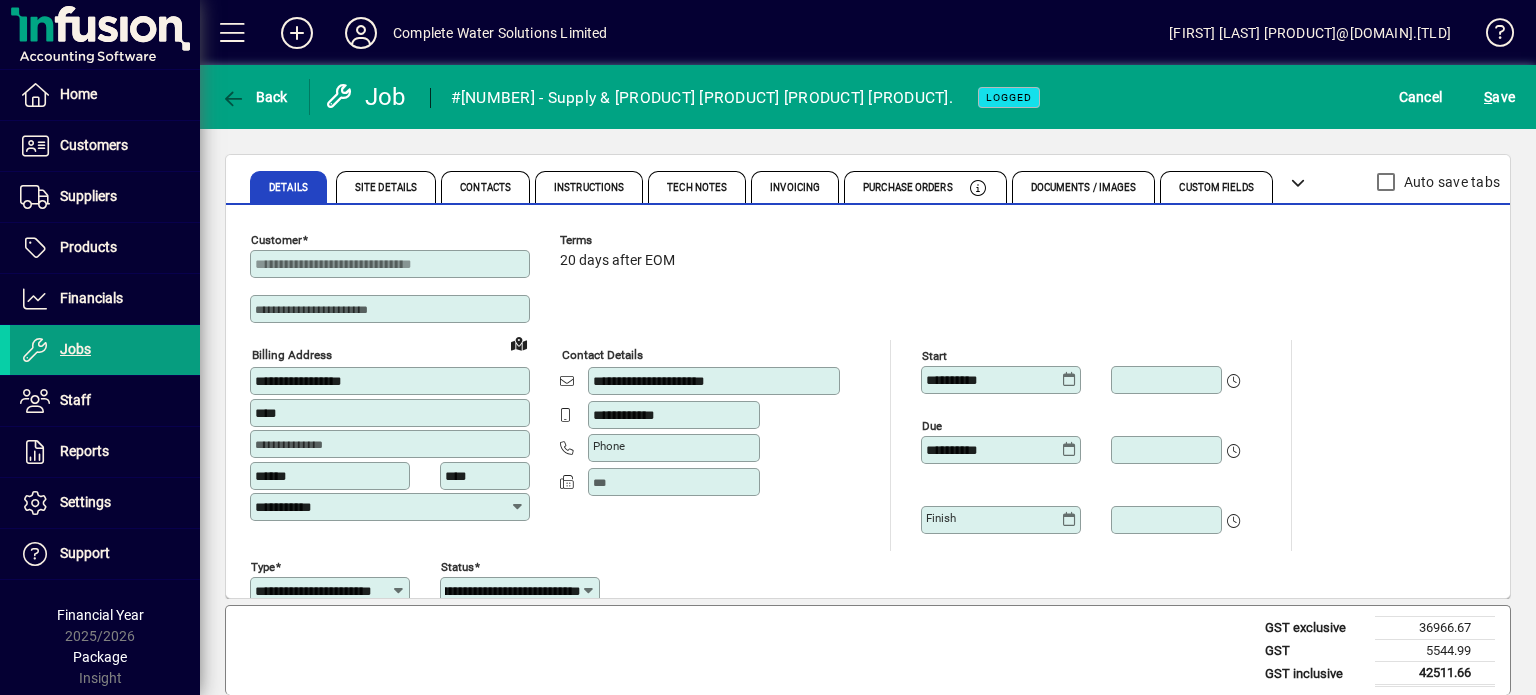 type on "**********" 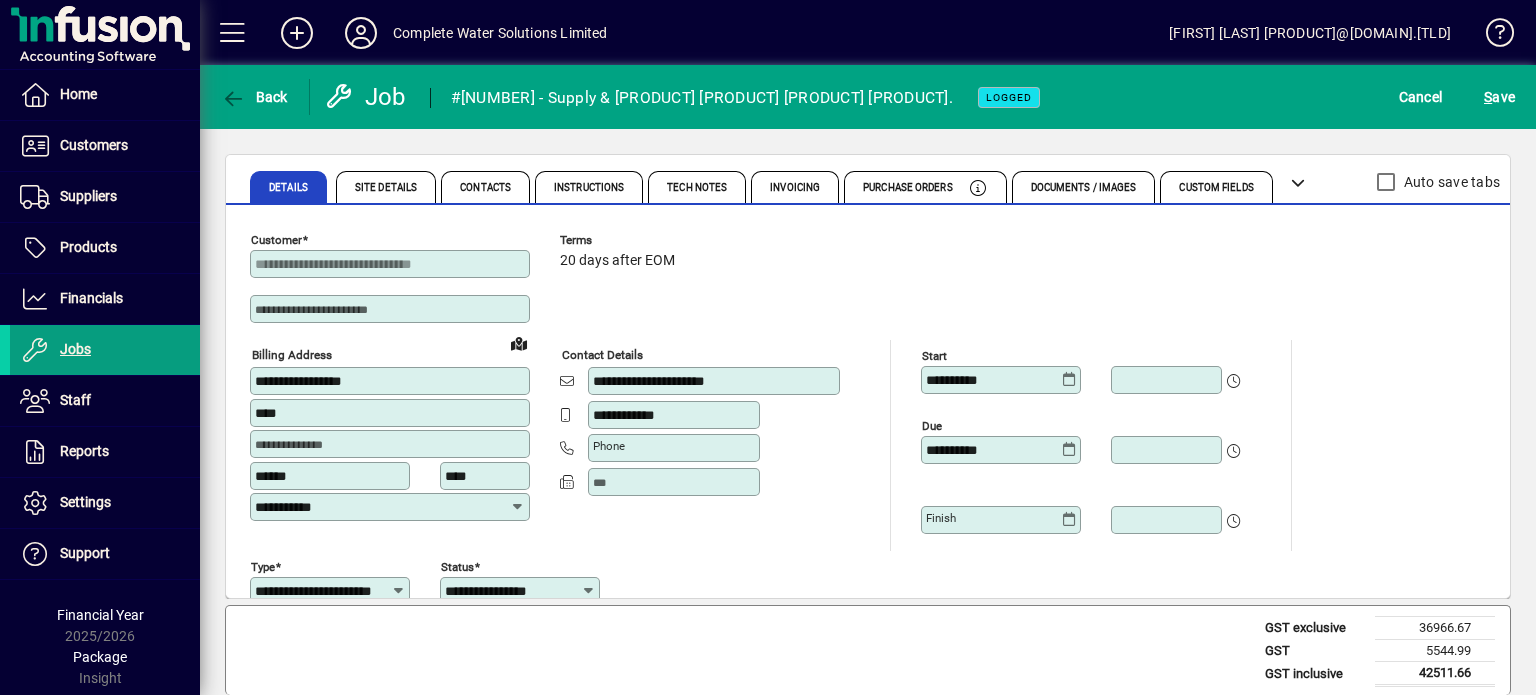 scroll, scrollTop: 0, scrollLeft: 0, axis: both 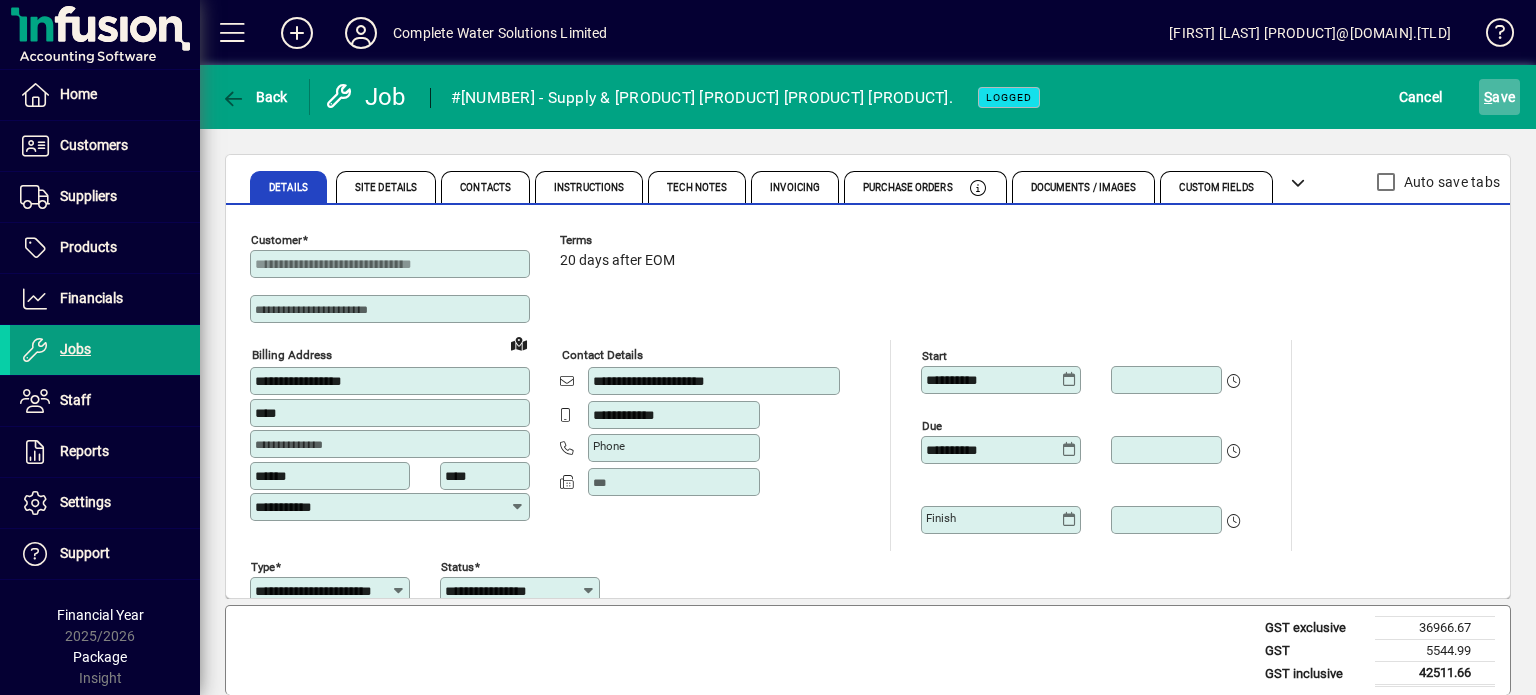 click on "S" 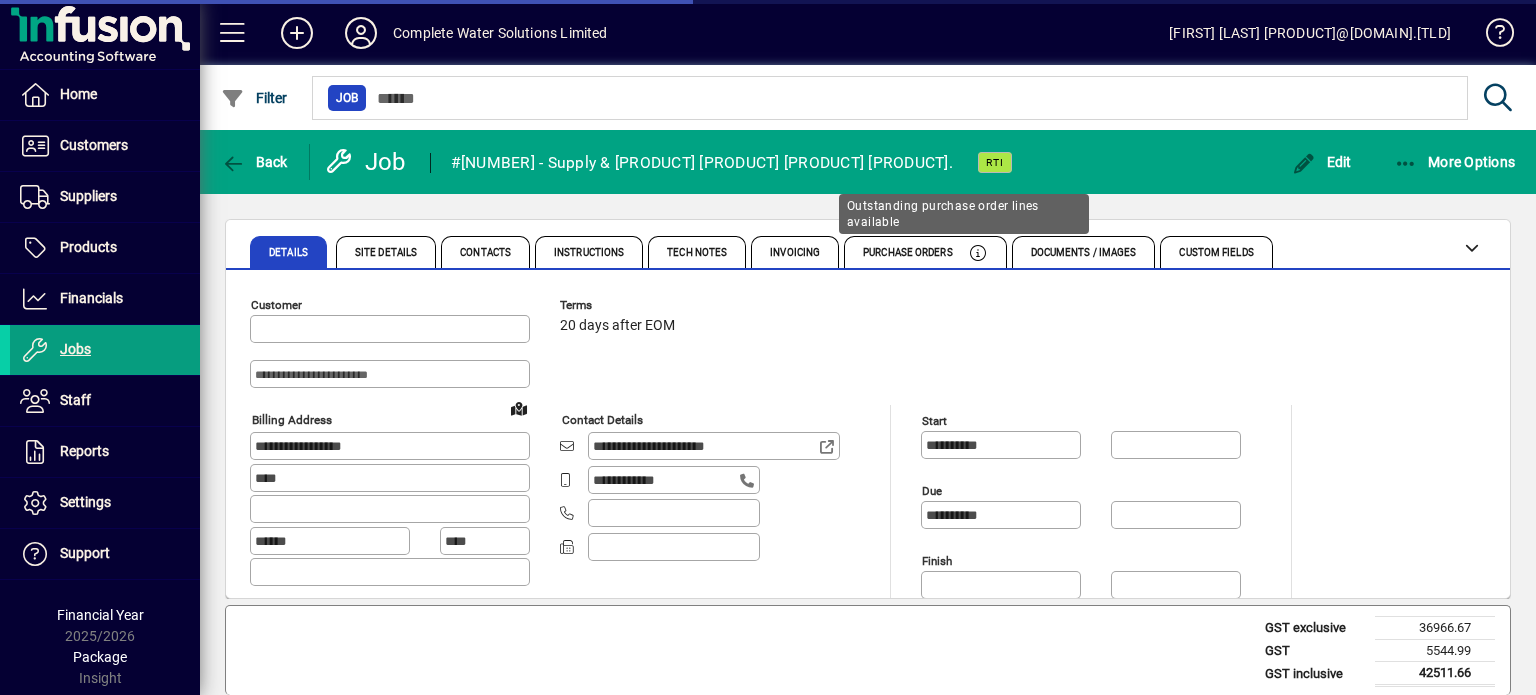 type on "**********" 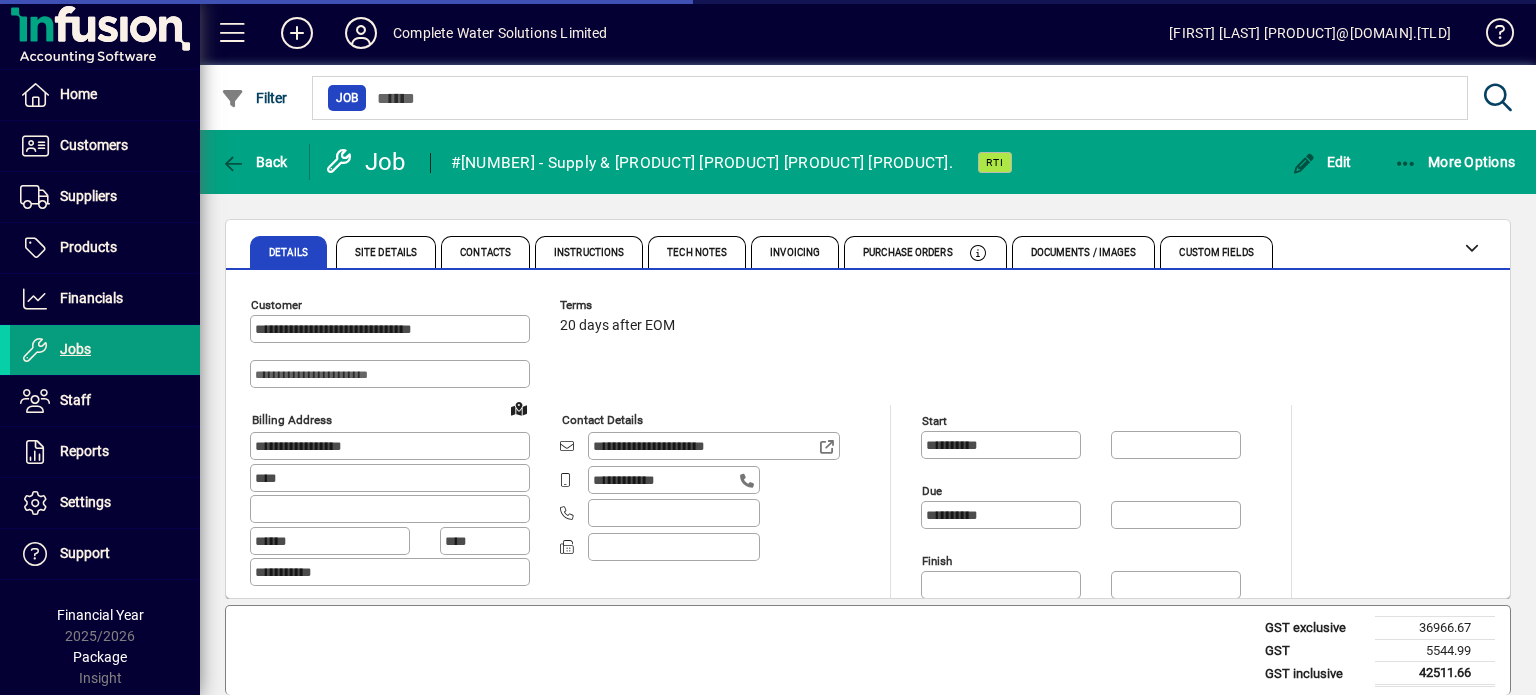 type on "**********" 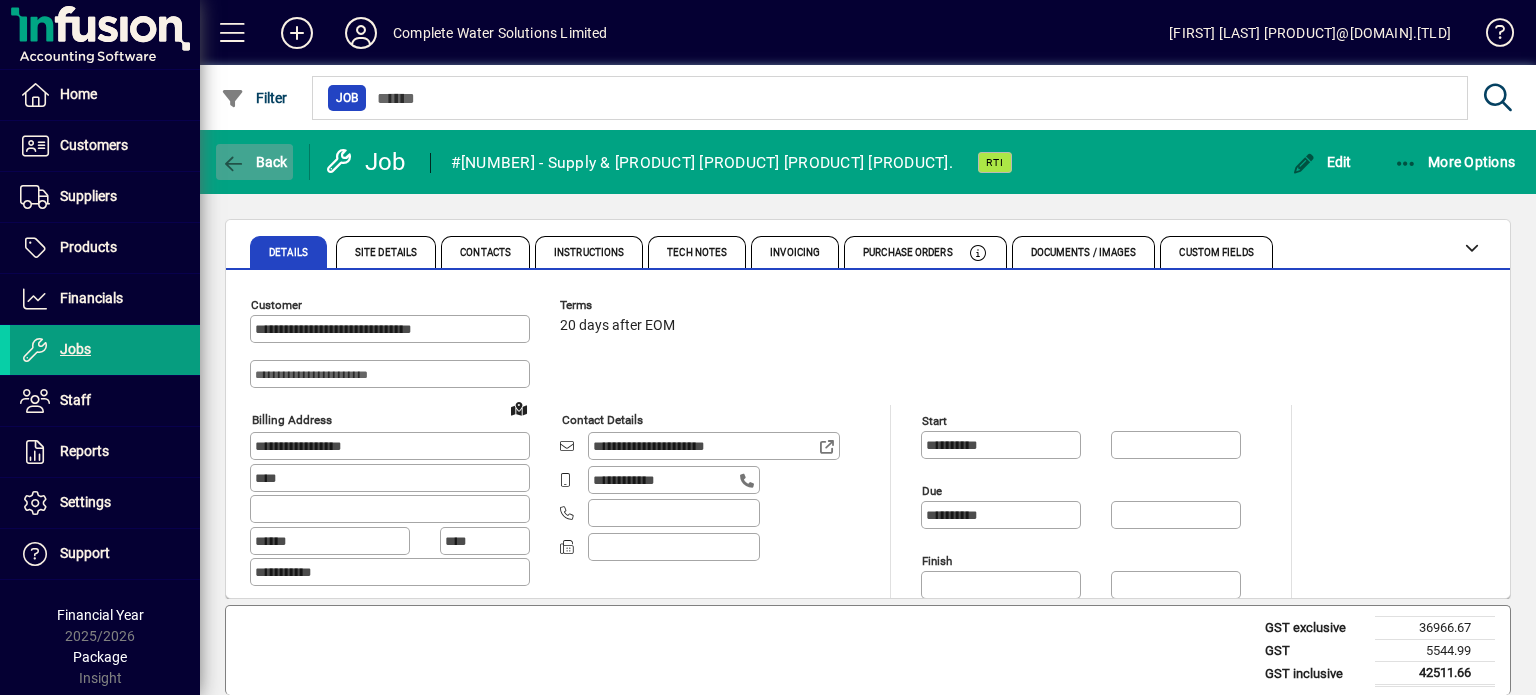 click 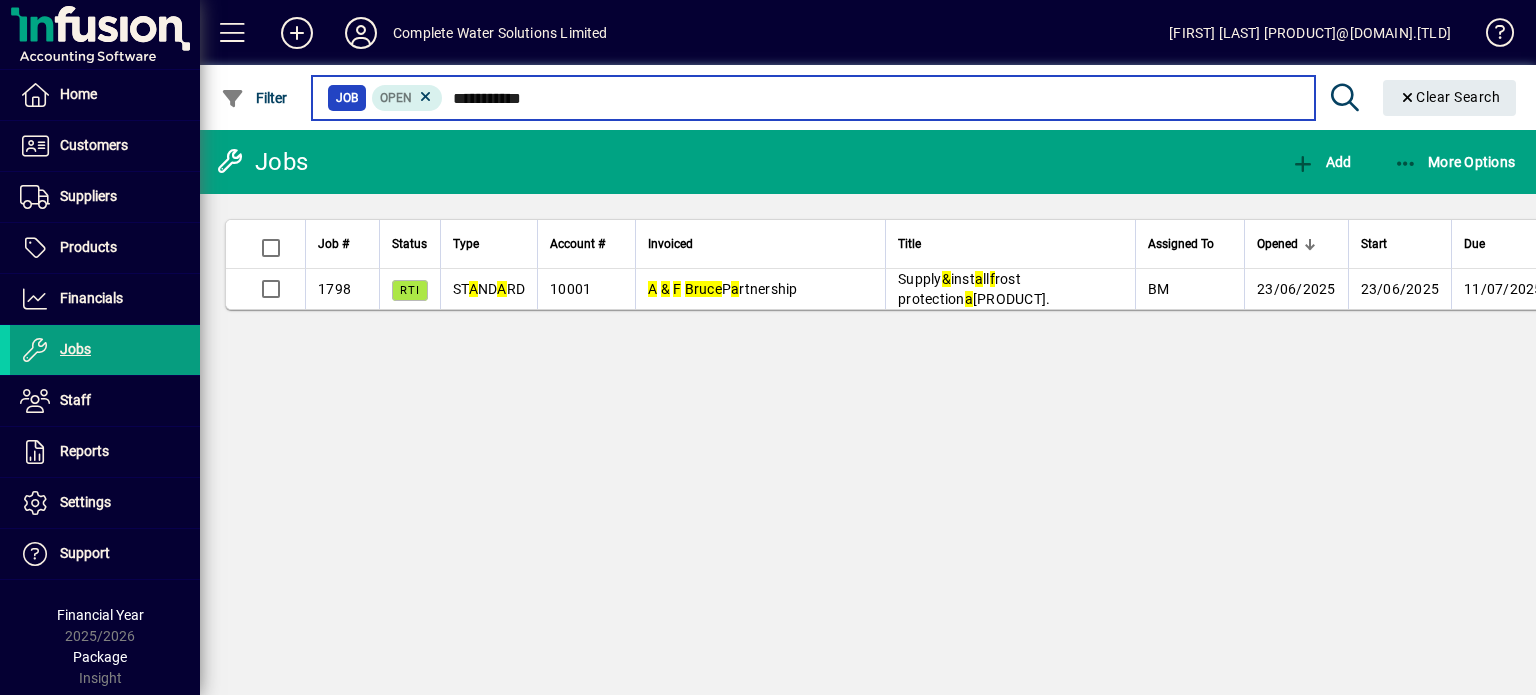 drag, startPoint x: 582, startPoint y: 99, endPoint x: 455, endPoint y: 95, distance: 127.06297 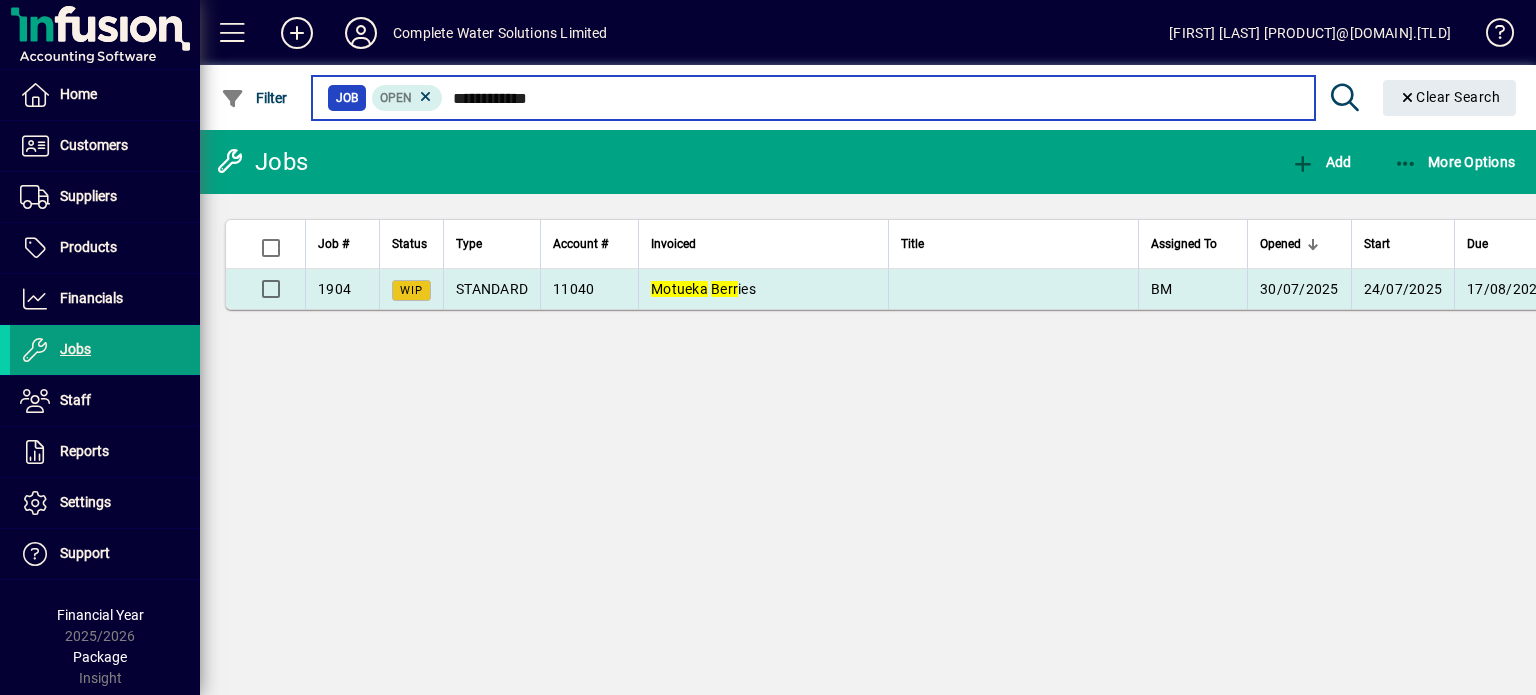 type on "**********" 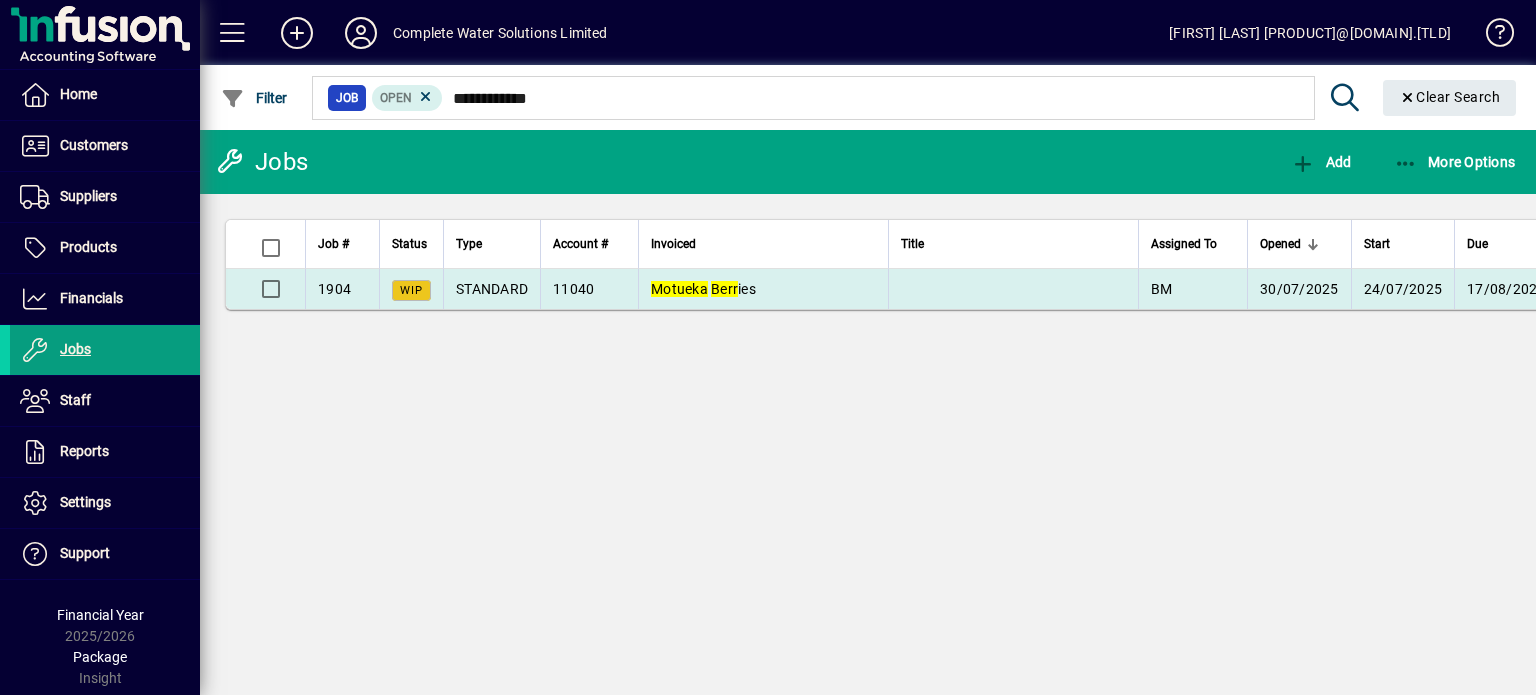 click on "Motueka   Berr ies" at bounding box center (763, 289) 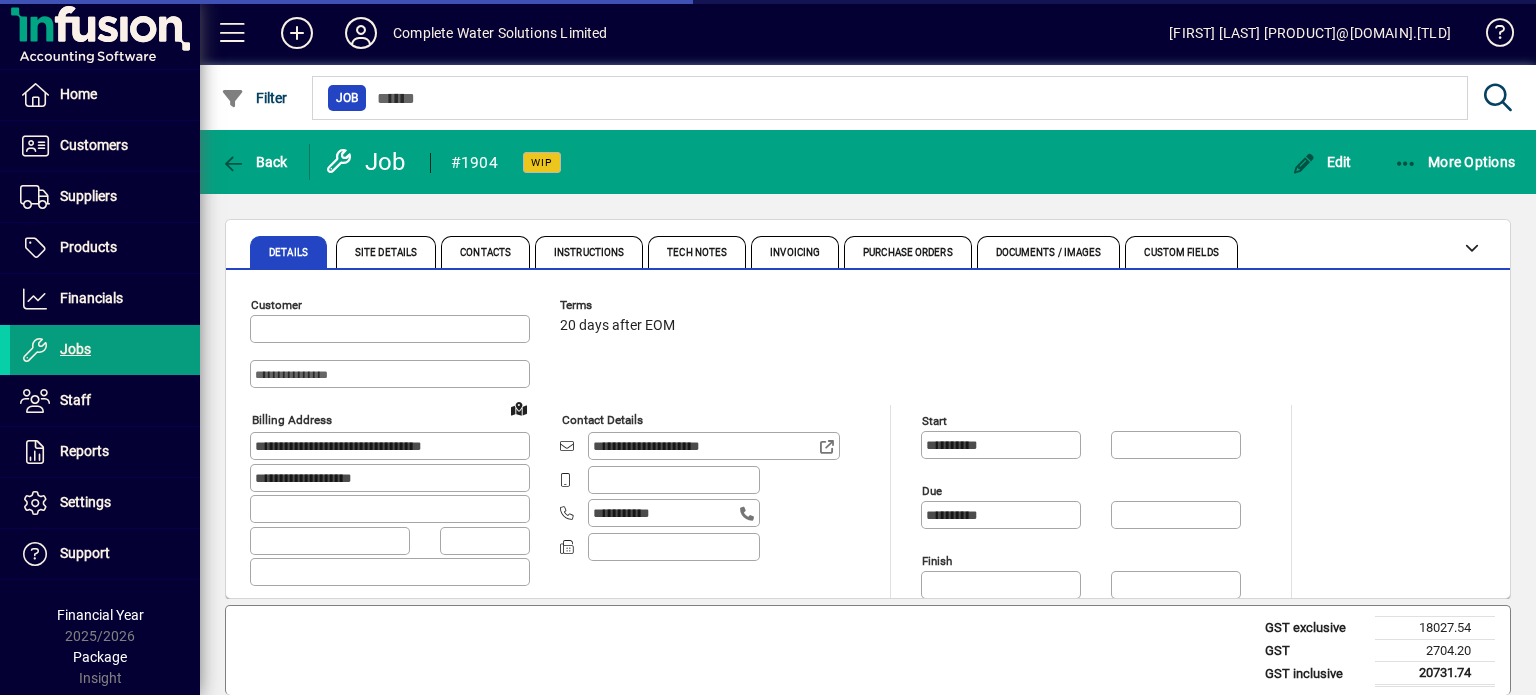 type on "**********" 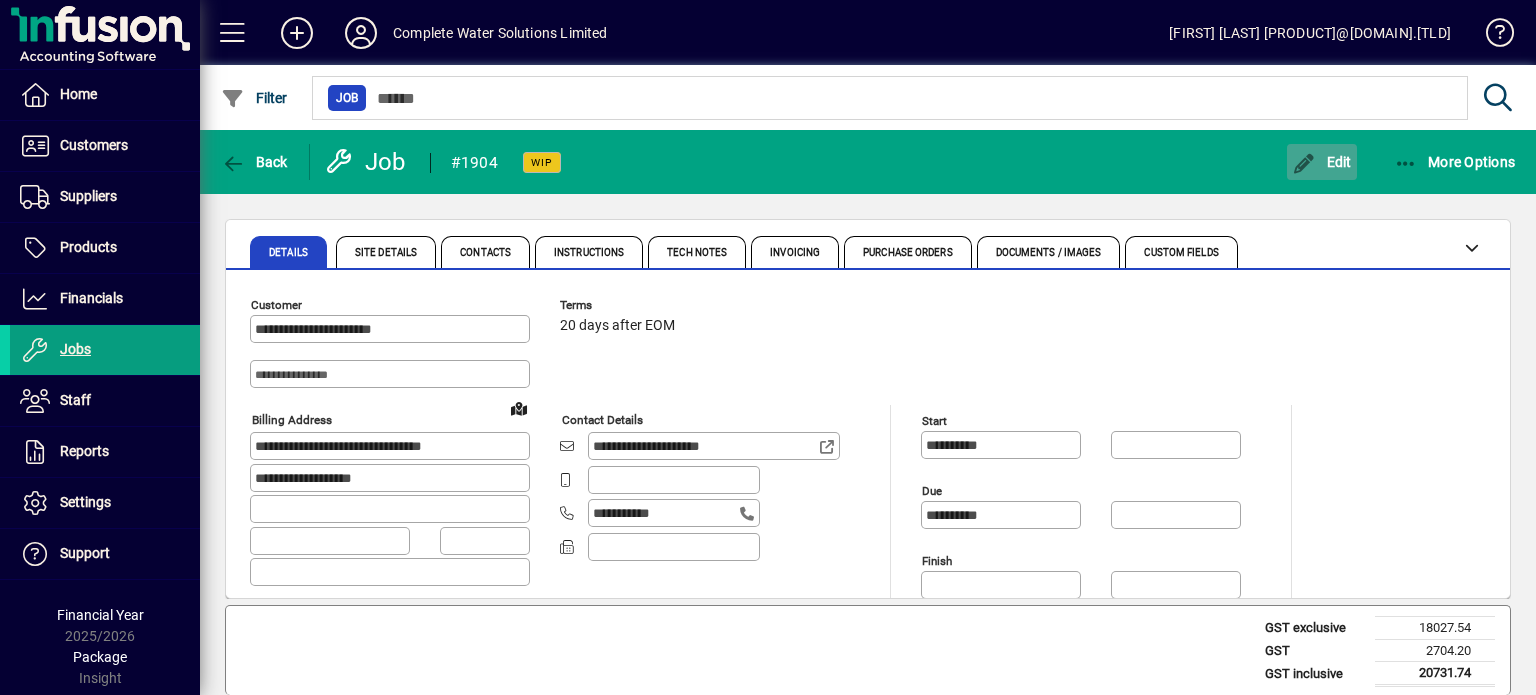 click 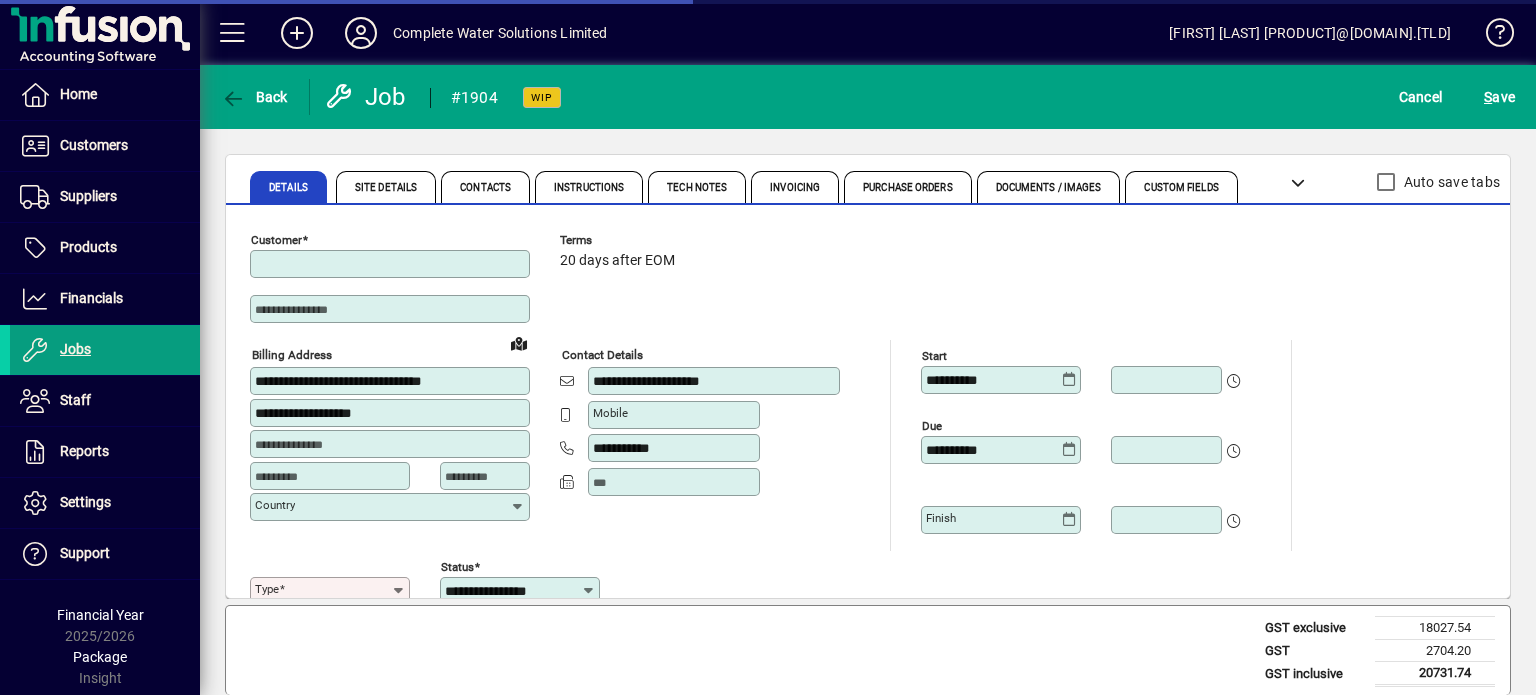 type on "**********" 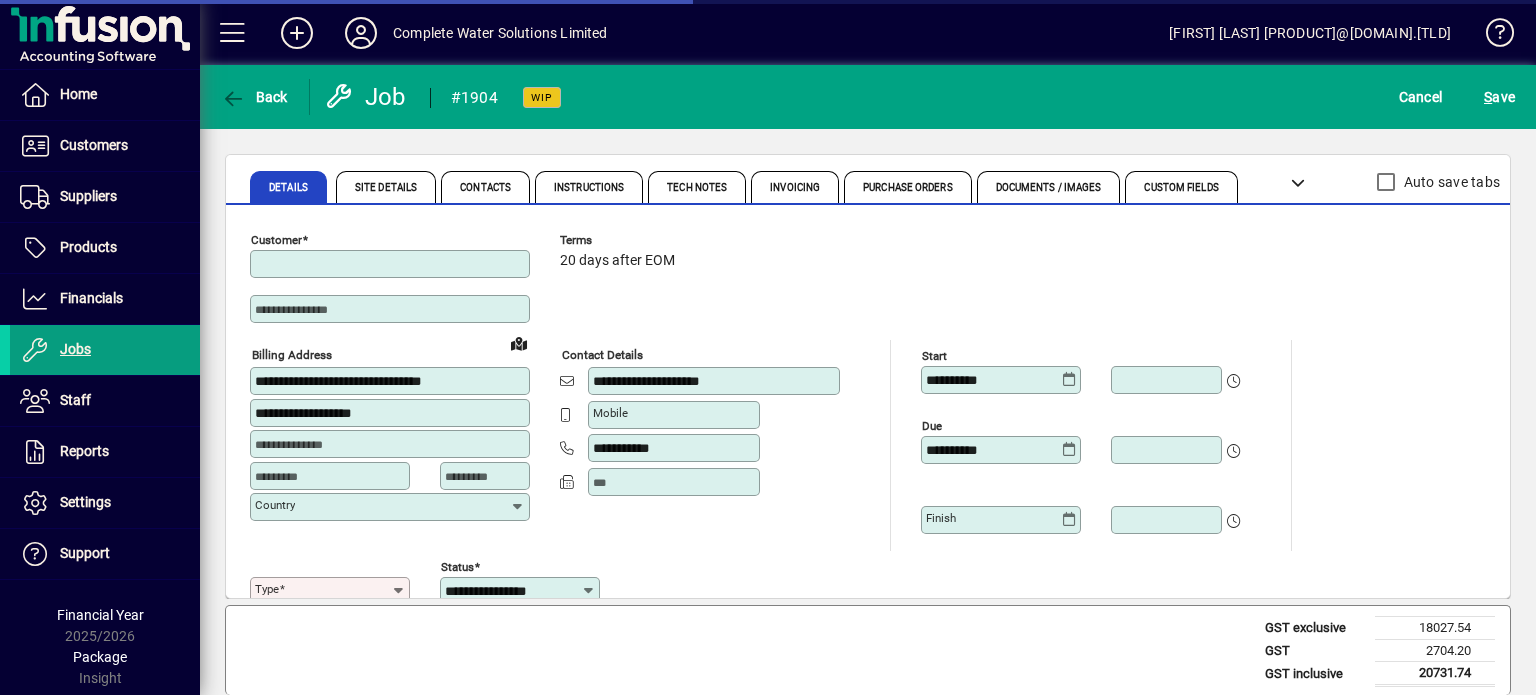 type on "**********" 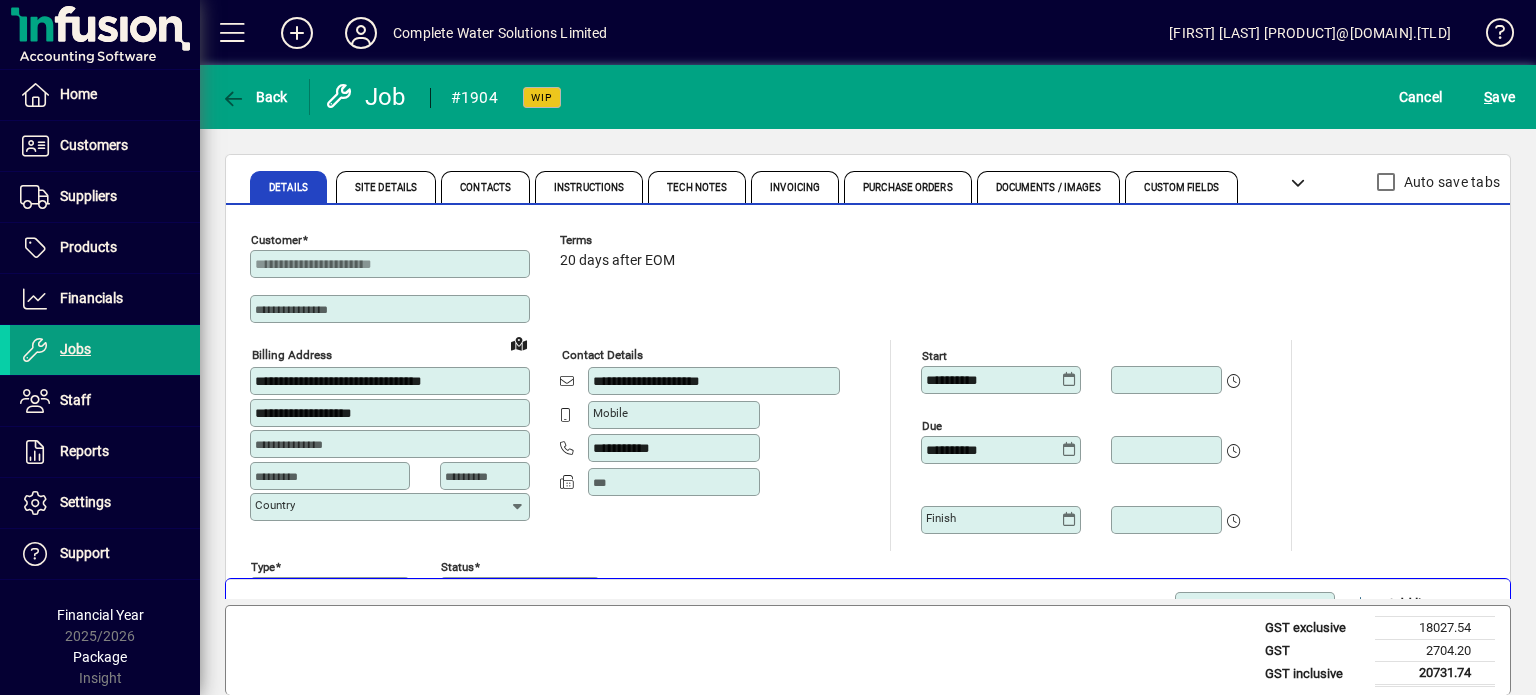 scroll, scrollTop: 0, scrollLeft: 0, axis: both 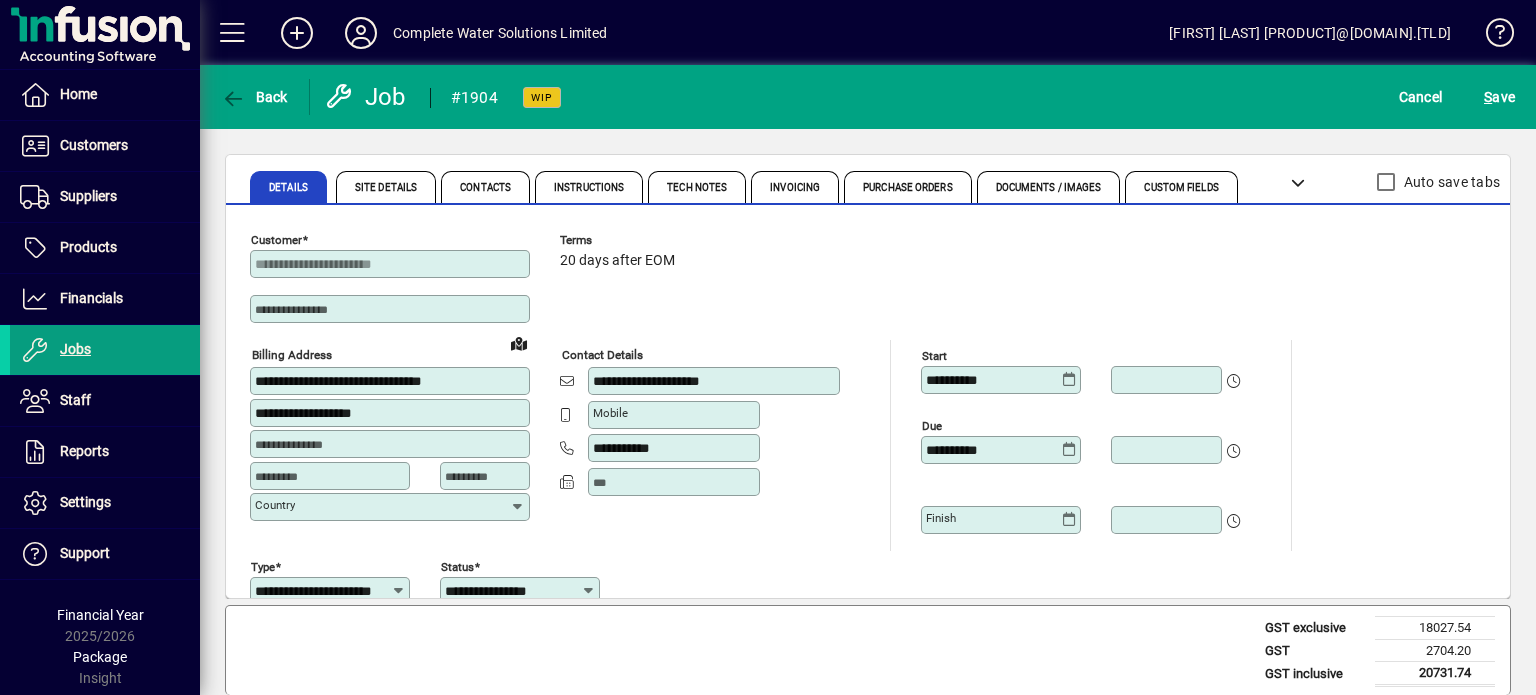 click 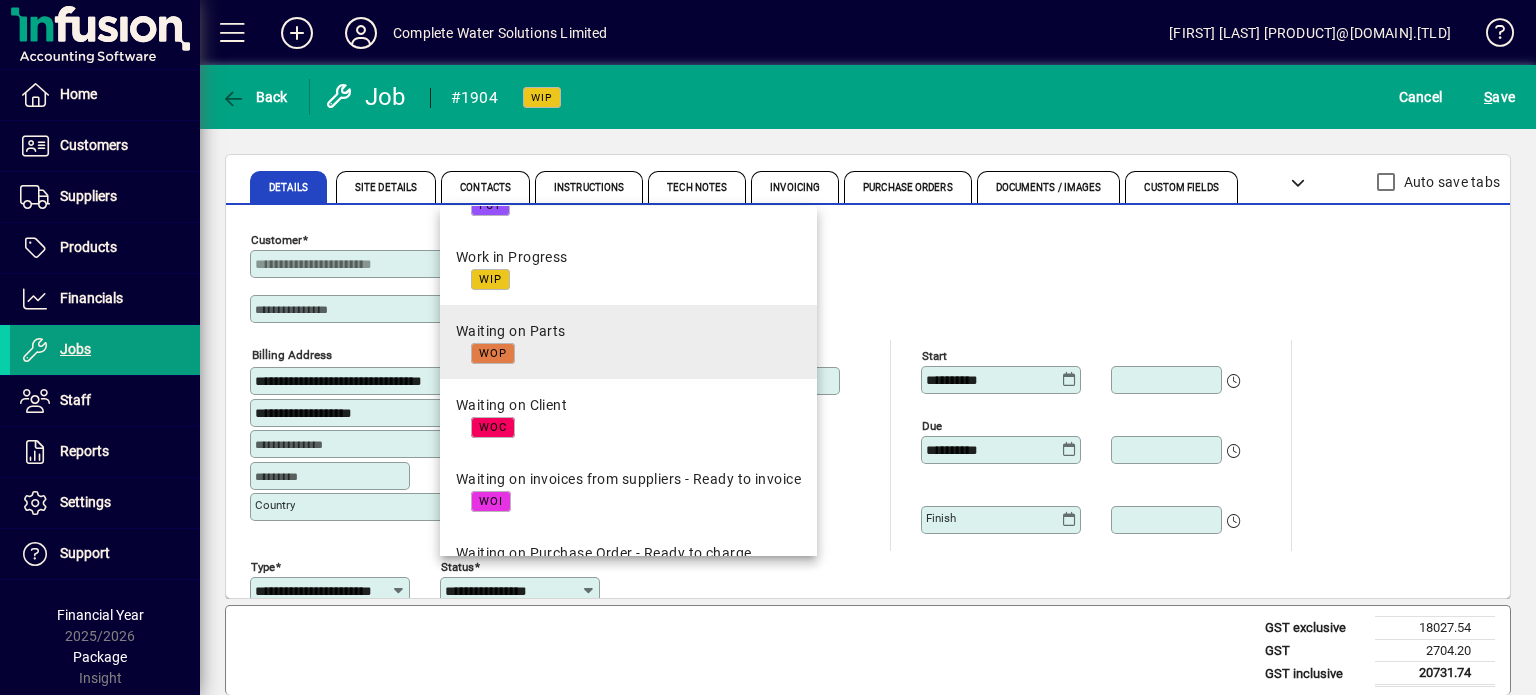 scroll, scrollTop: 408, scrollLeft: 0, axis: vertical 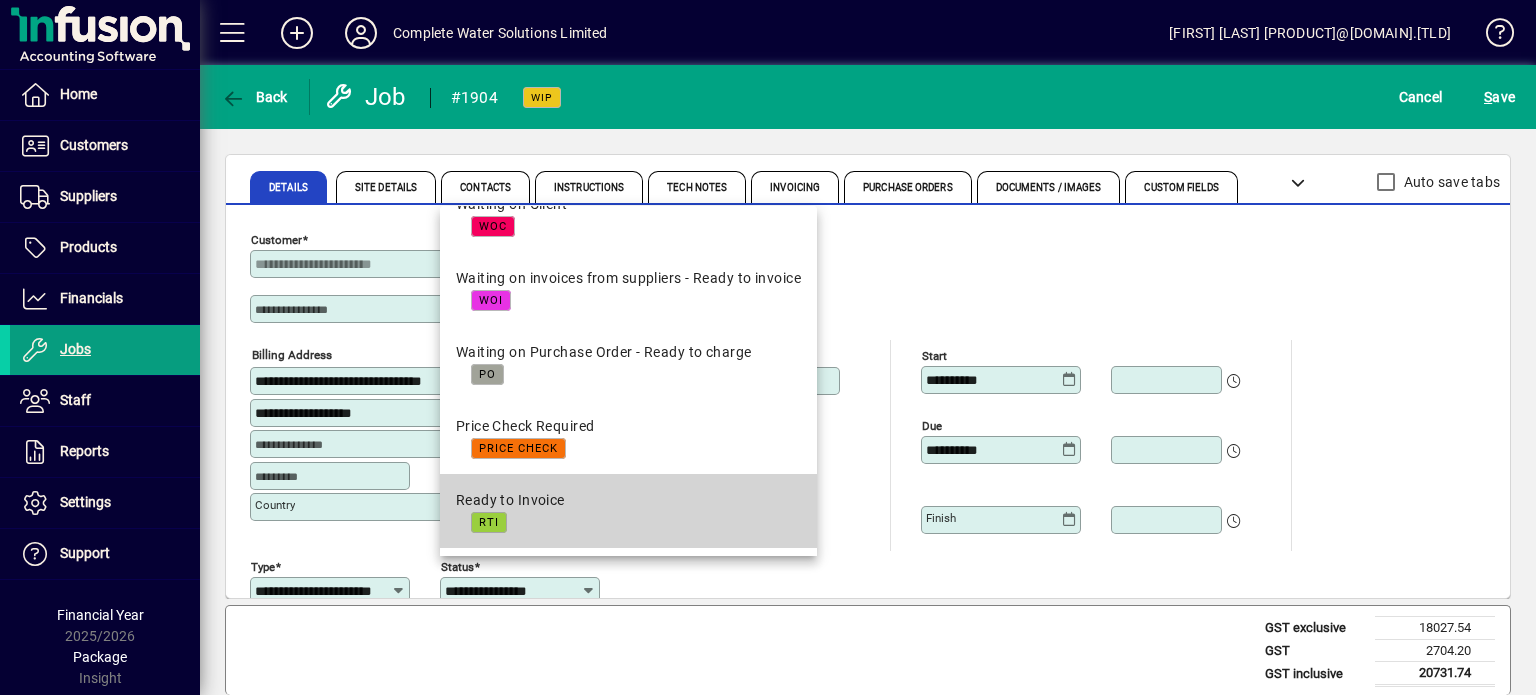click on "Ready to Invoice  RTI" at bounding box center [628, 511] 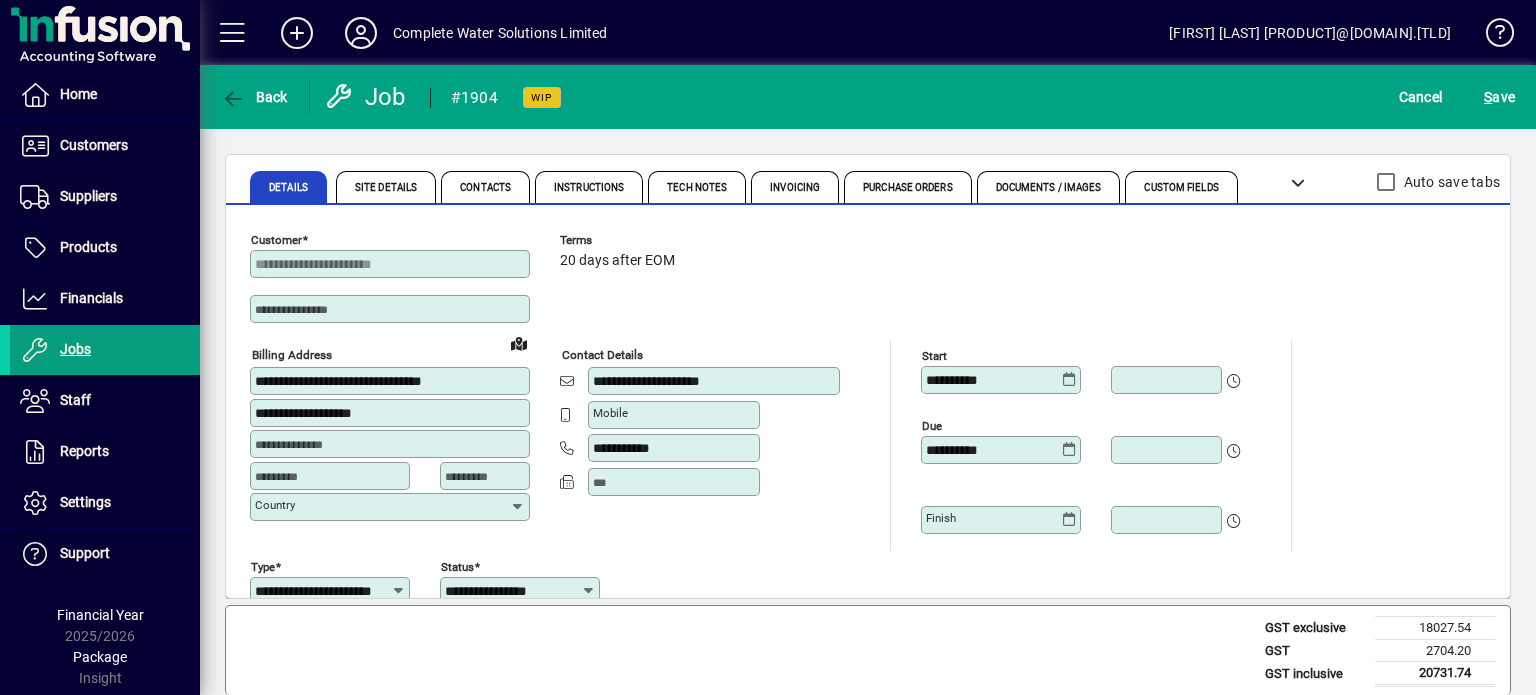 type on "**********" 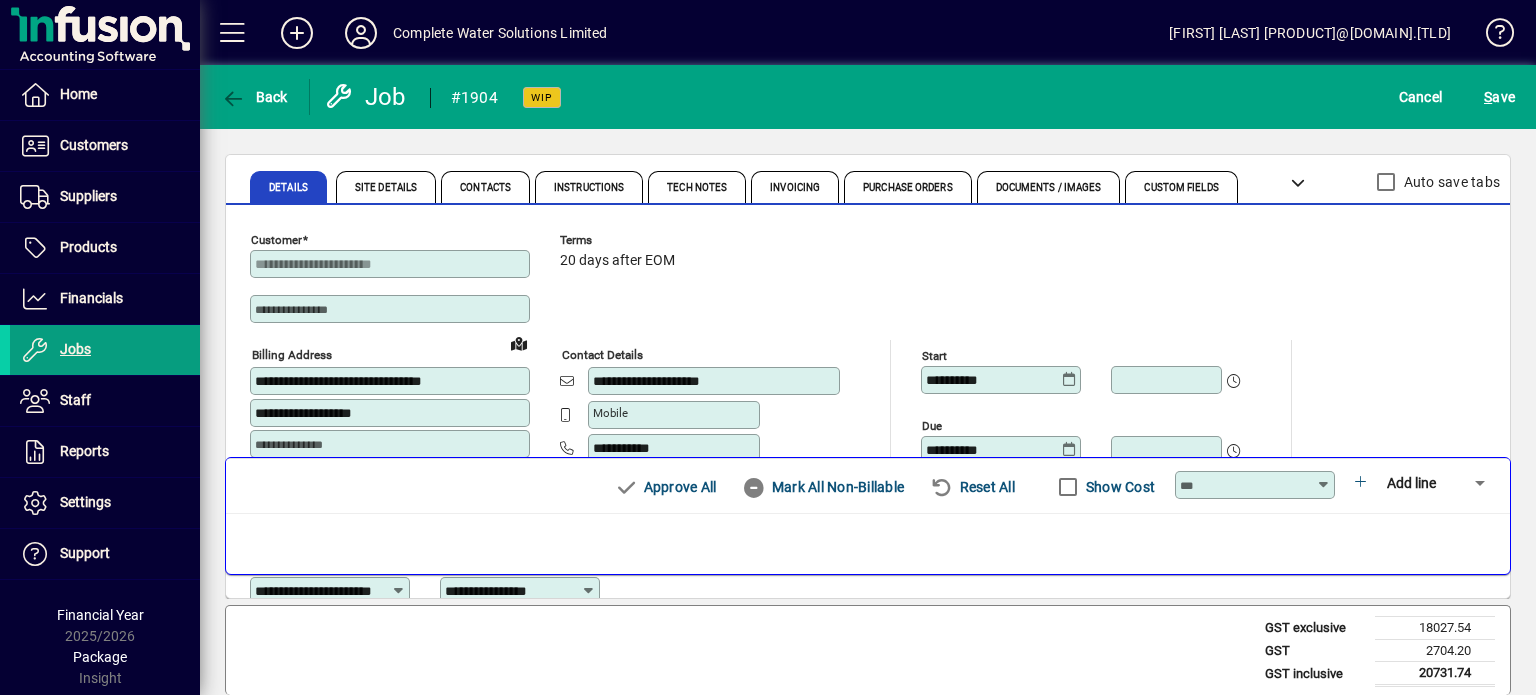 scroll, scrollTop: 200, scrollLeft: 0, axis: vertical 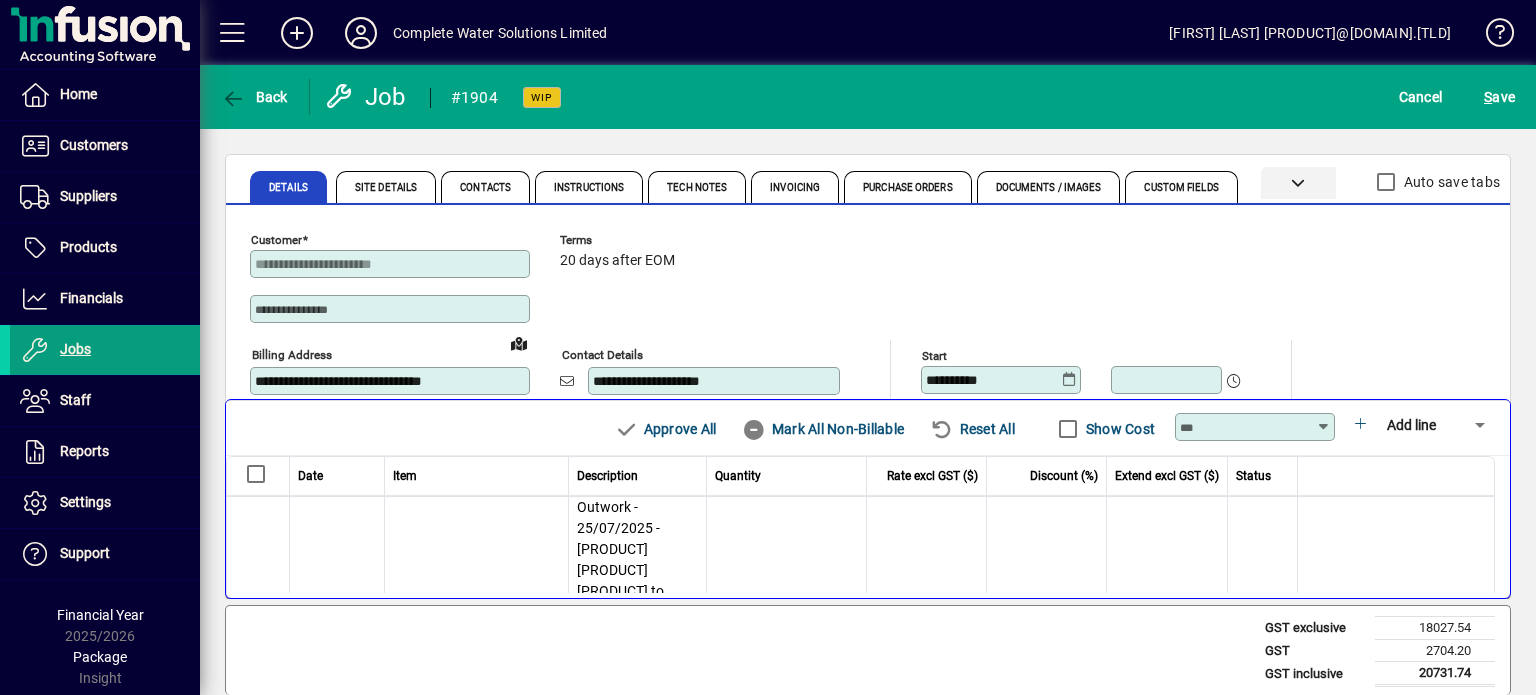 click 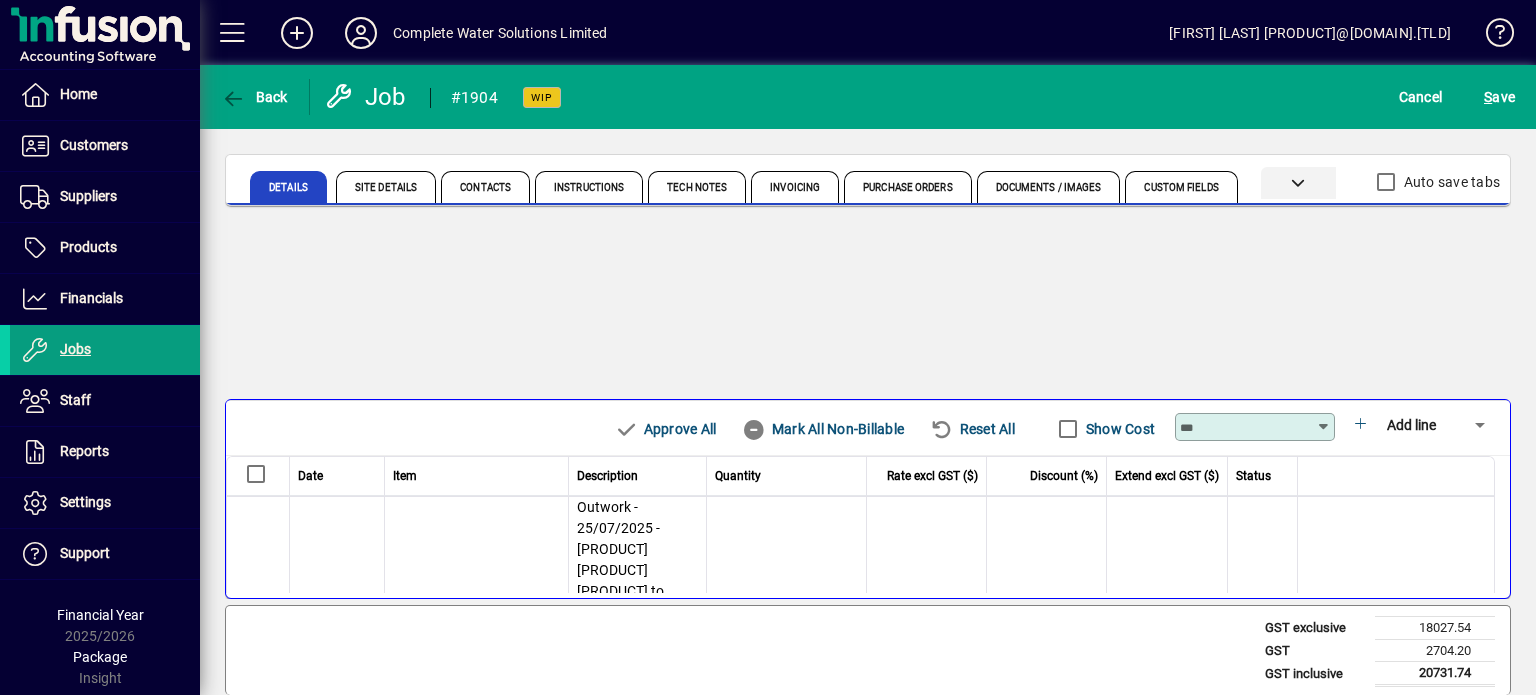 scroll, scrollTop: 3, scrollLeft: 0, axis: vertical 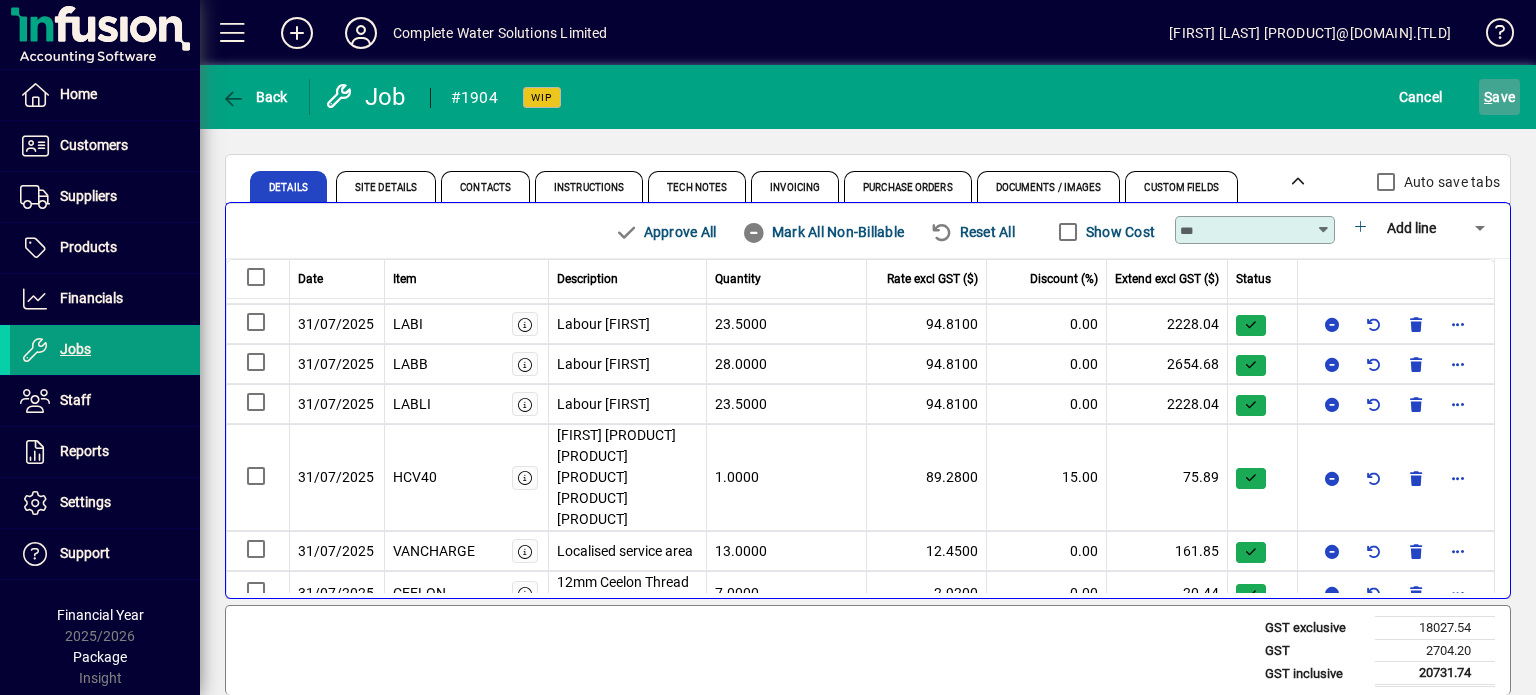 click on "S ave" 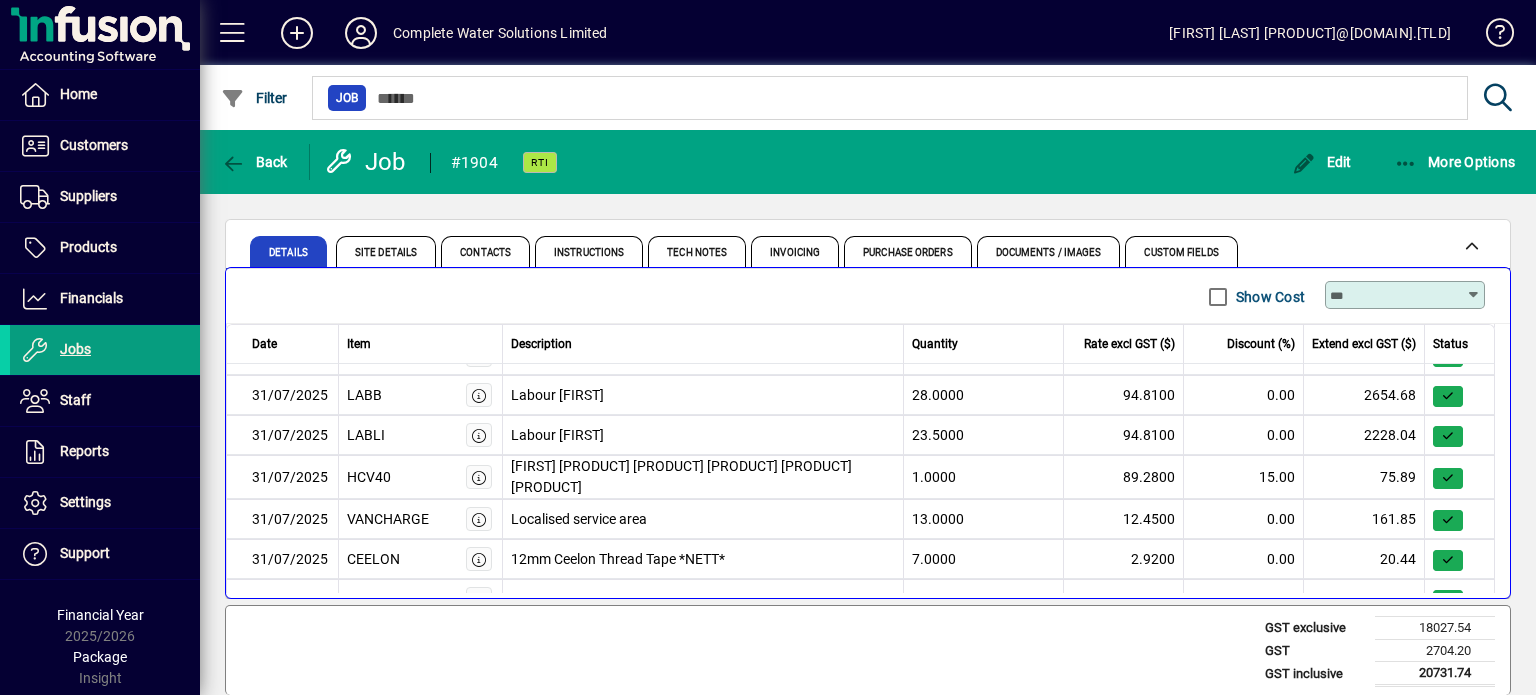 scroll, scrollTop: 2295, scrollLeft: 0, axis: vertical 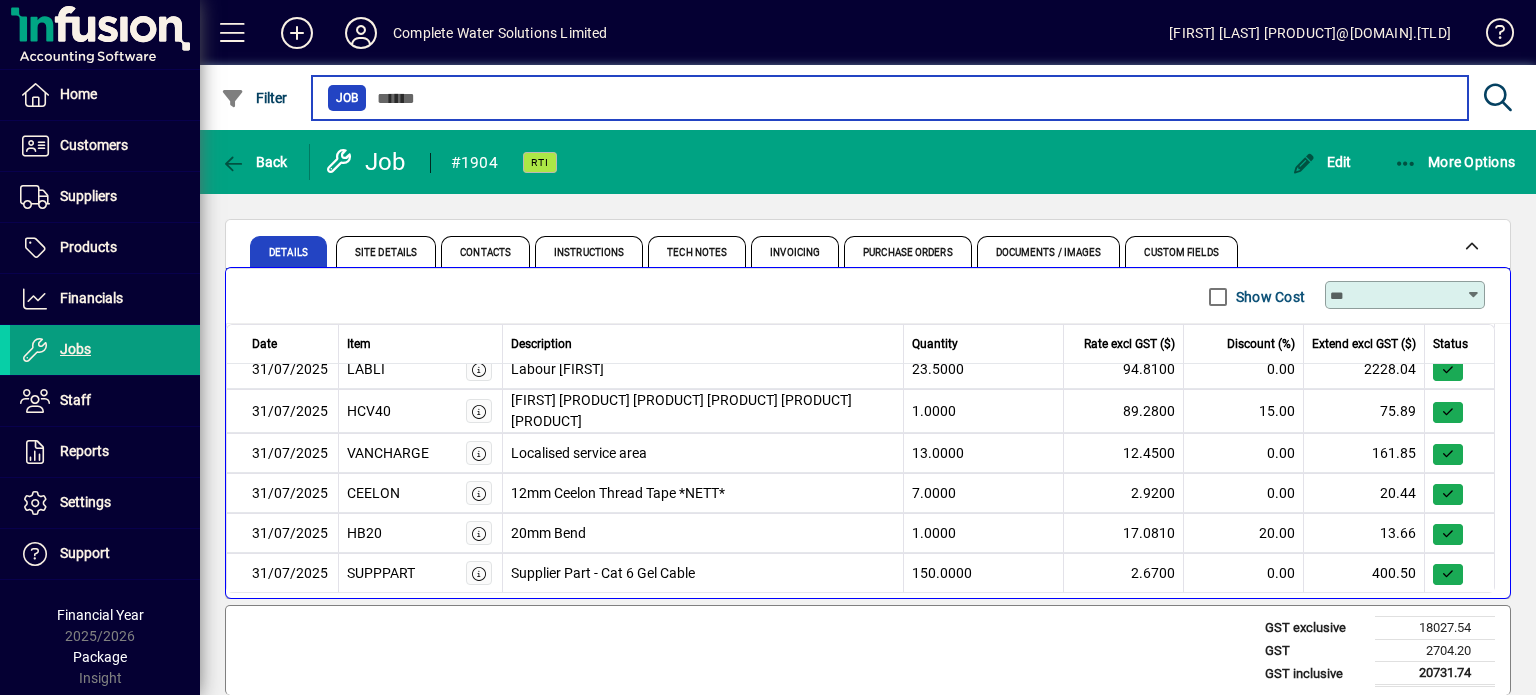 click at bounding box center (909, 98) 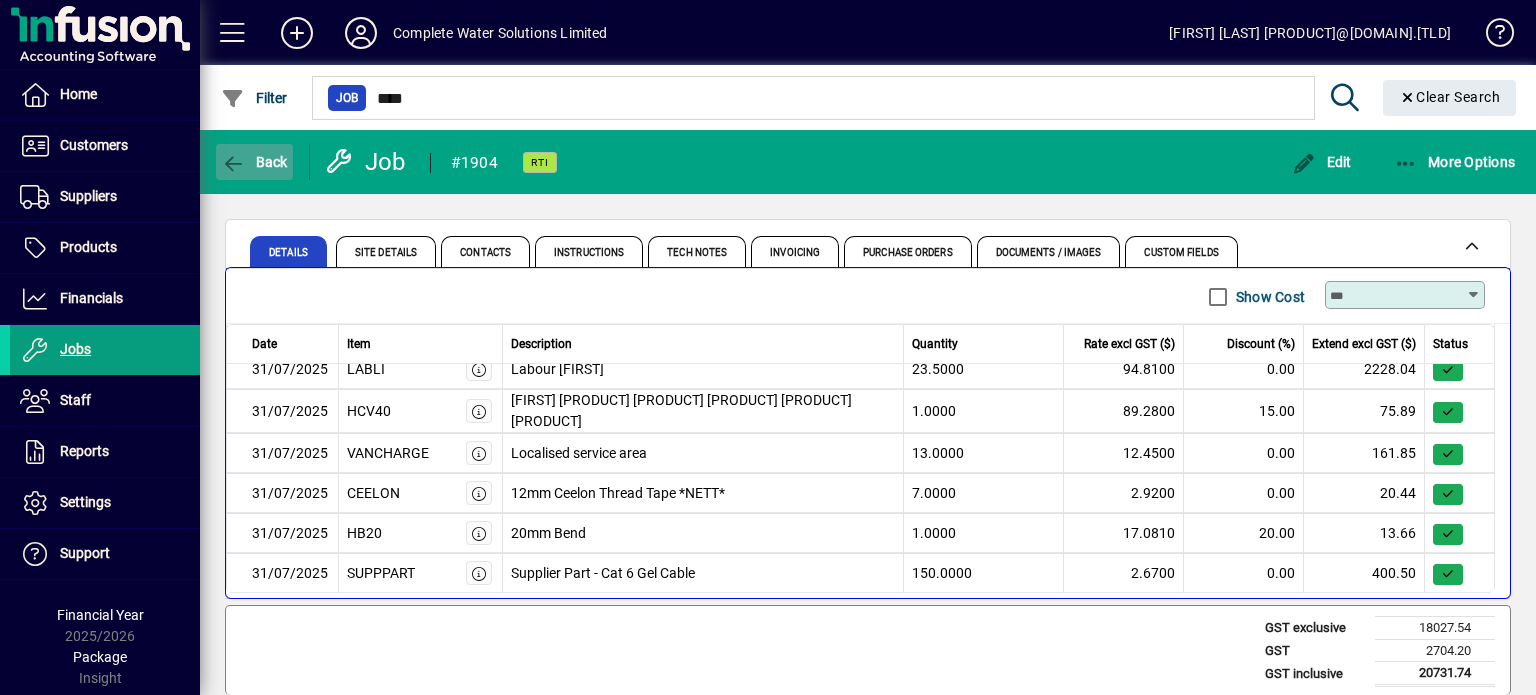 click 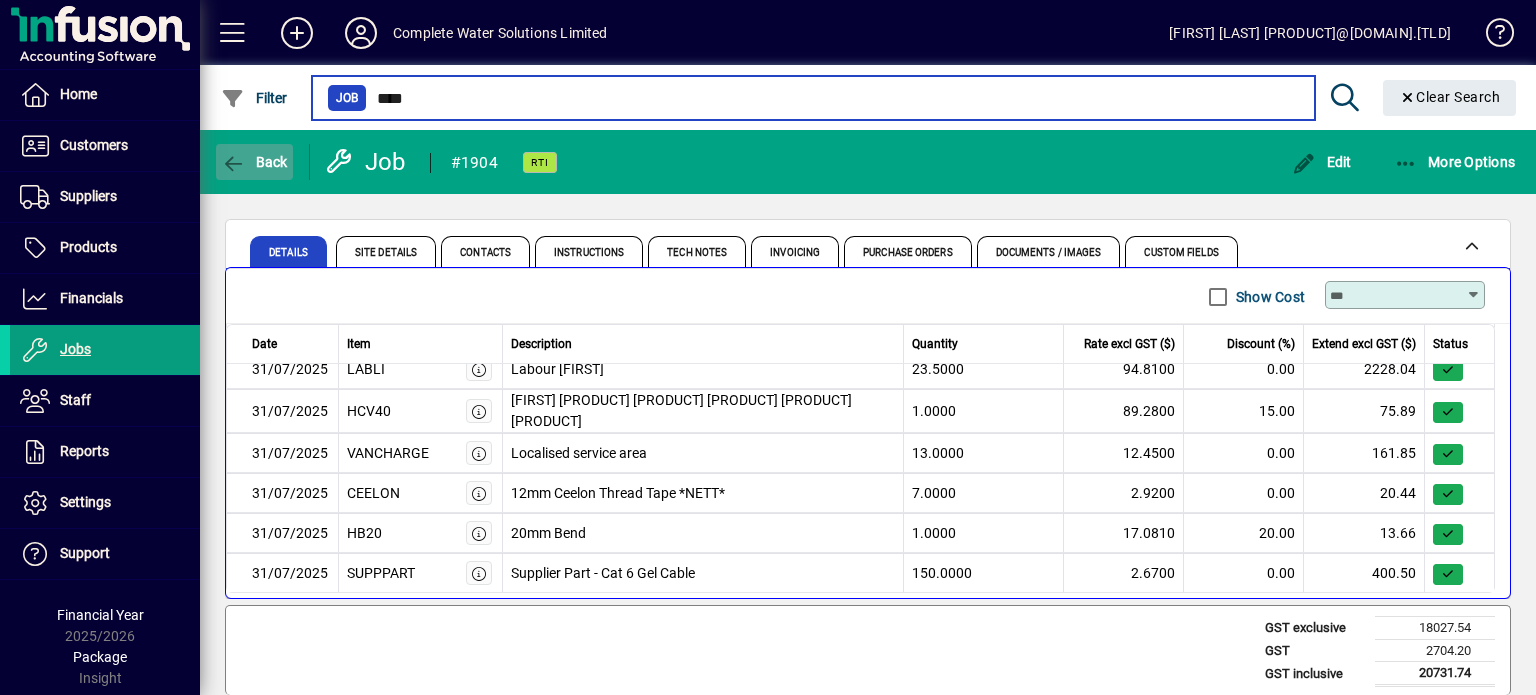 type on "**********" 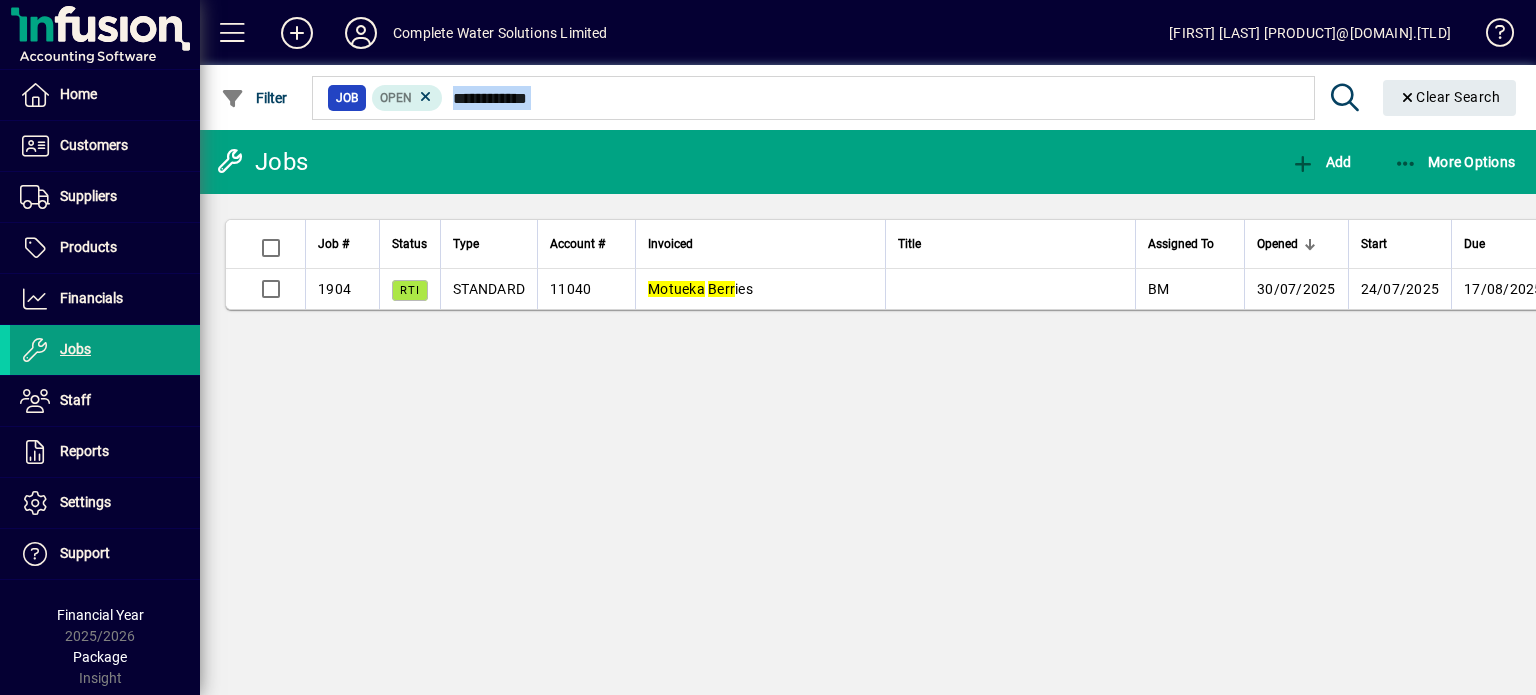 drag, startPoint x: 576, startPoint y: 87, endPoint x: 450, endPoint y: 91, distance: 126.06348 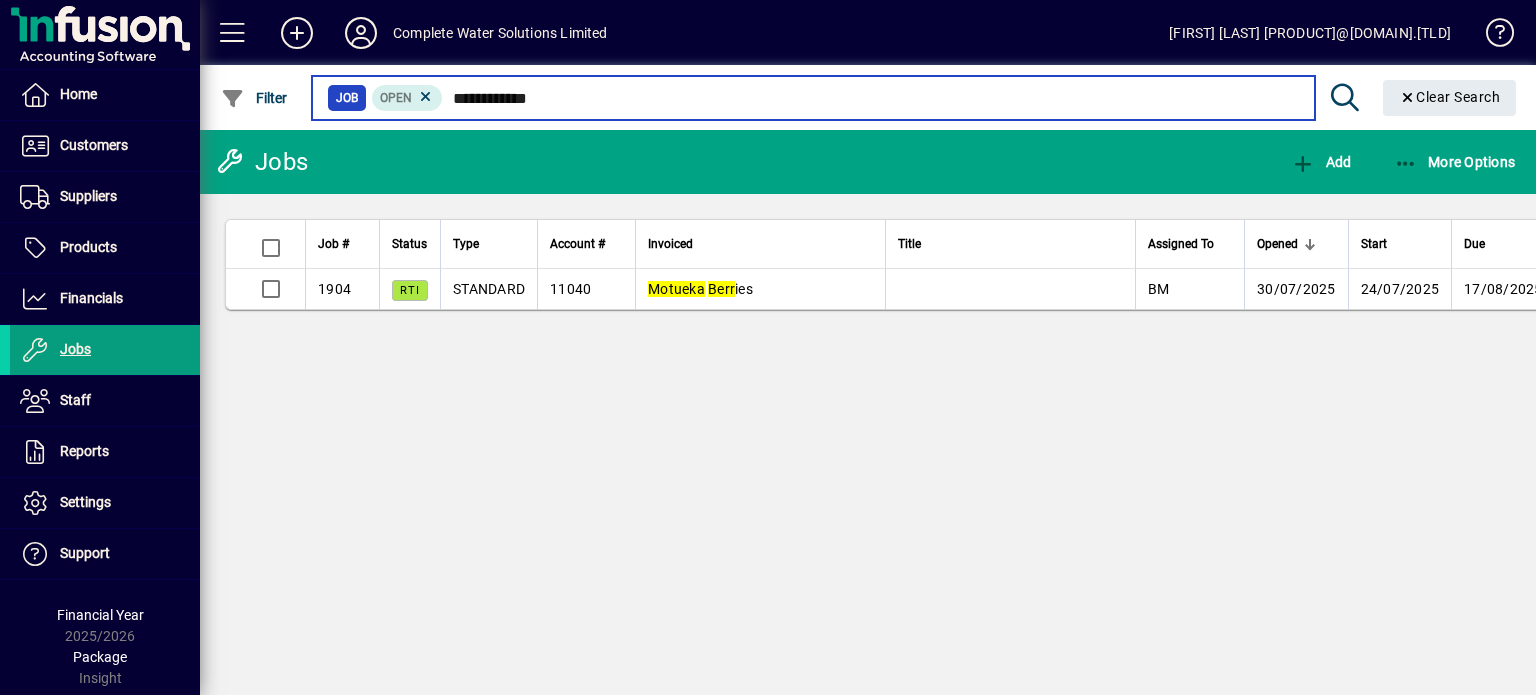 drag, startPoint x: 579, startPoint y: 103, endPoint x: 447, endPoint y: 85, distance: 133.22162 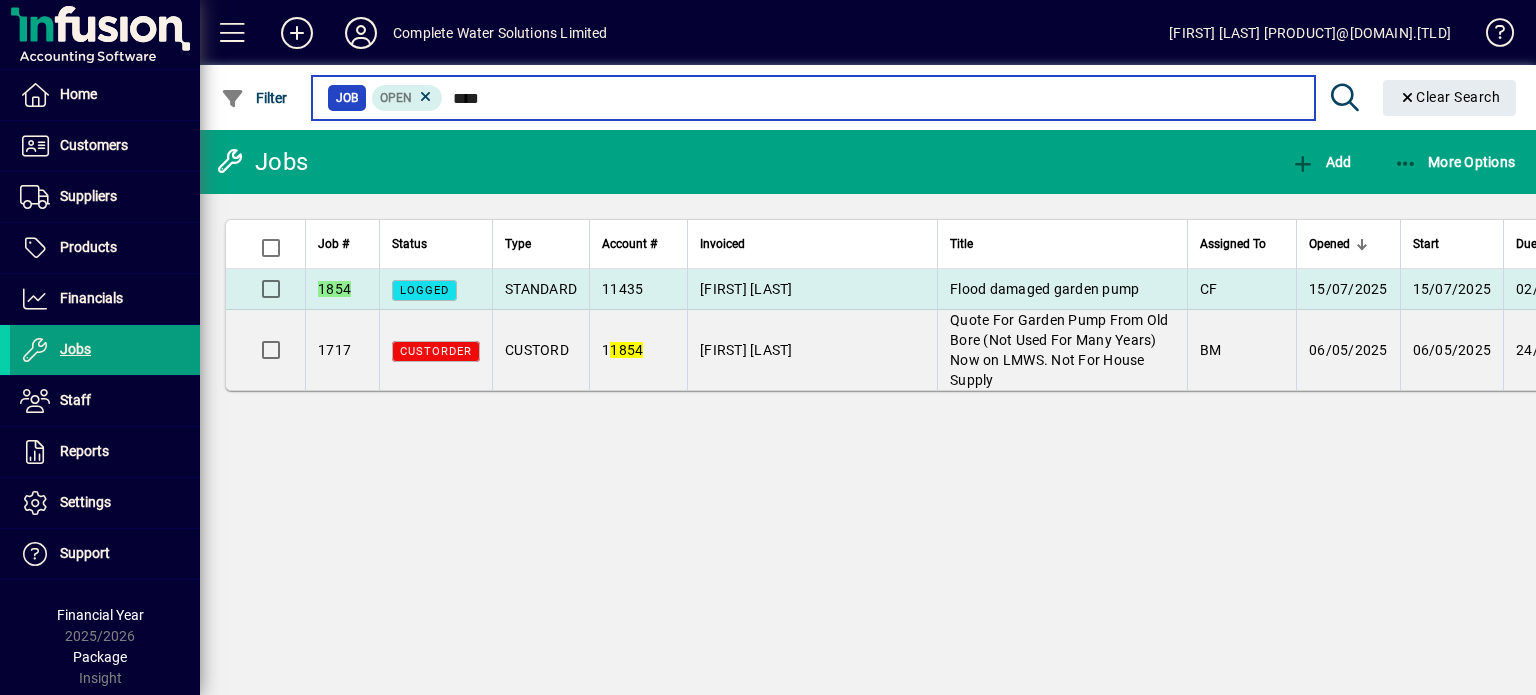 type on "****" 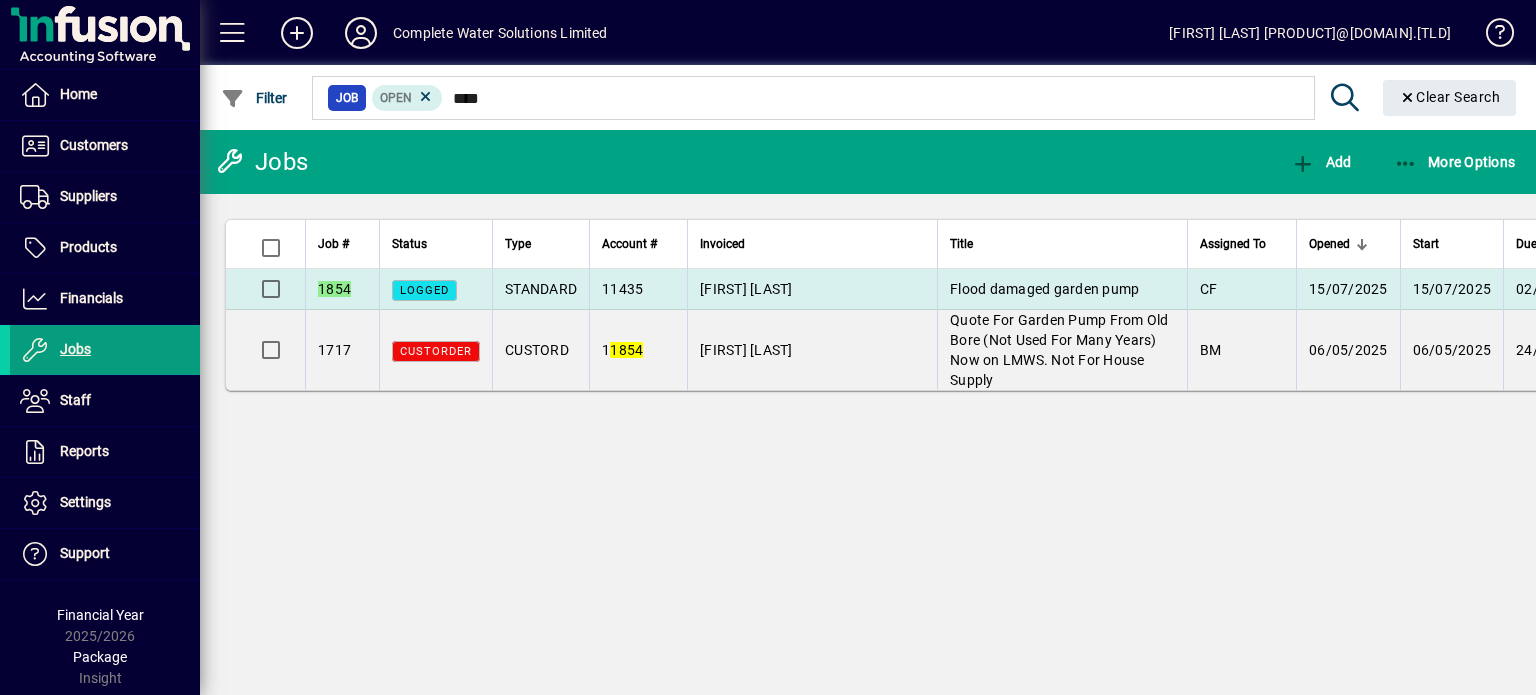 click on "Darin Stringer" at bounding box center (746, 289) 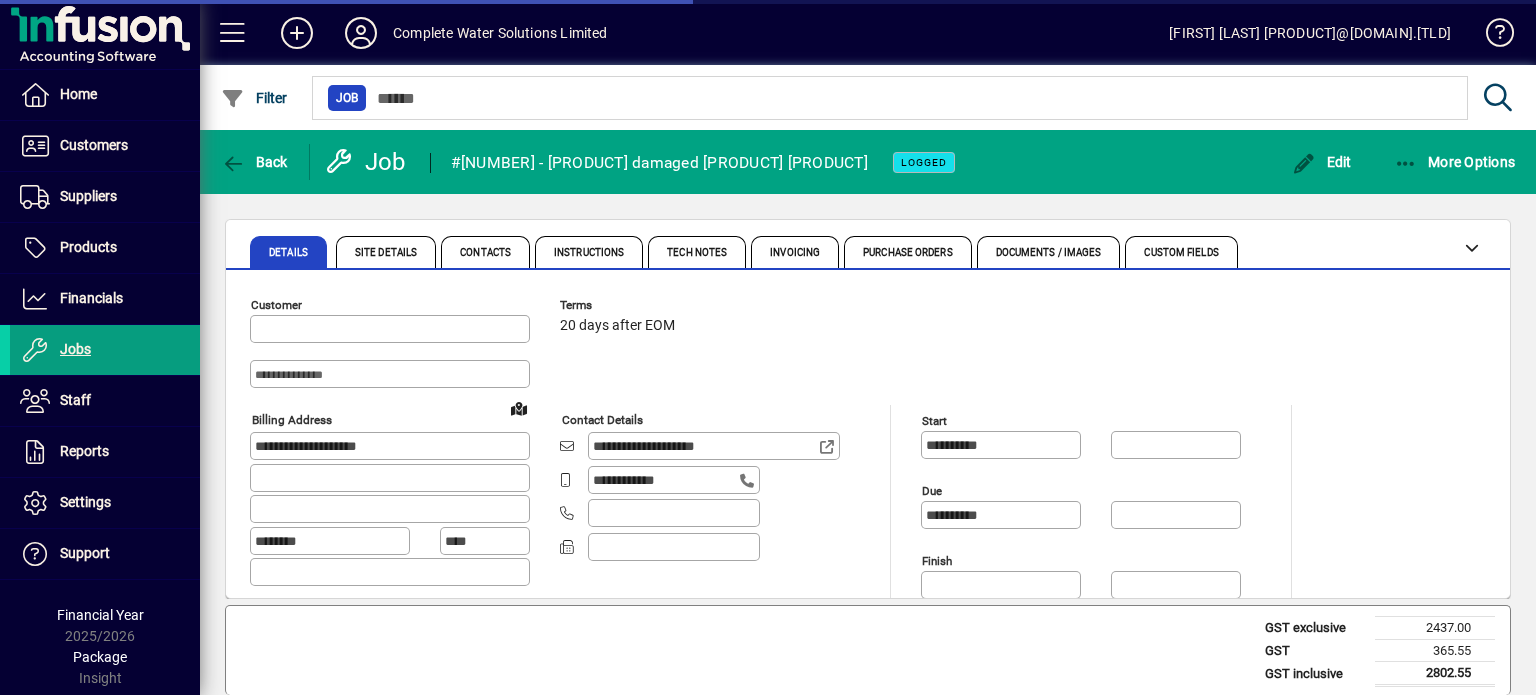 type on "**********" 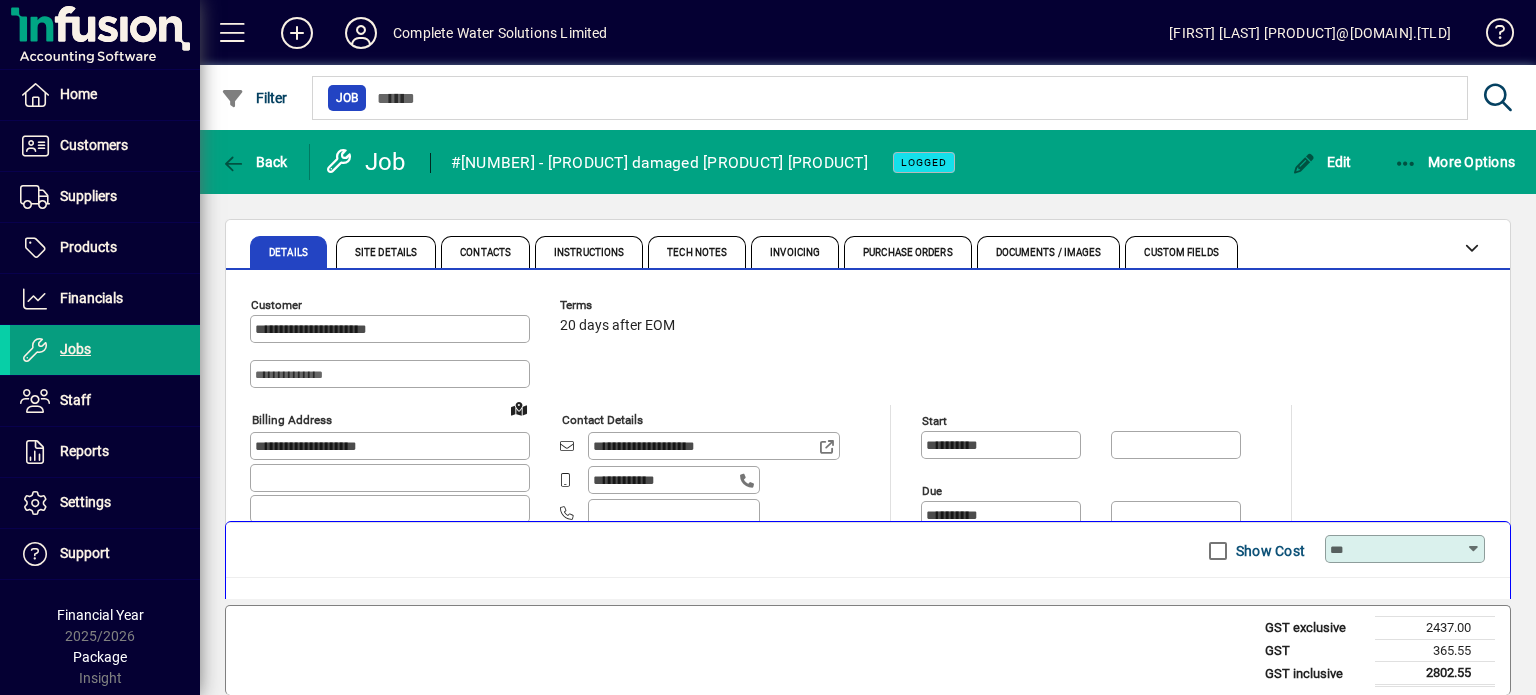 scroll, scrollTop: 100, scrollLeft: 0, axis: vertical 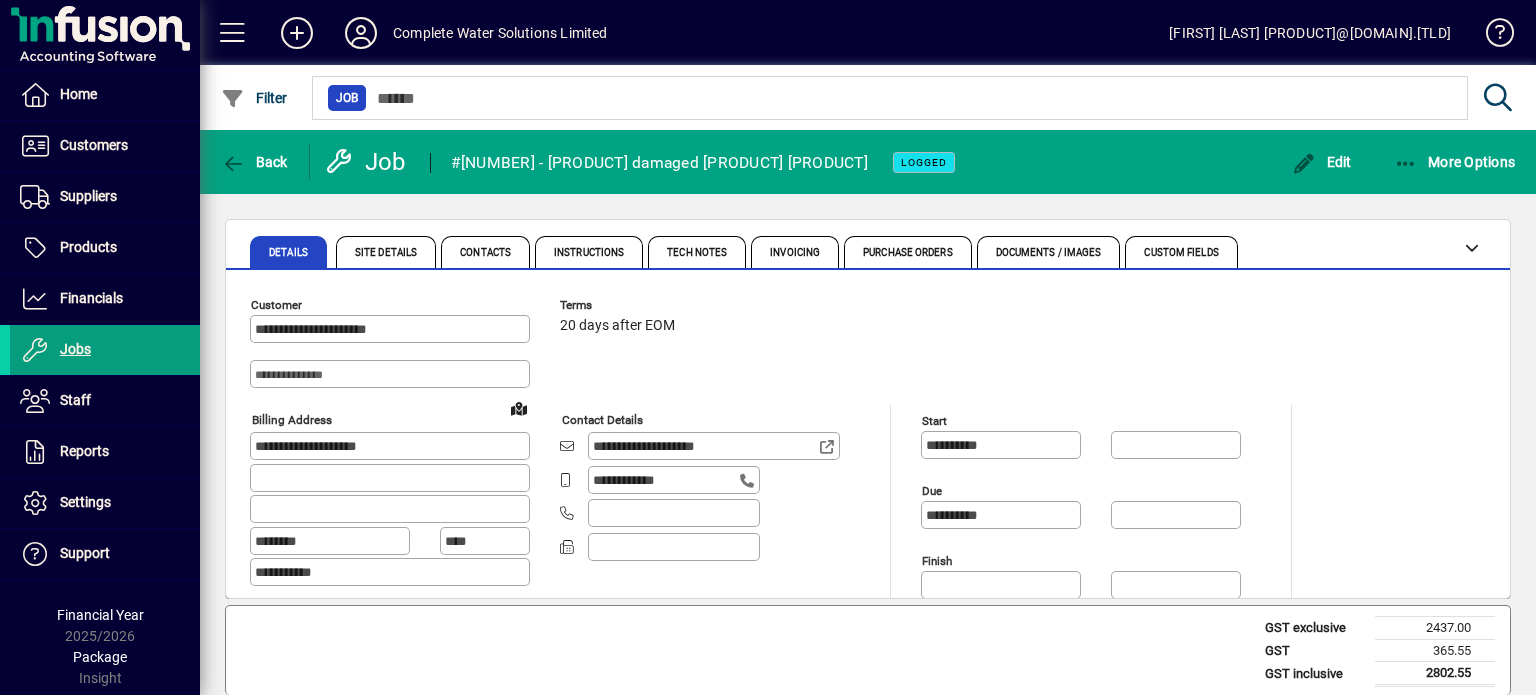 click 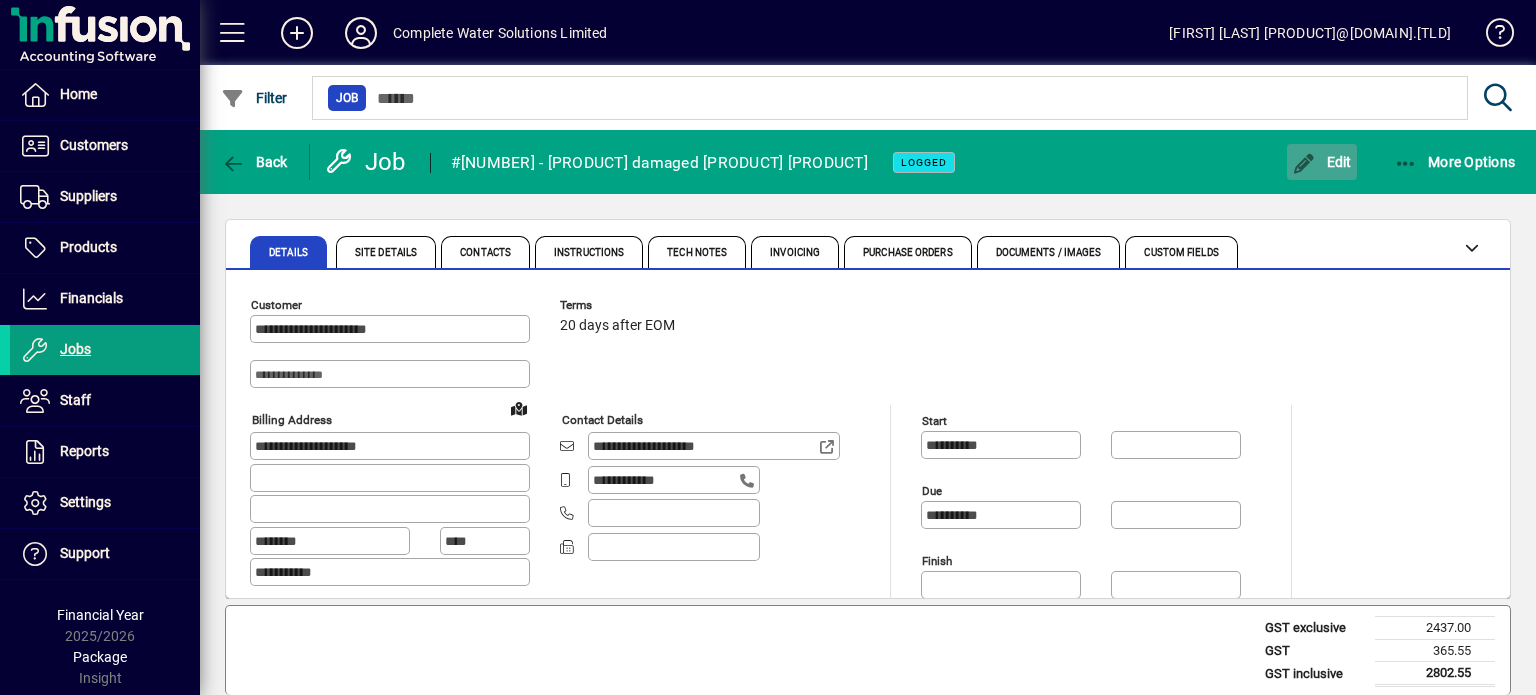 click on "Edit" 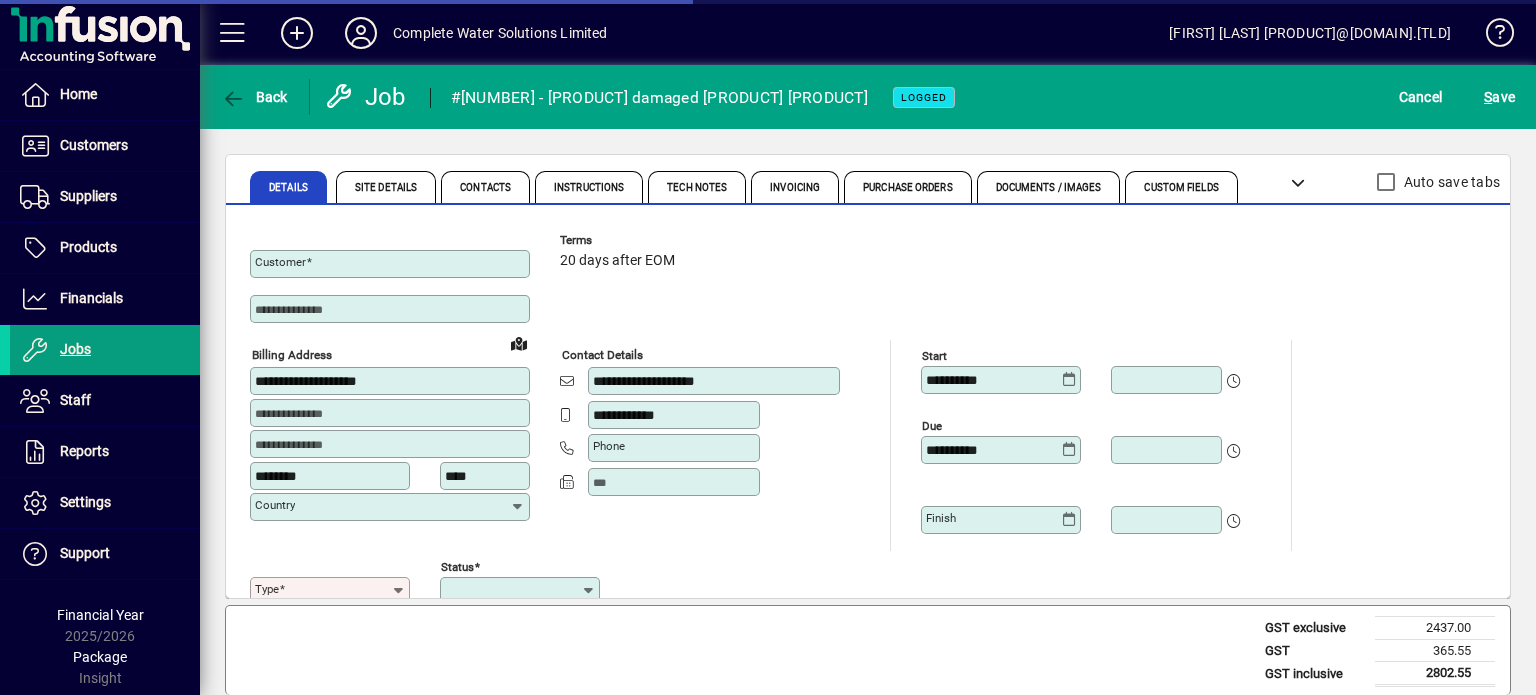 type on "**********" 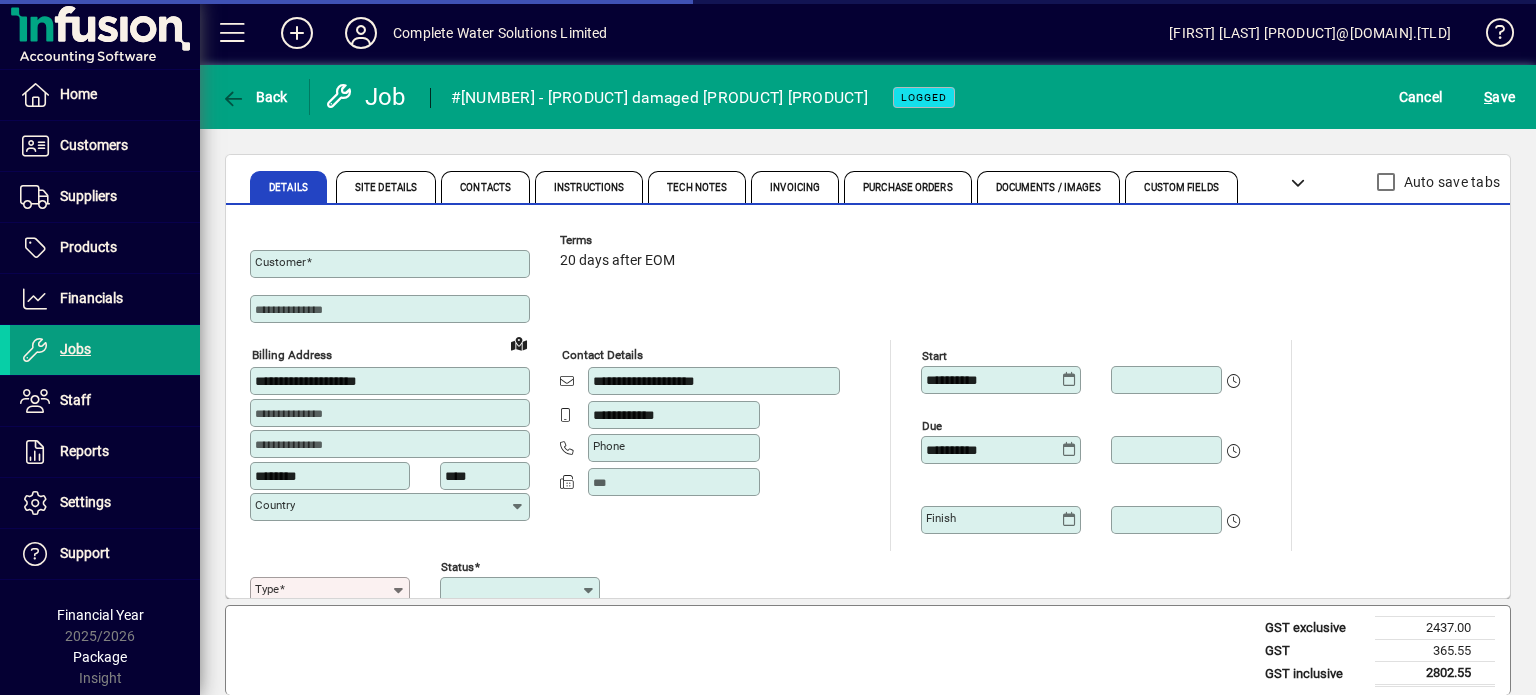 type on "**********" 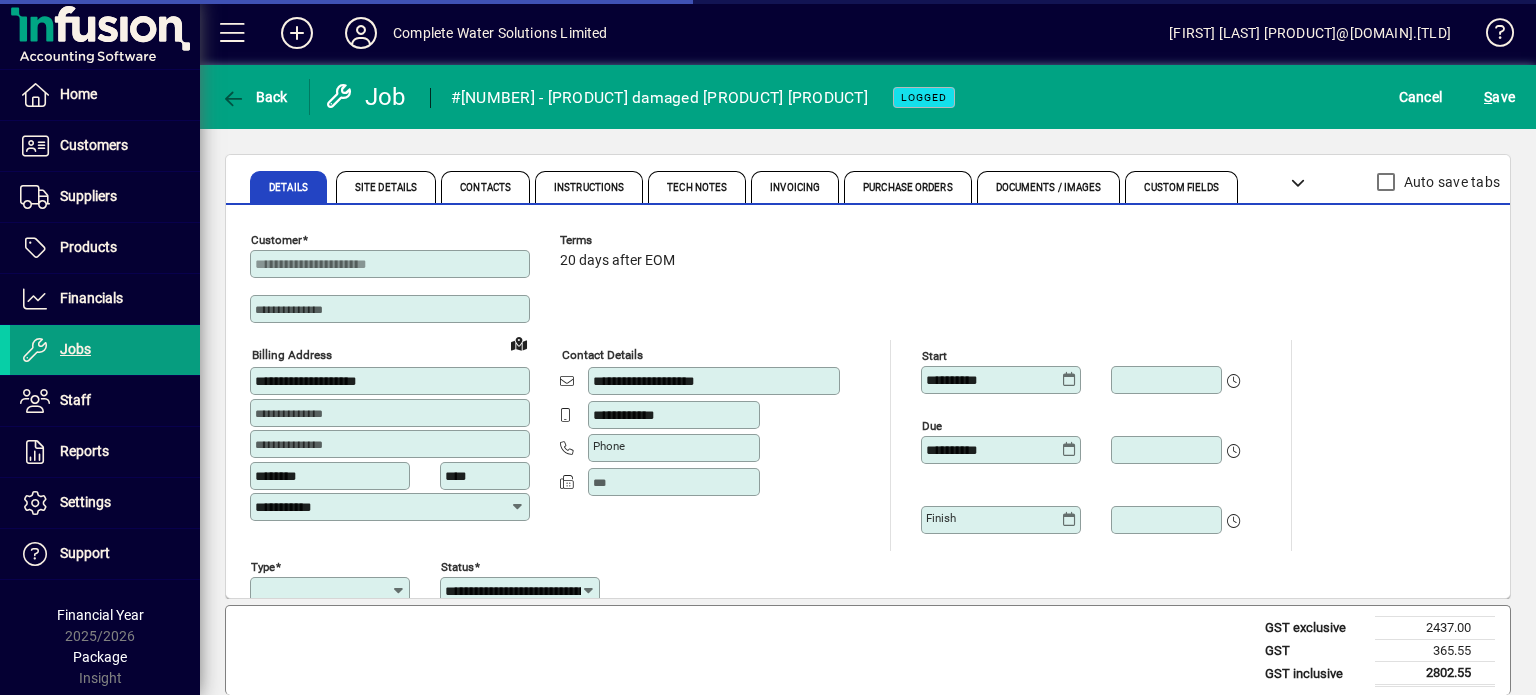 type on "**********" 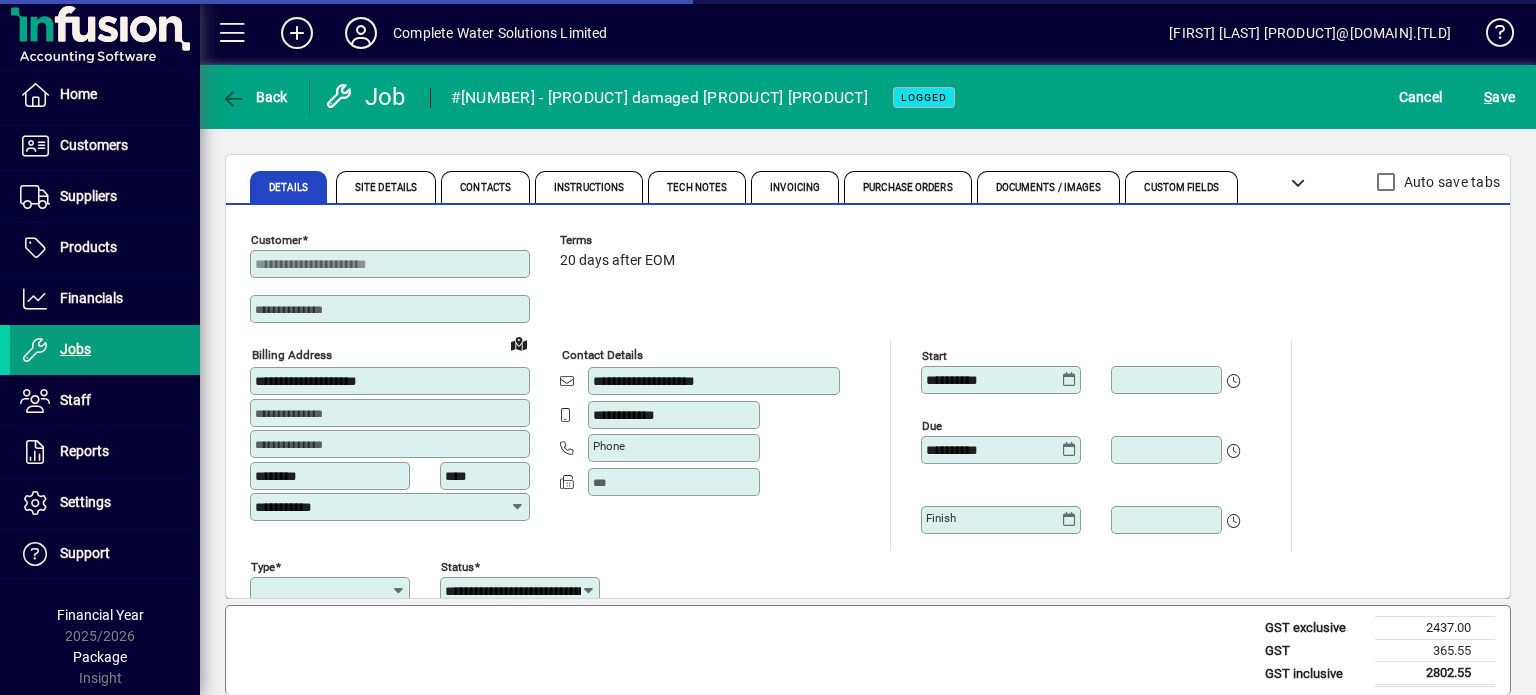 type on "**********" 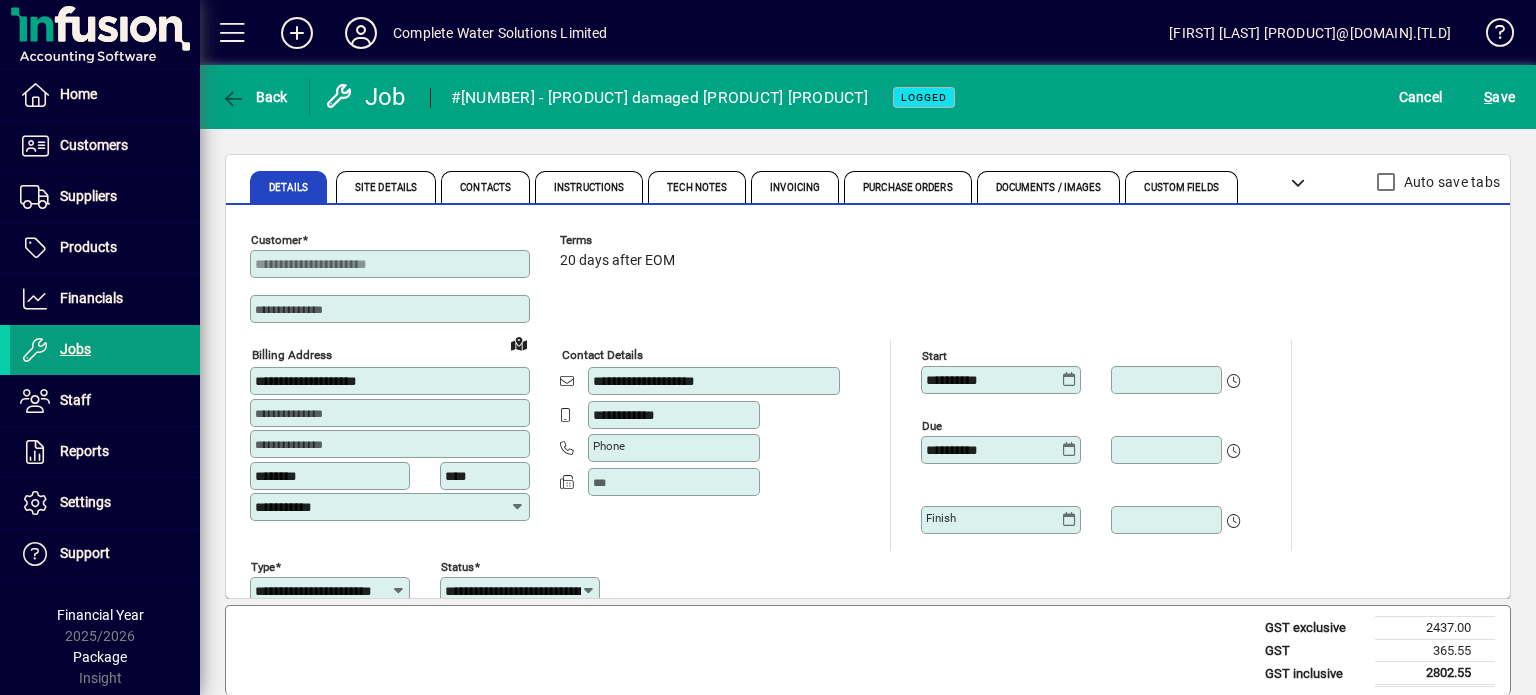 click at bounding box center (676, 482) 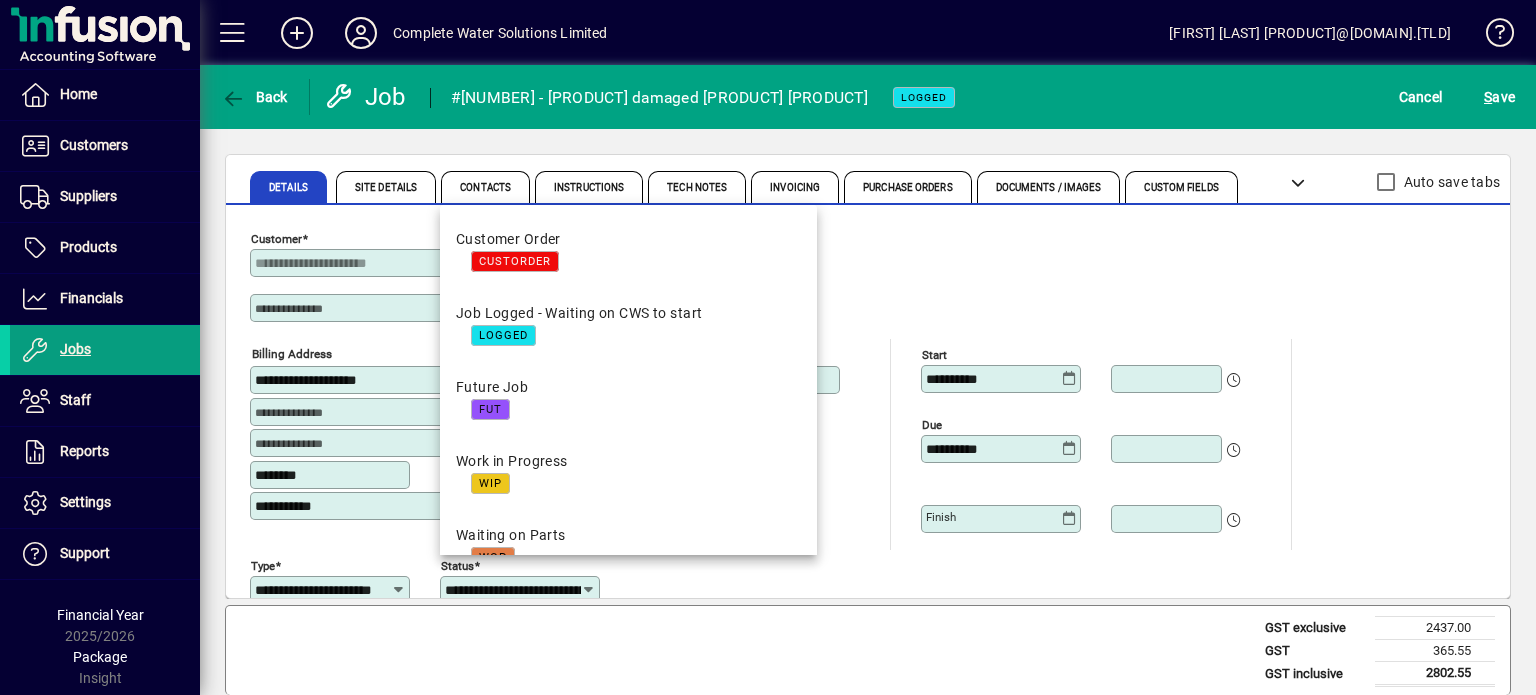 scroll, scrollTop: 284, scrollLeft: 0, axis: vertical 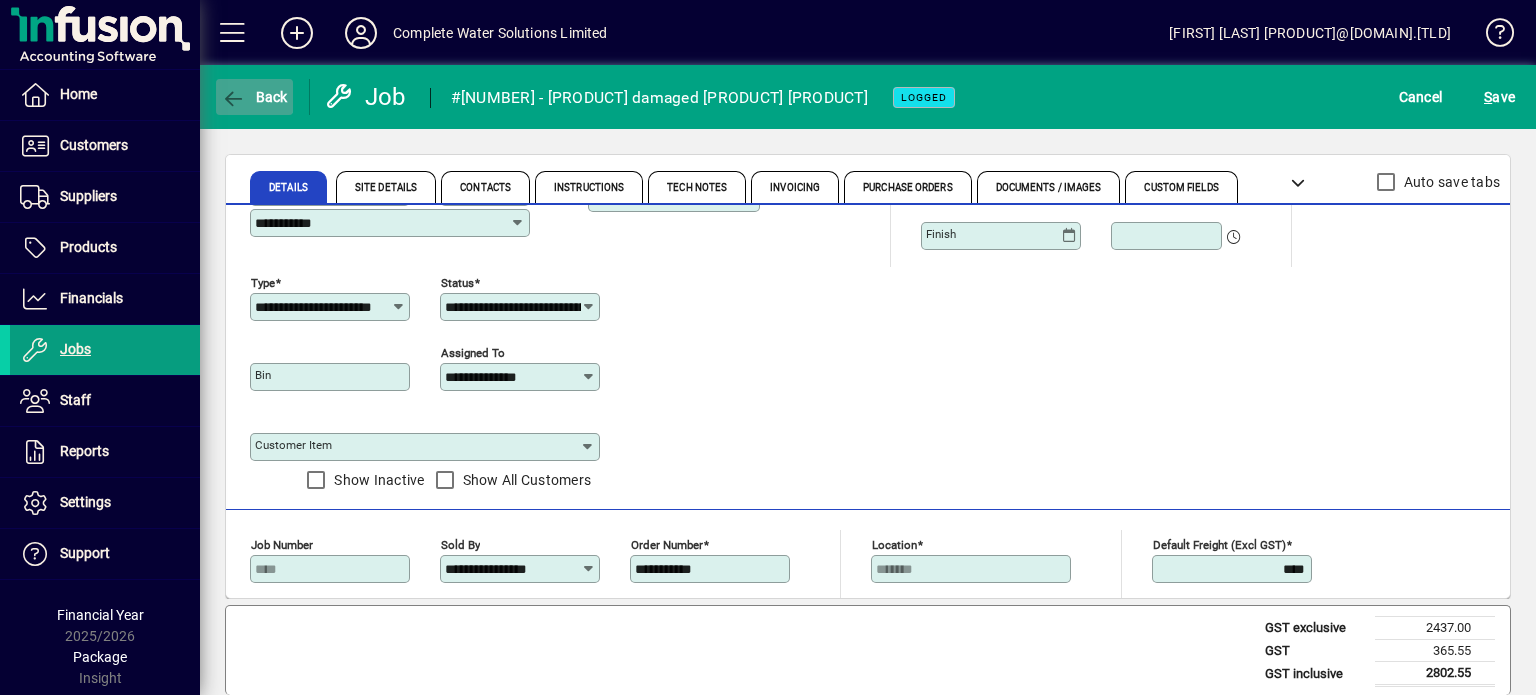 click 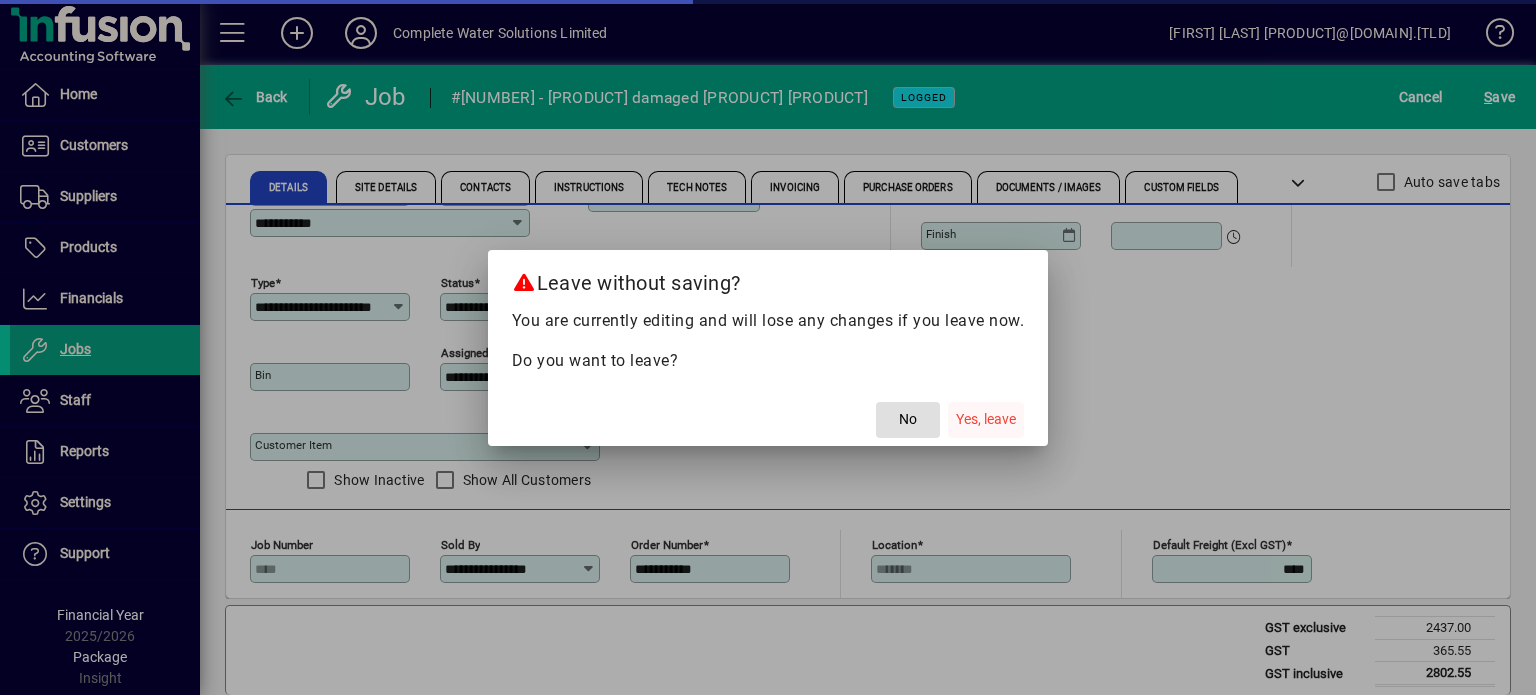 click on "Yes, leave" 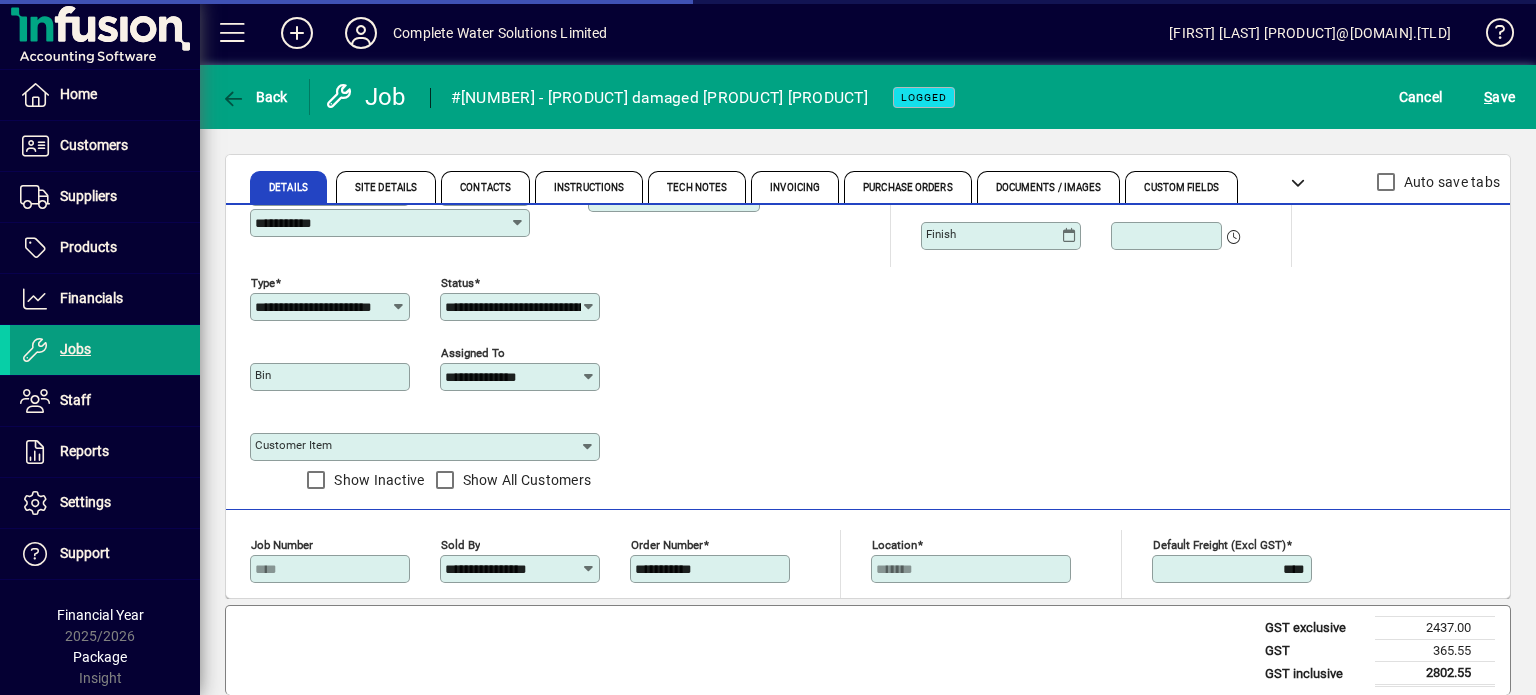 type on "****" 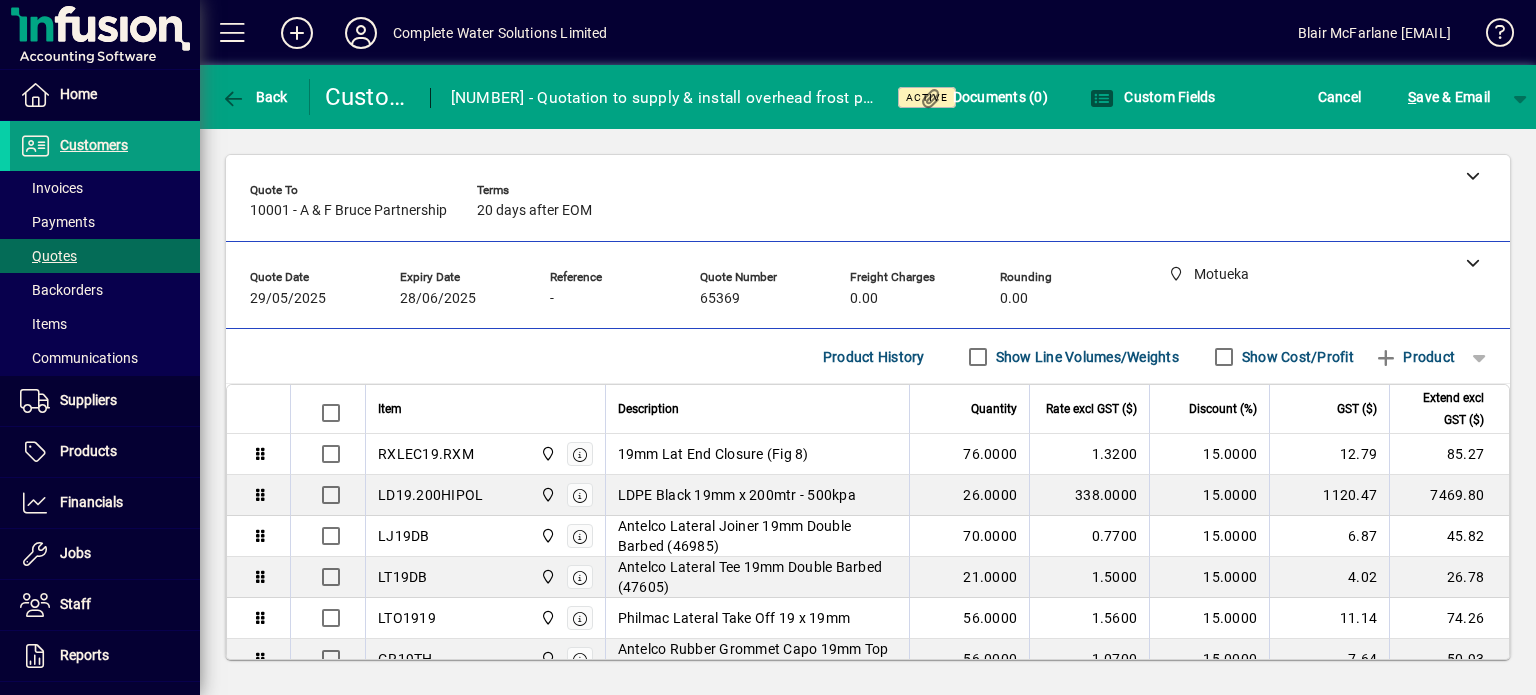 scroll, scrollTop: 0, scrollLeft: 0, axis: both 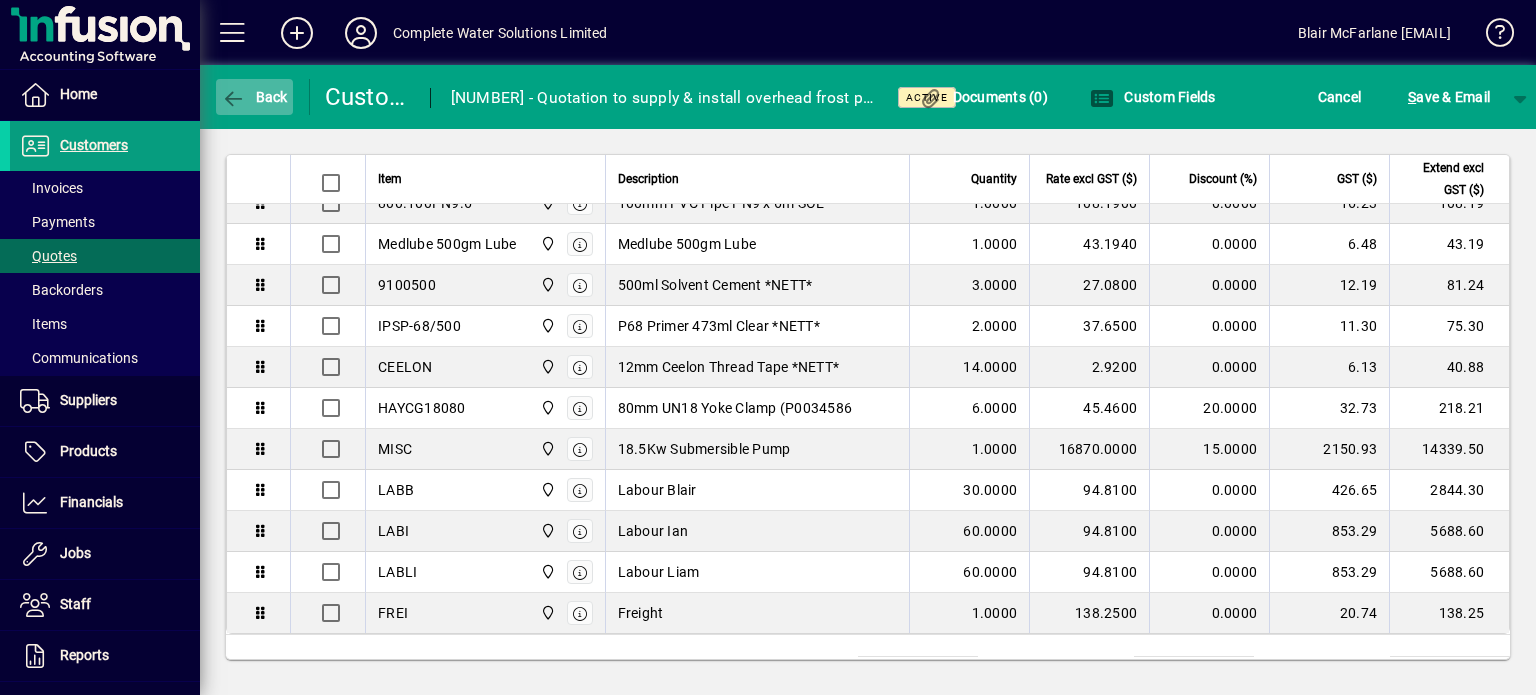 click 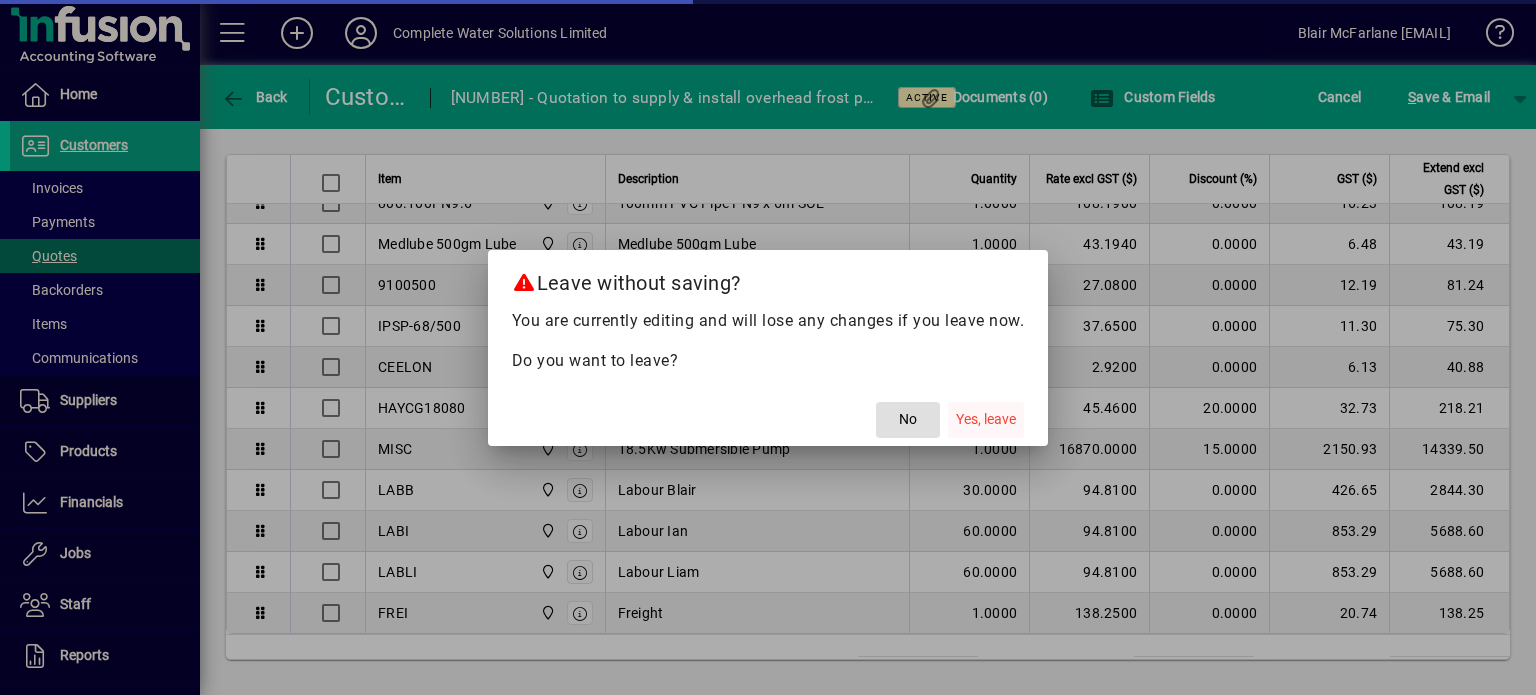 click on "Yes, leave" 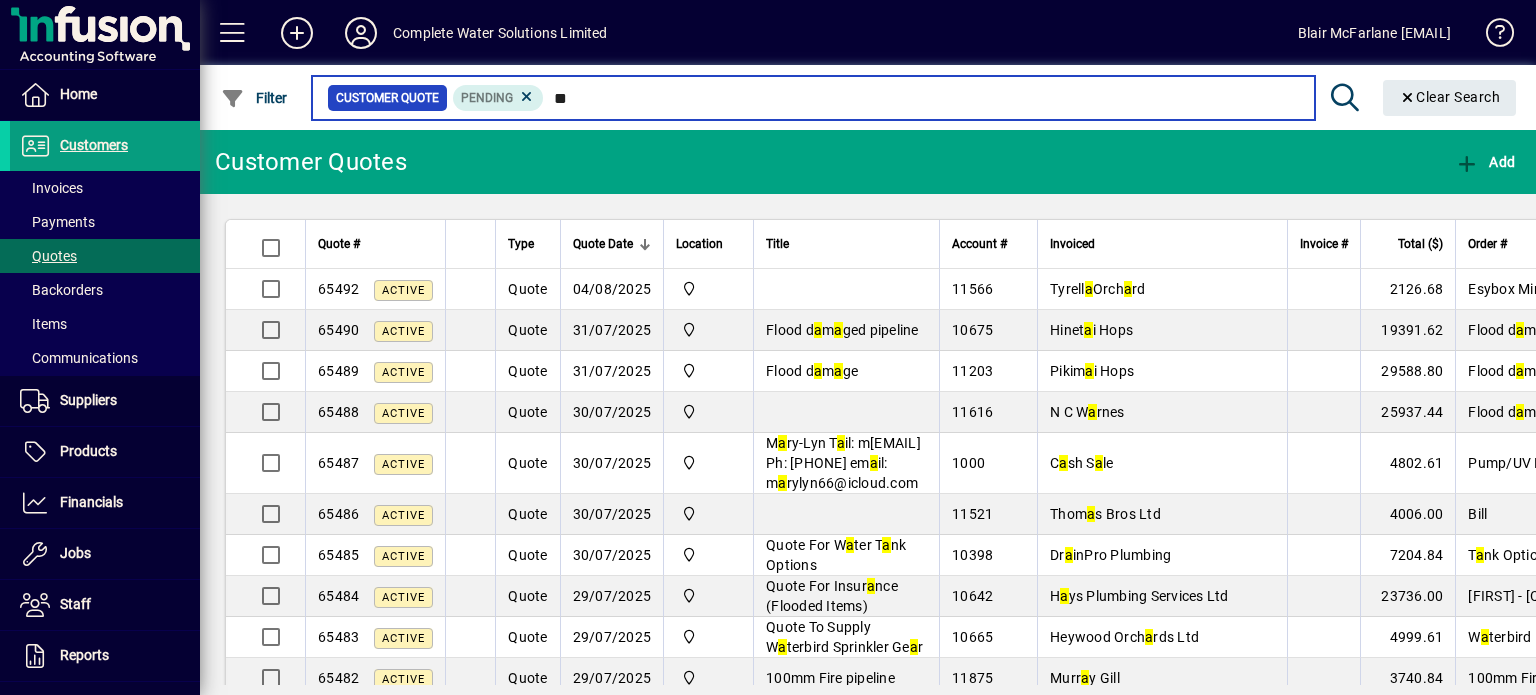 click on "*" at bounding box center (921, 98) 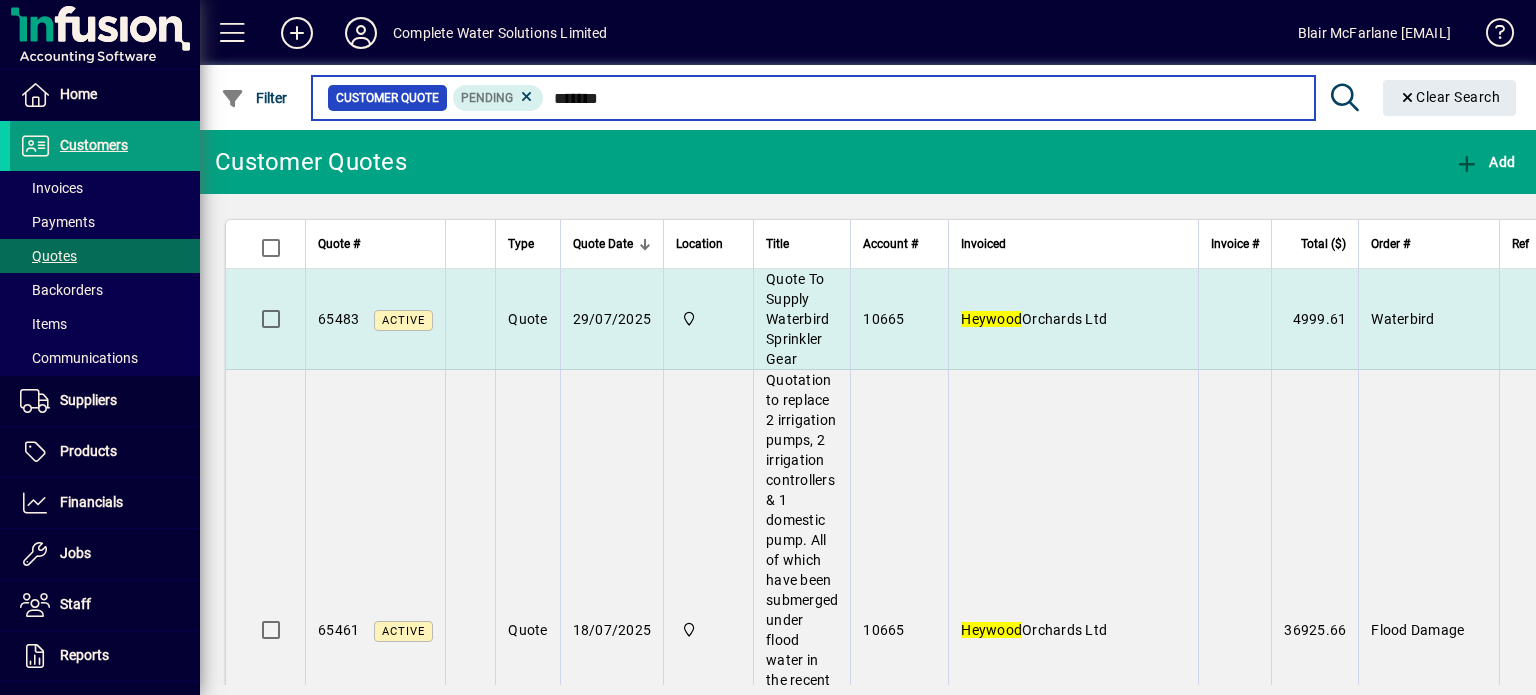 type on "*******" 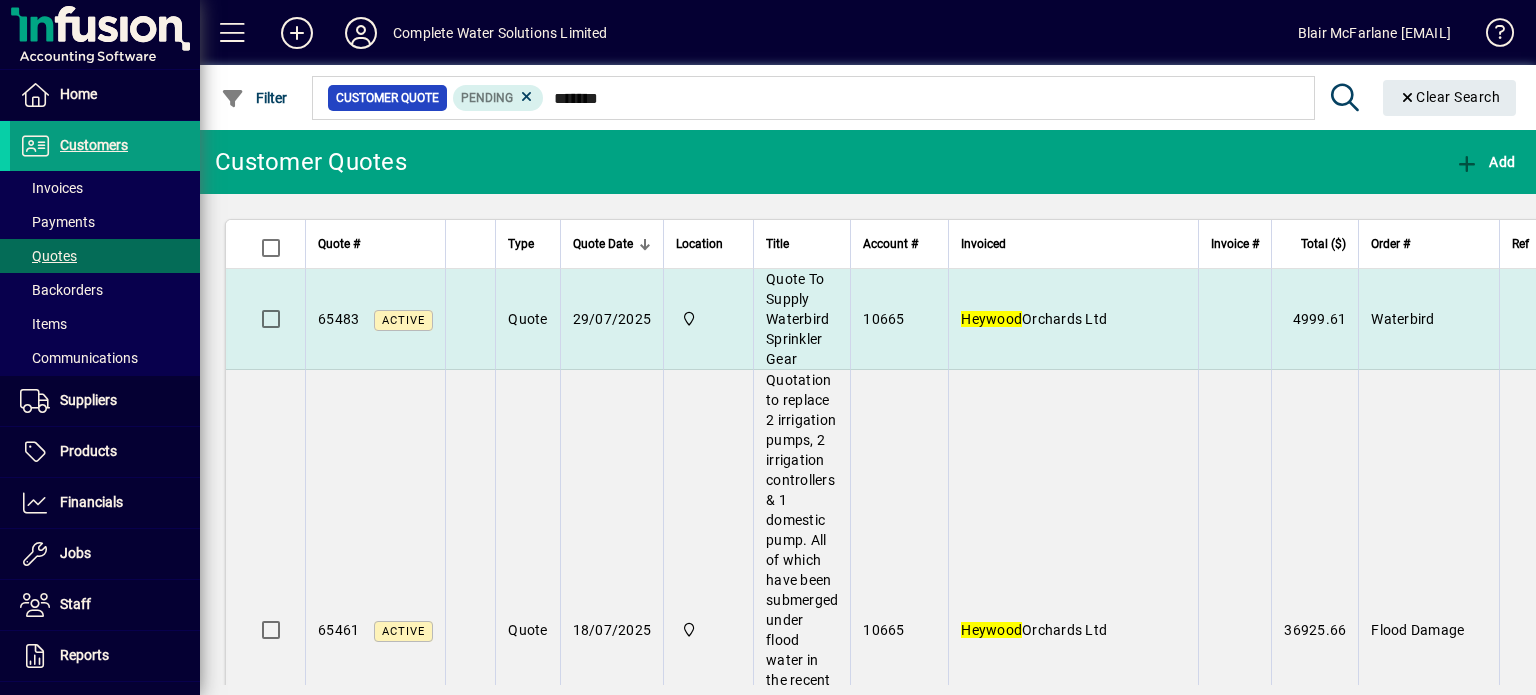 click on "Quote To Supply Waterbird Sprinkler Gear" at bounding box center [797, 319] 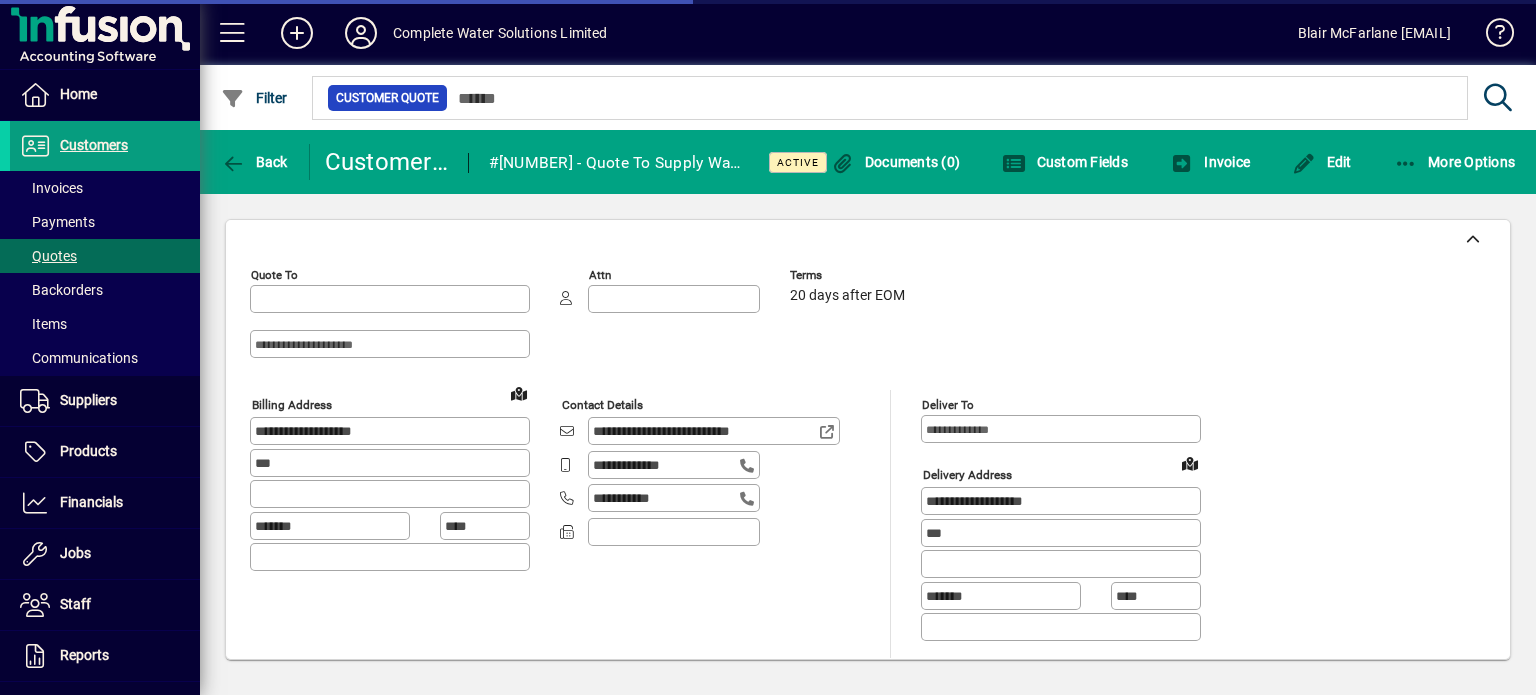 type on "**********" 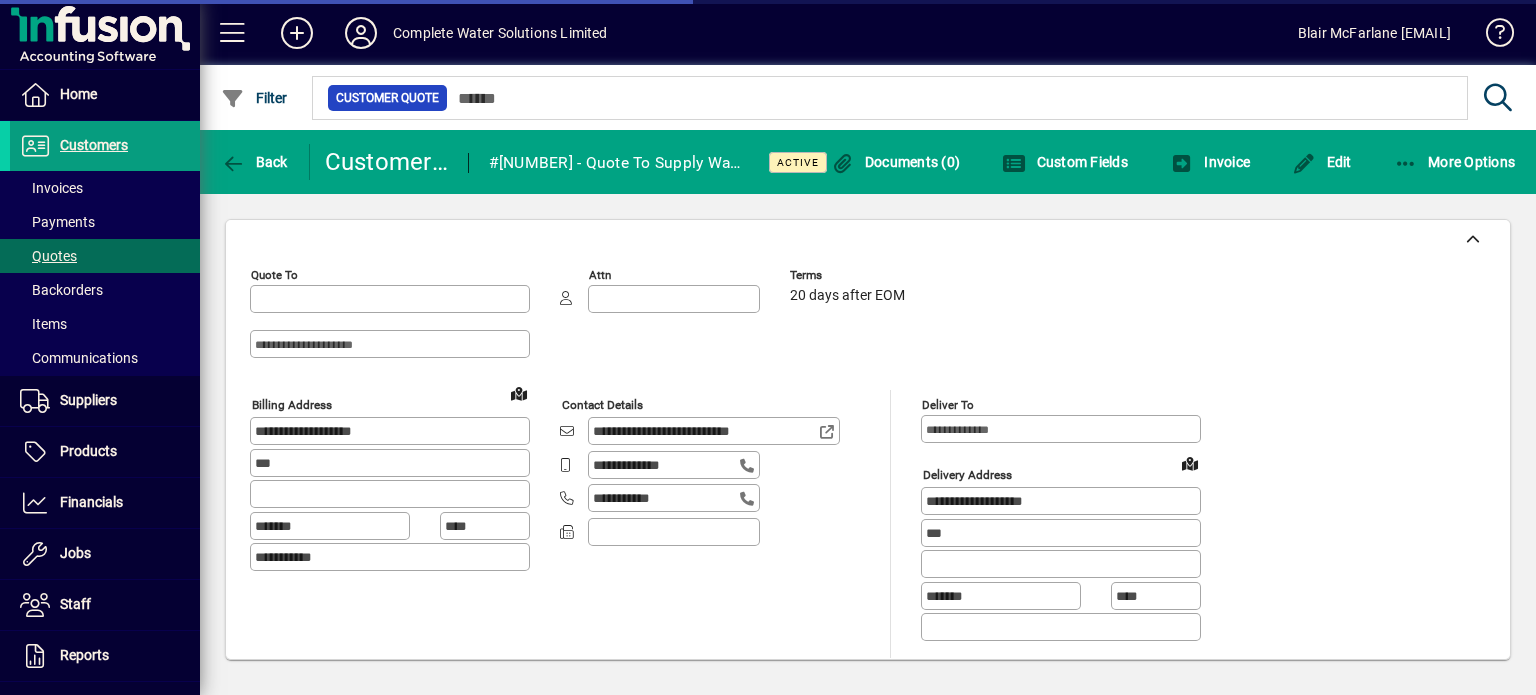 type on "**********" 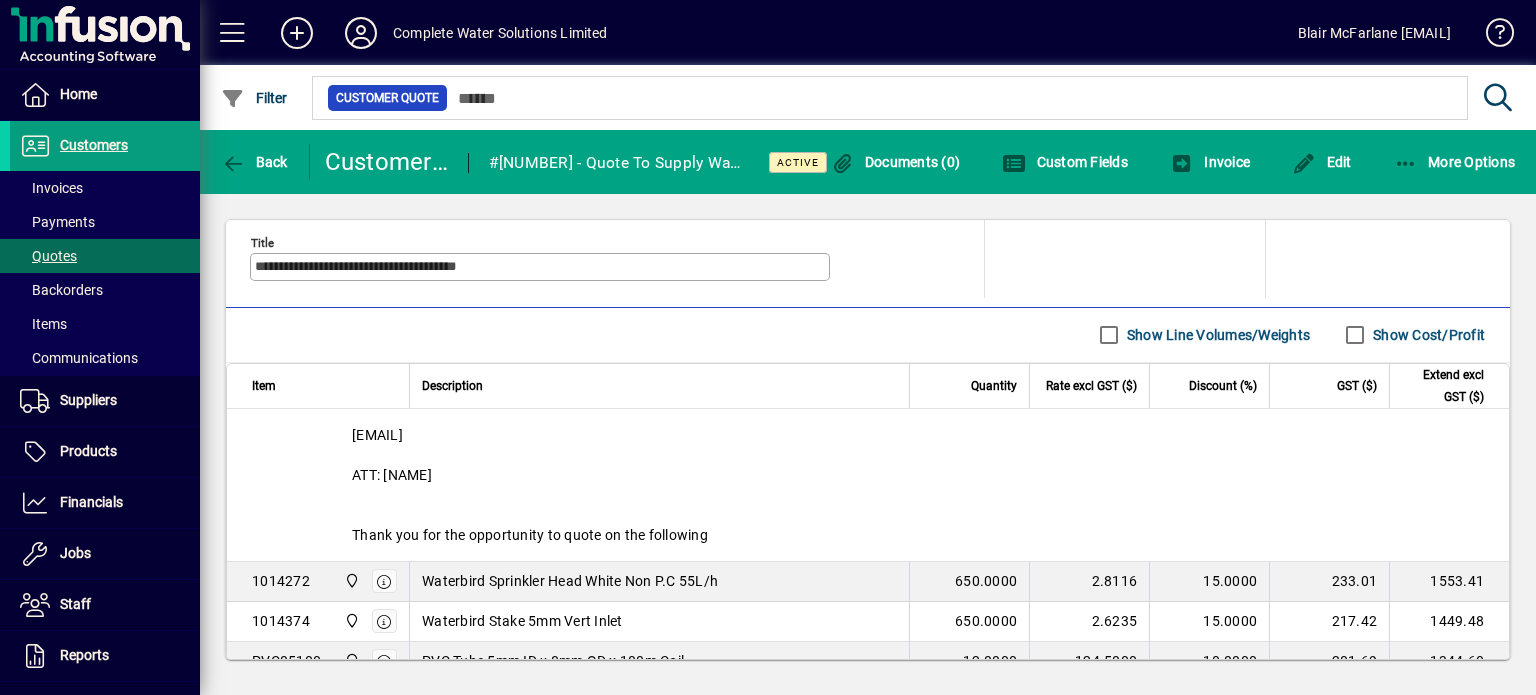 scroll, scrollTop: 1000, scrollLeft: 0, axis: vertical 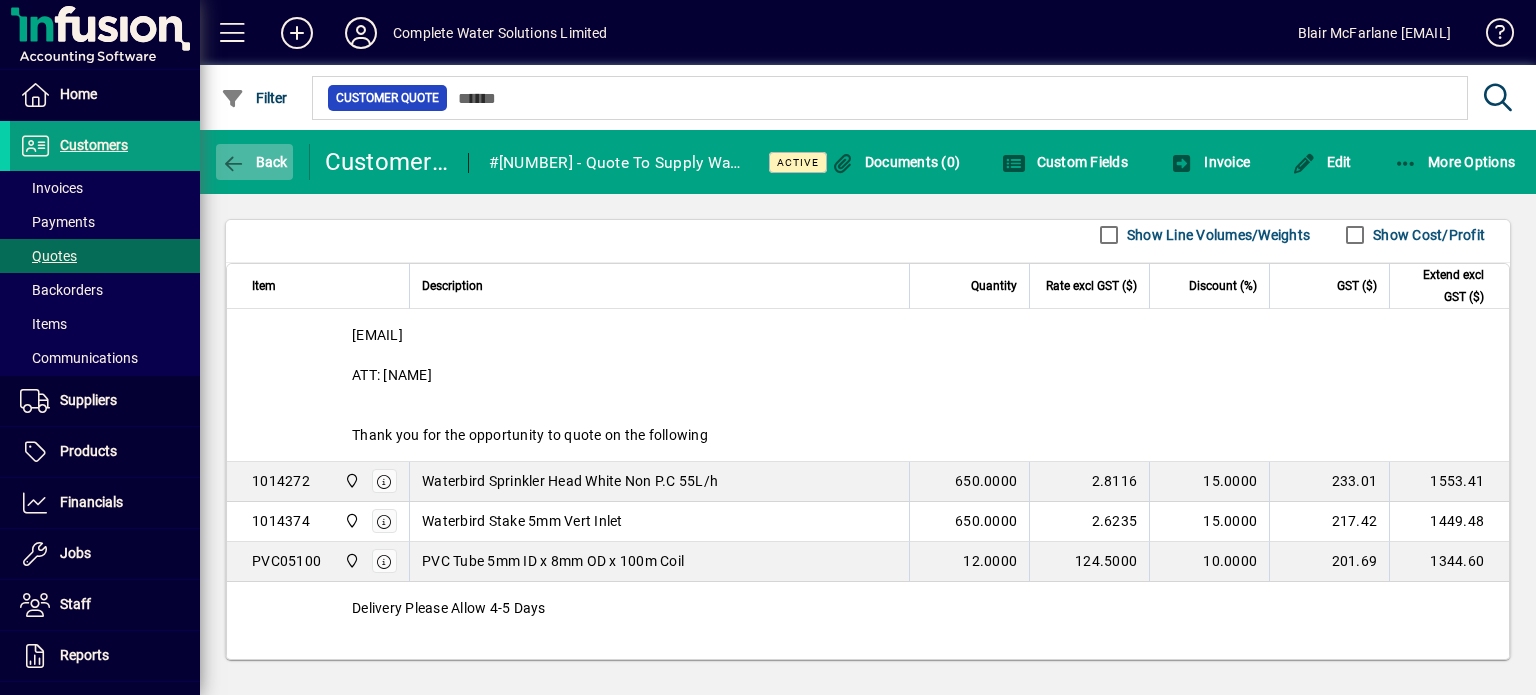 click 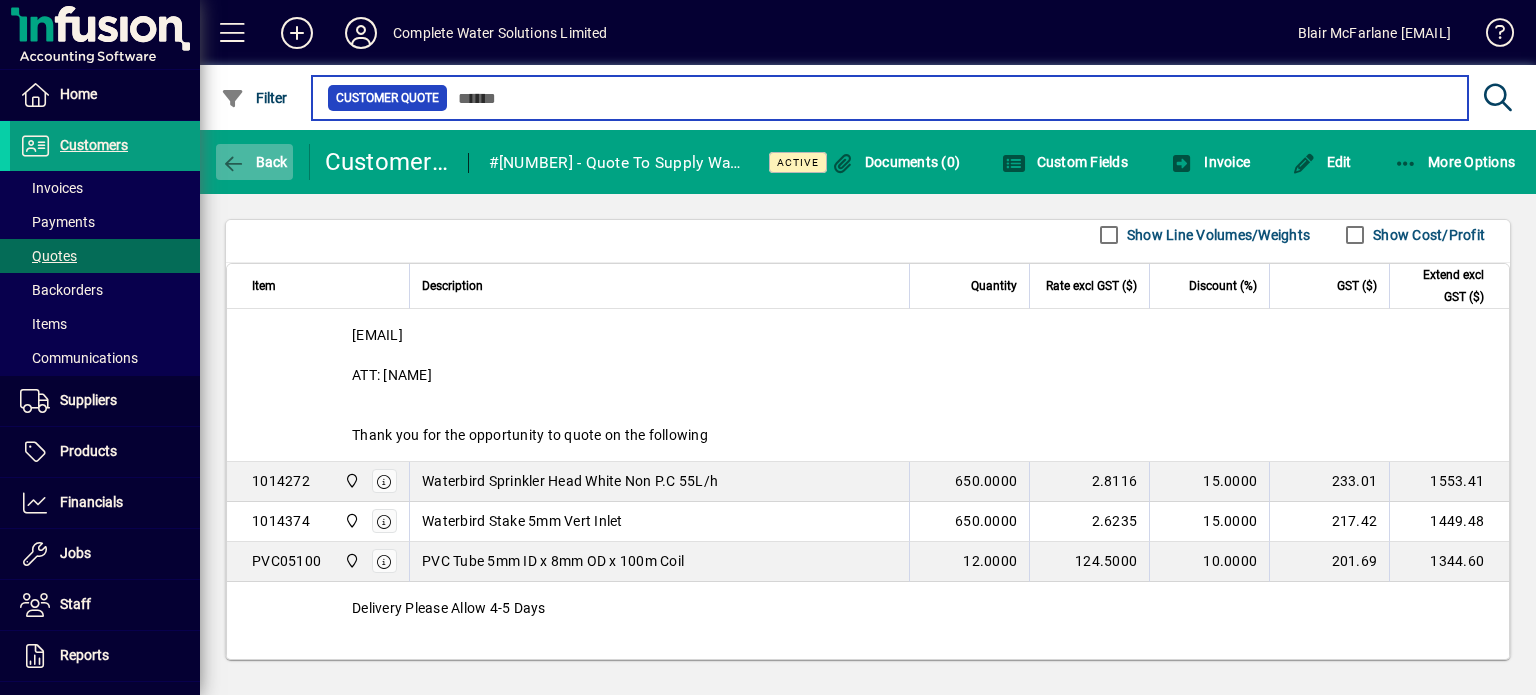 type on "*******" 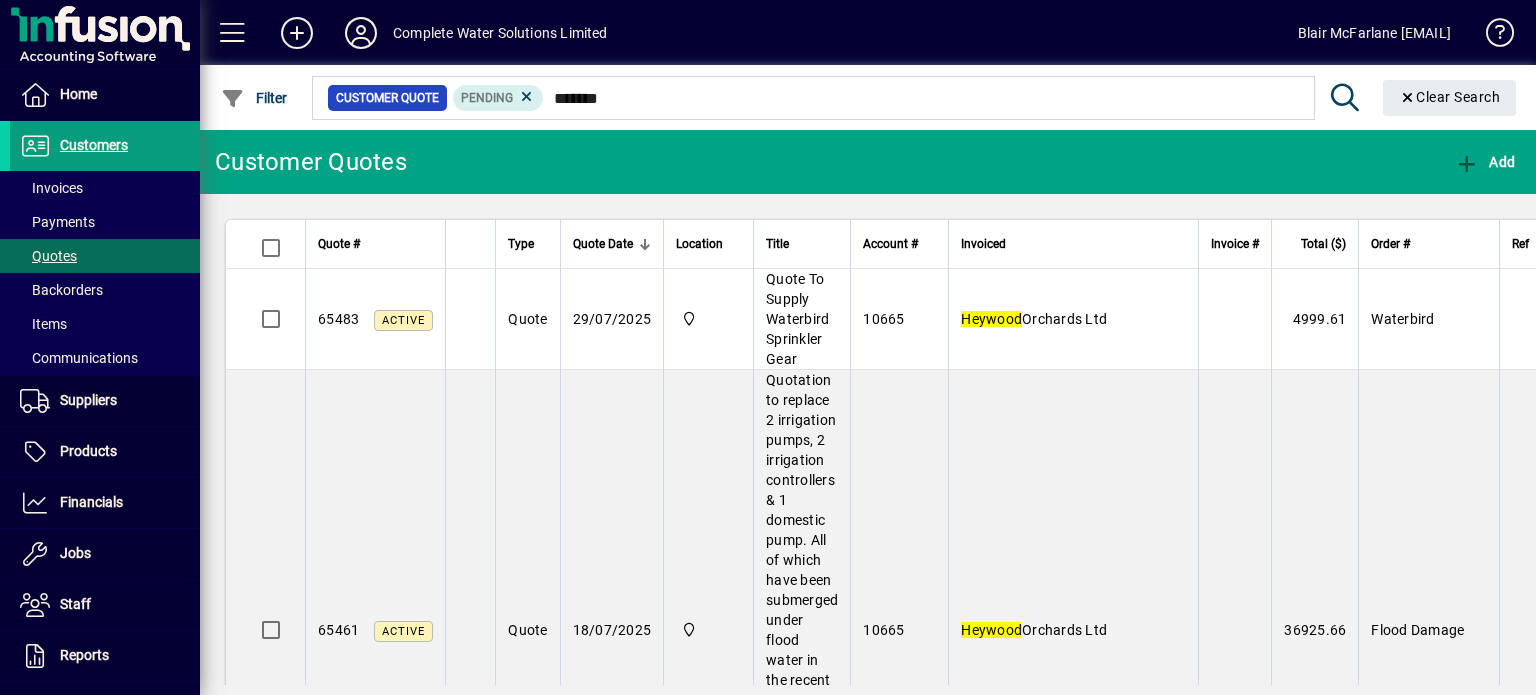 click 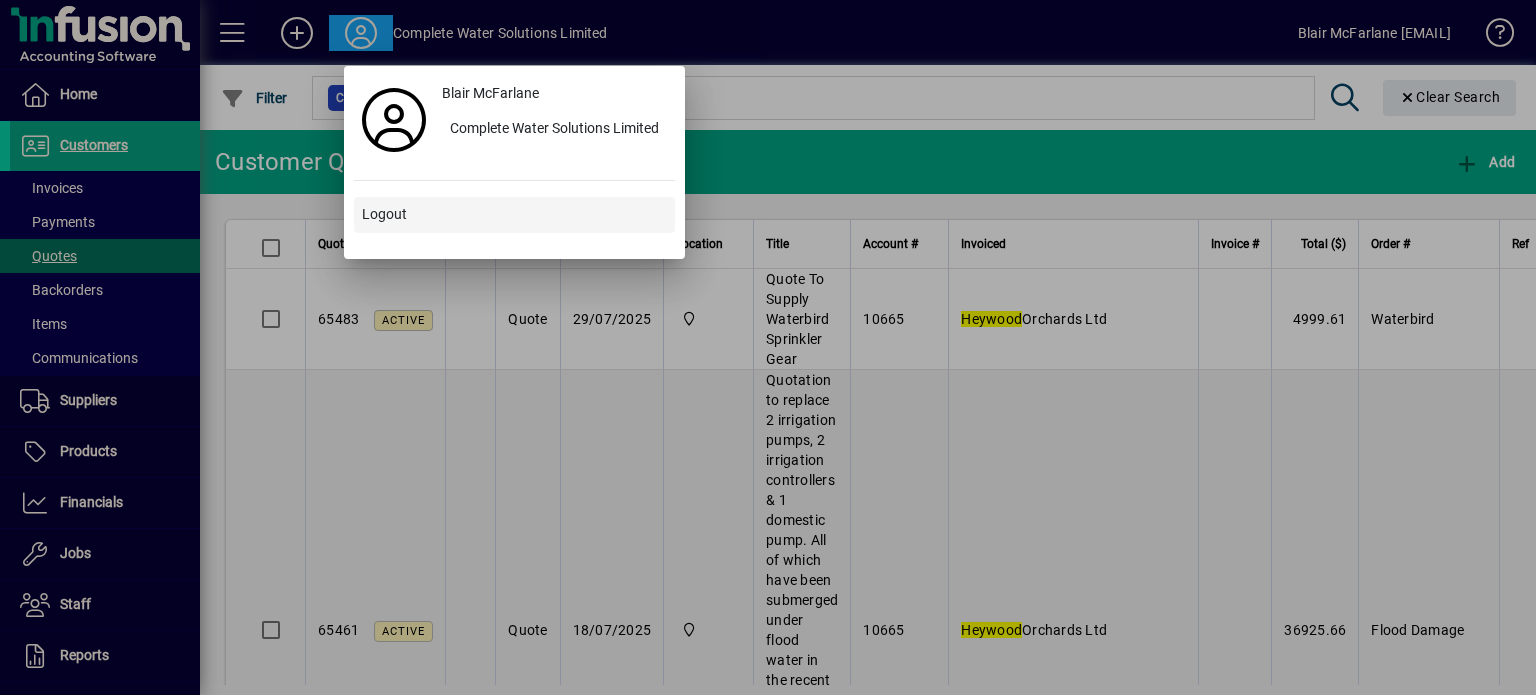 click on "Logout" at bounding box center (384, 214) 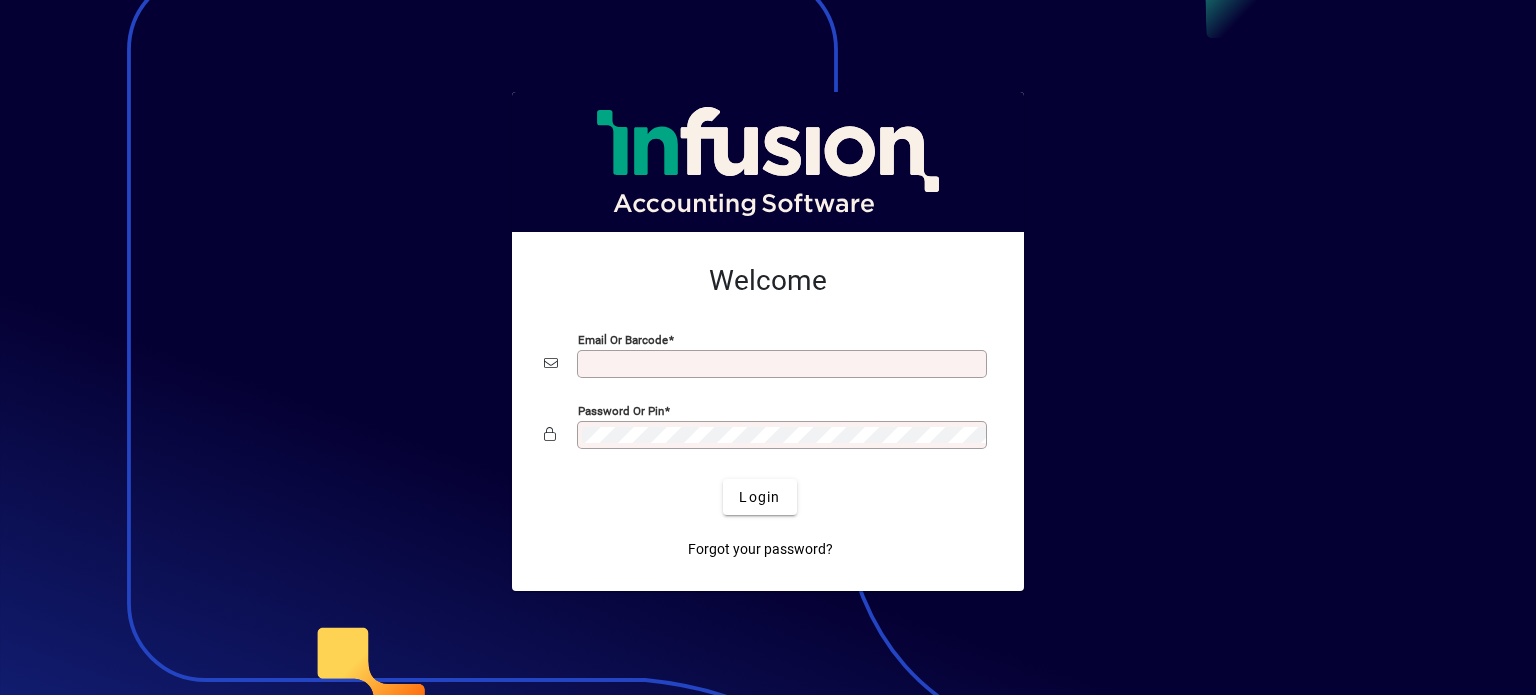 scroll, scrollTop: 0, scrollLeft: 0, axis: both 